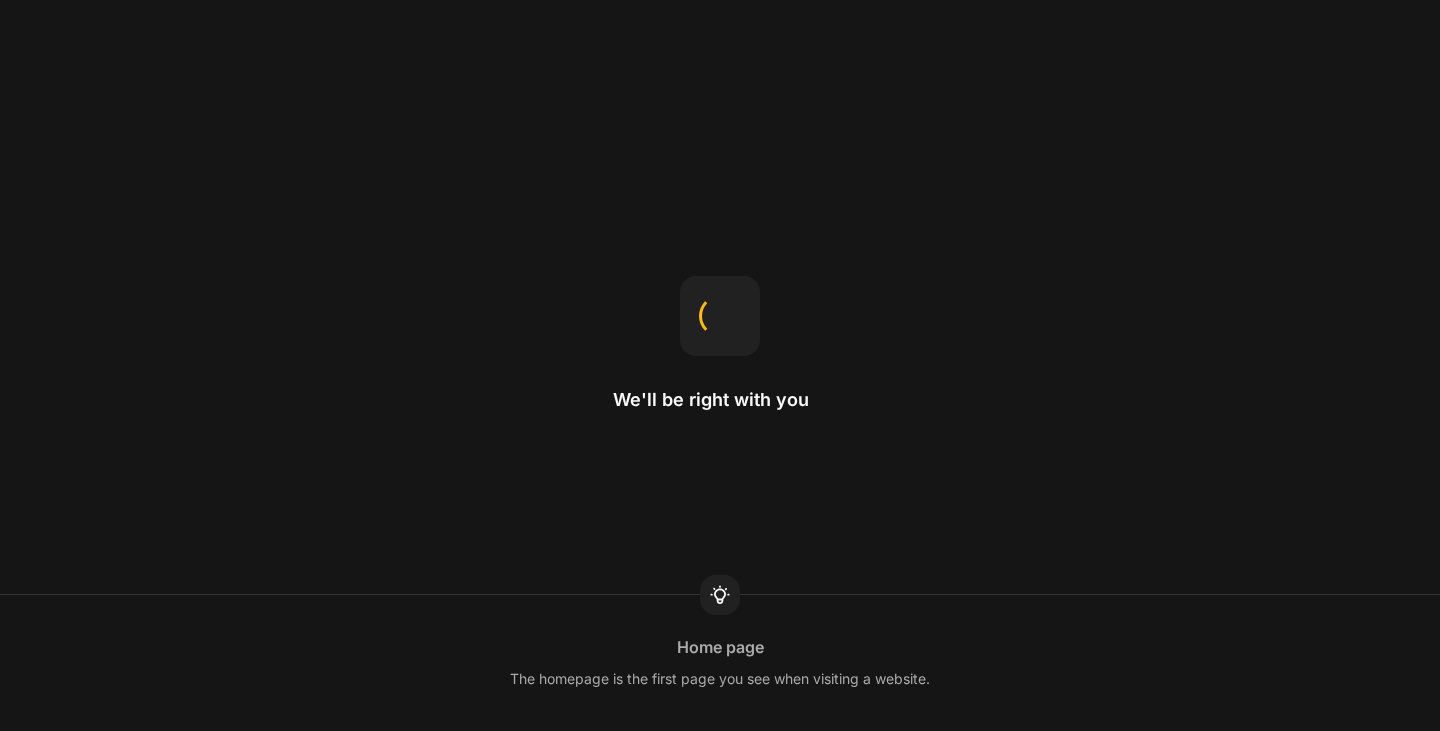 scroll, scrollTop: 0, scrollLeft: 0, axis: both 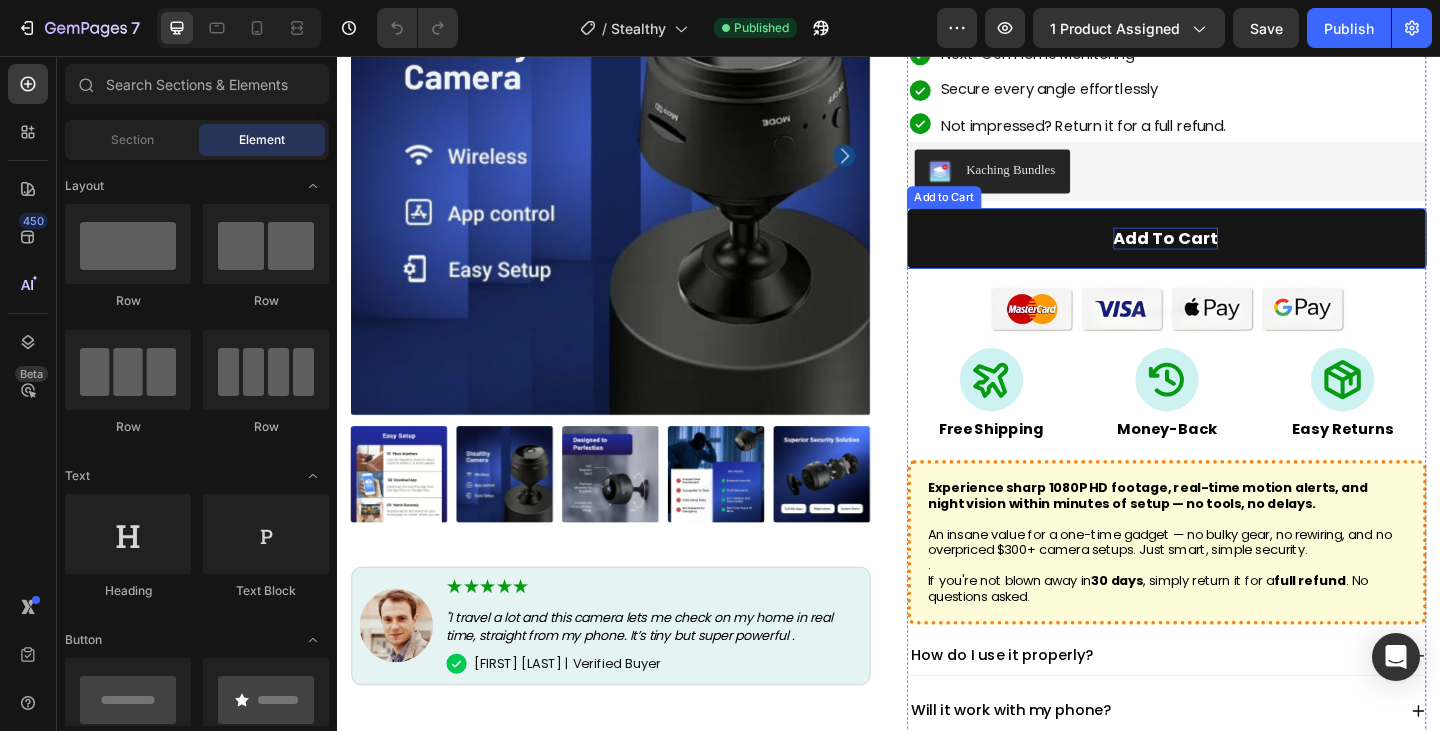 click on "Add To Cart" at bounding box center (1238, 254) 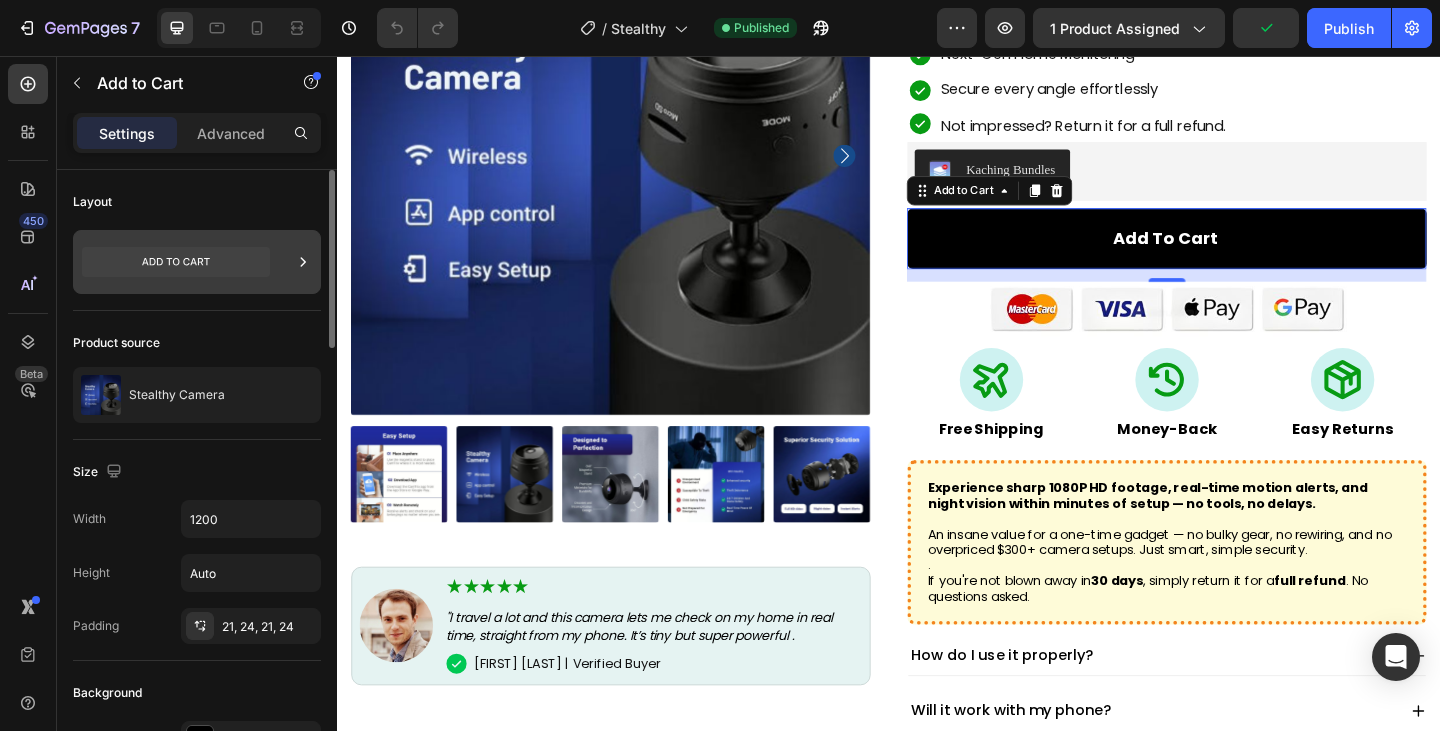 click 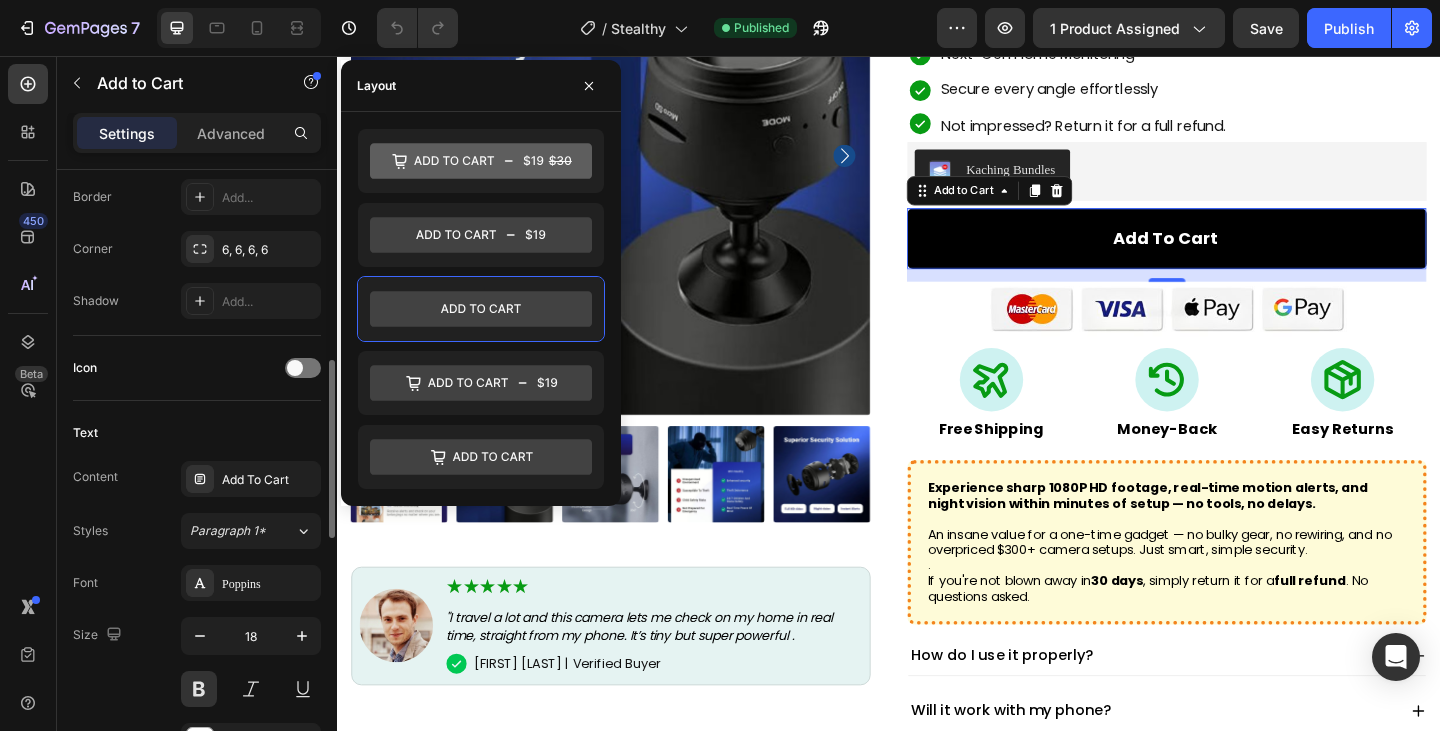 scroll, scrollTop: 651, scrollLeft: 0, axis: vertical 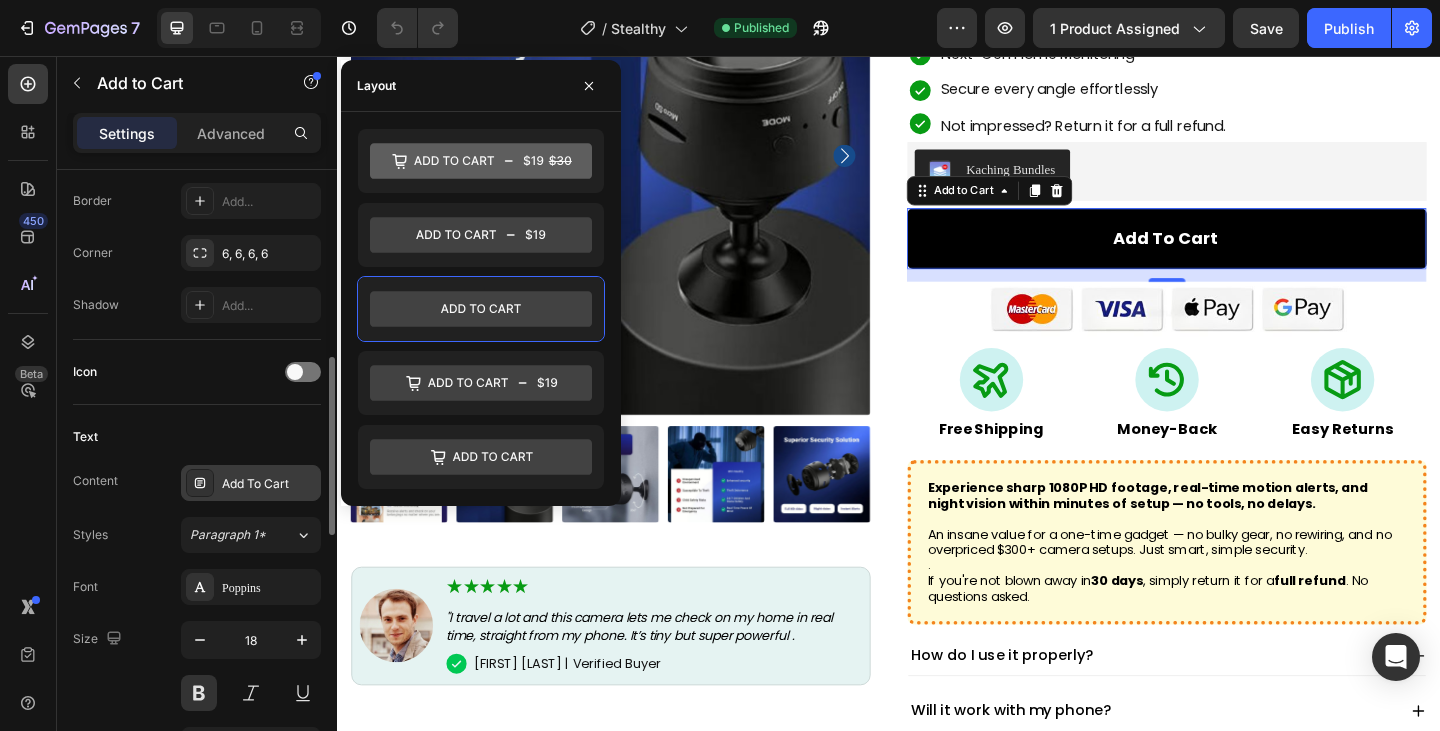 click on "Add To Cart" at bounding box center [269, 484] 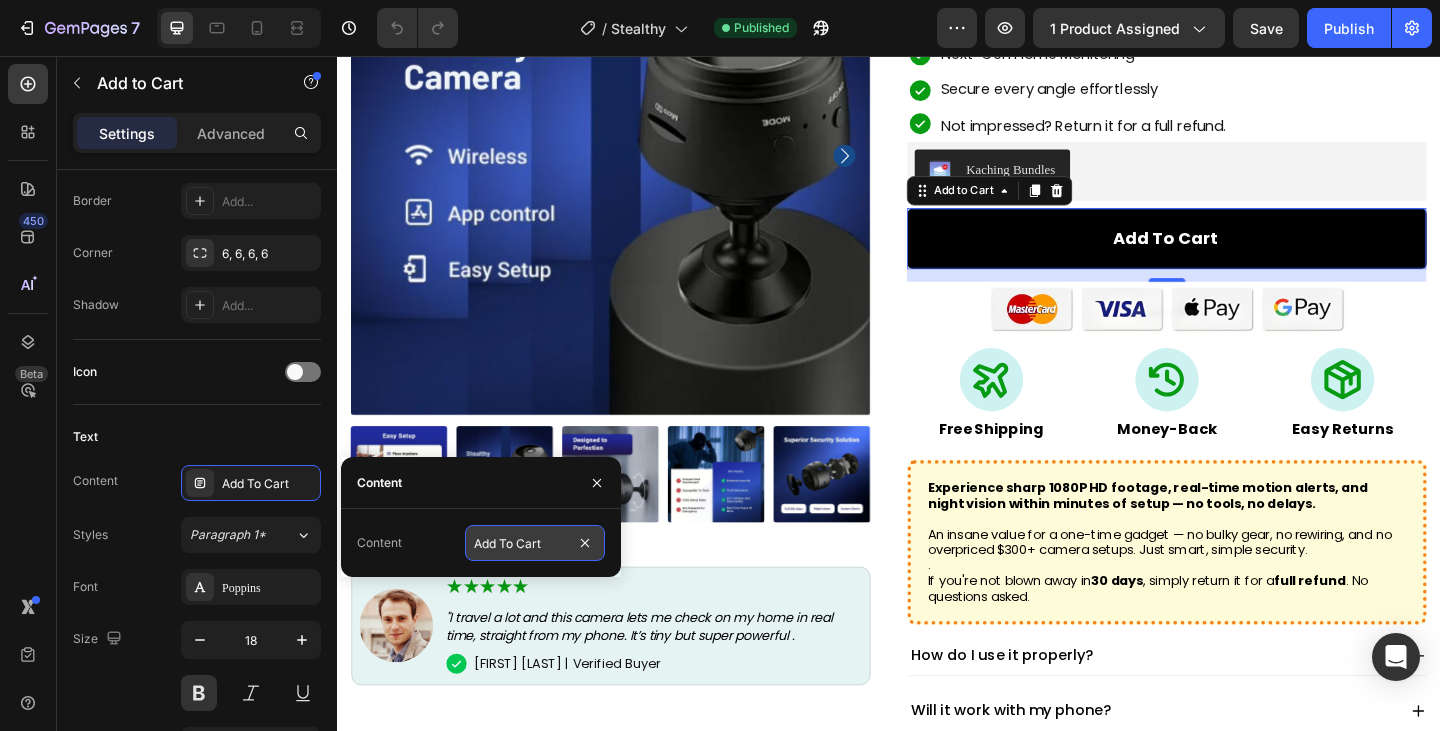click on "Add To Cart" at bounding box center [535, 543] 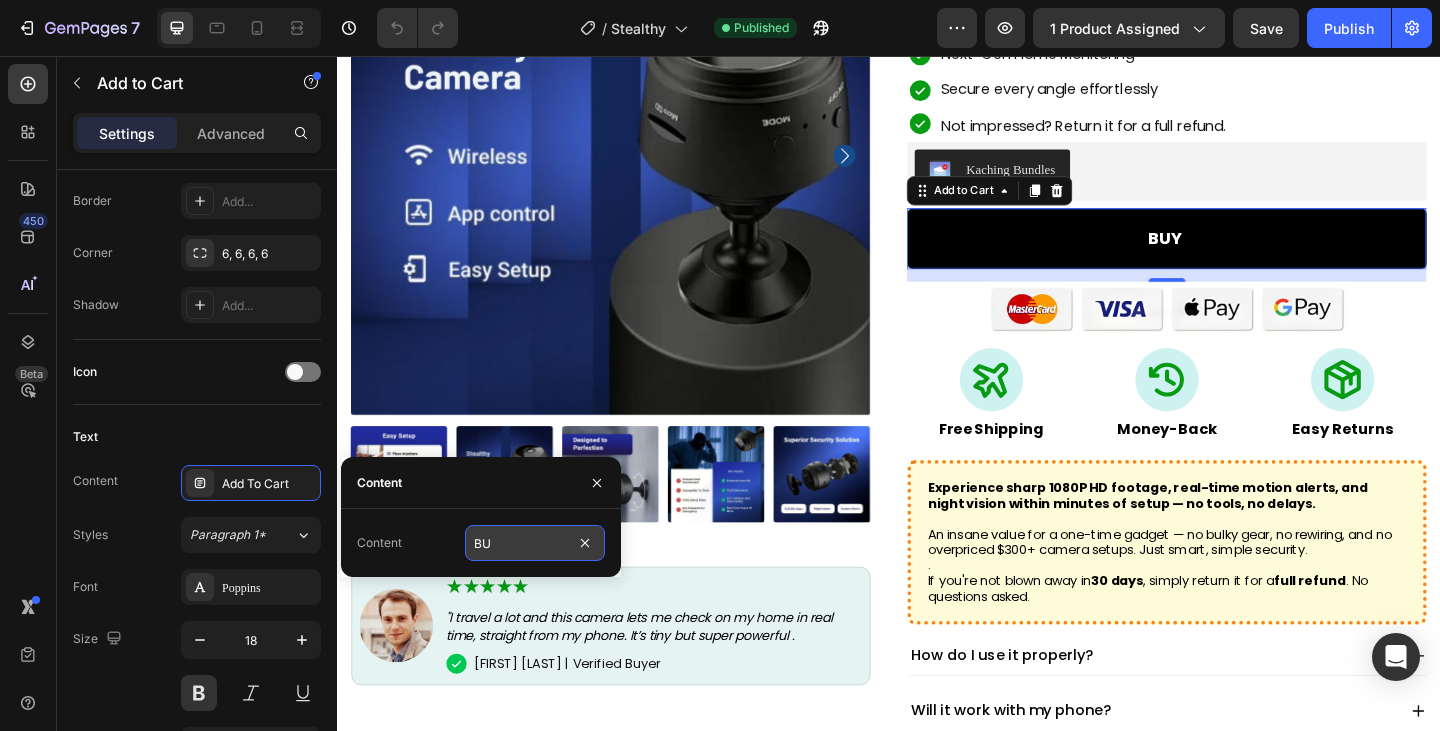 type on "B" 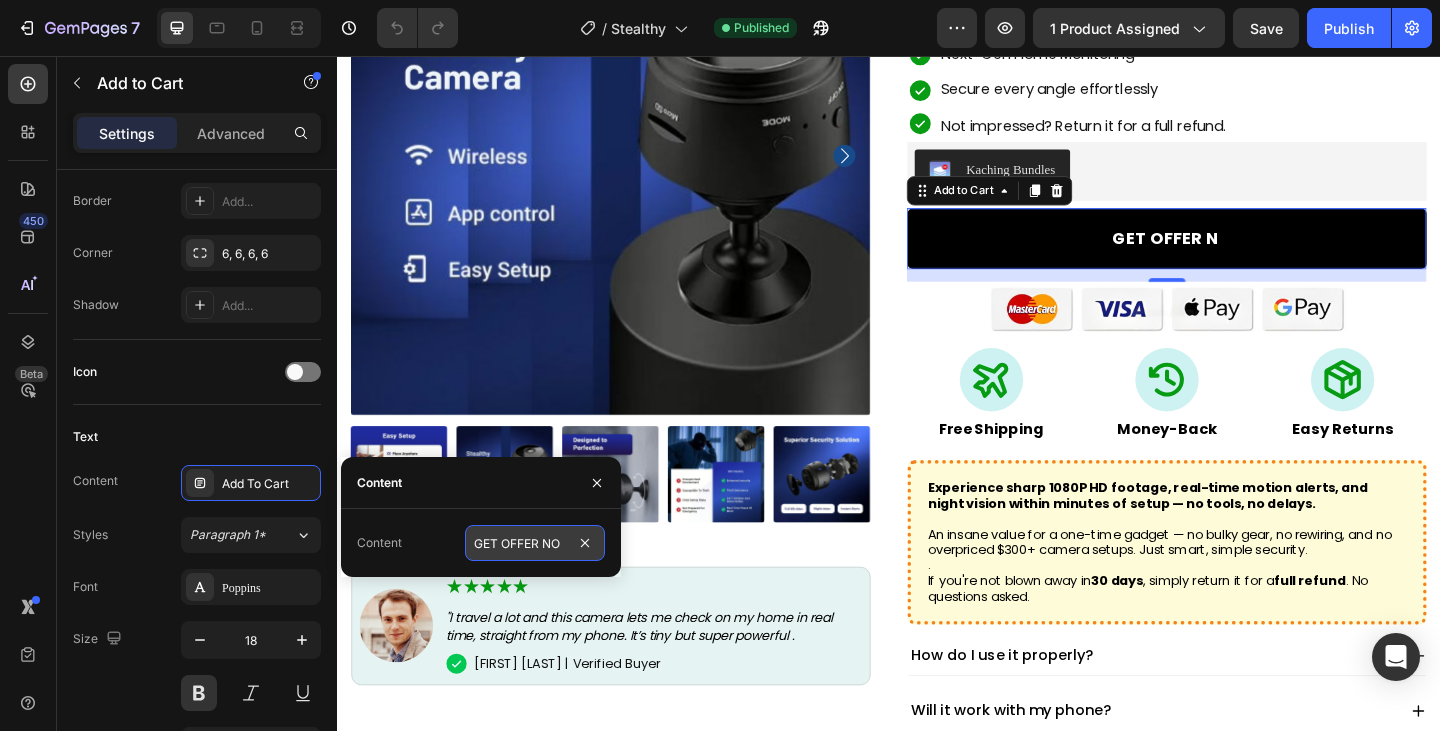 type on "GET OFFER NOW" 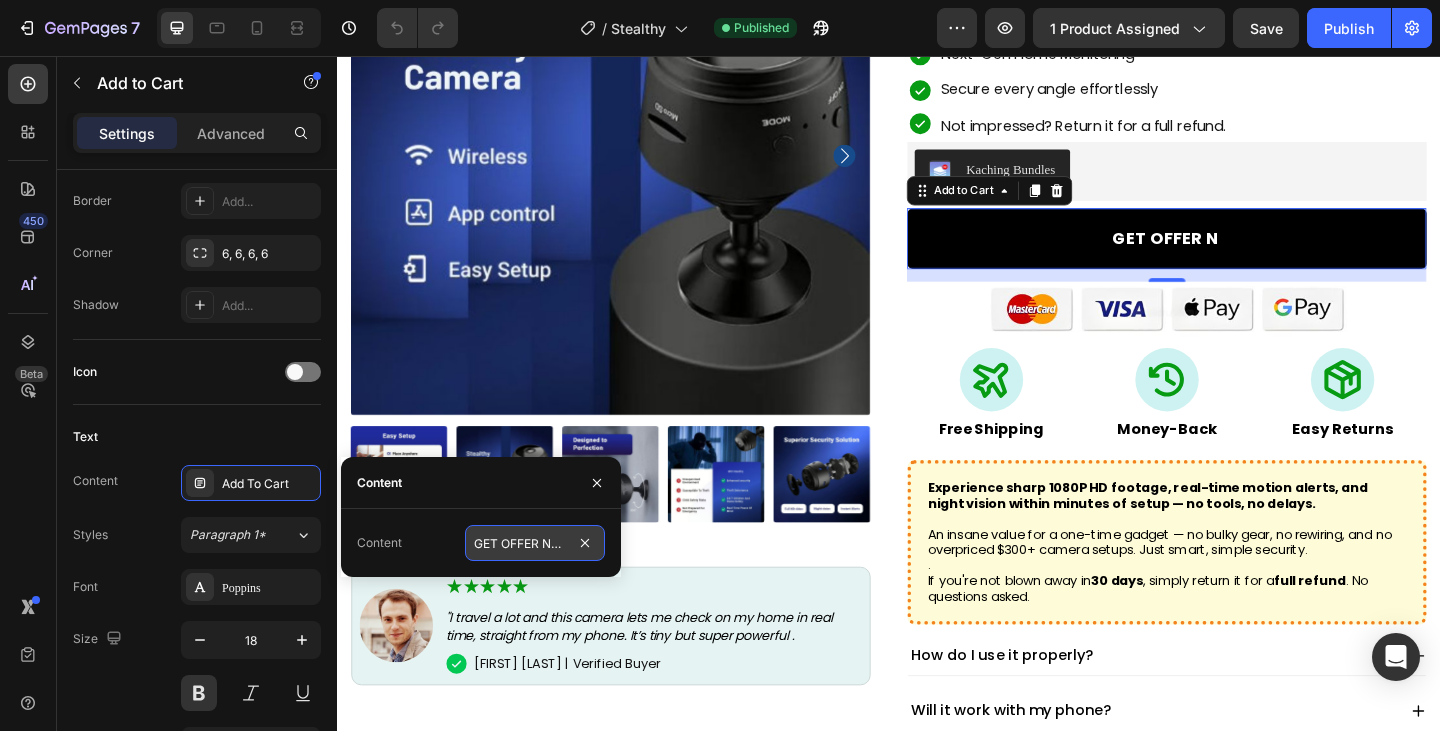 scroll, scrollTop: 0, scrollLeft: 8, axis: horizontal 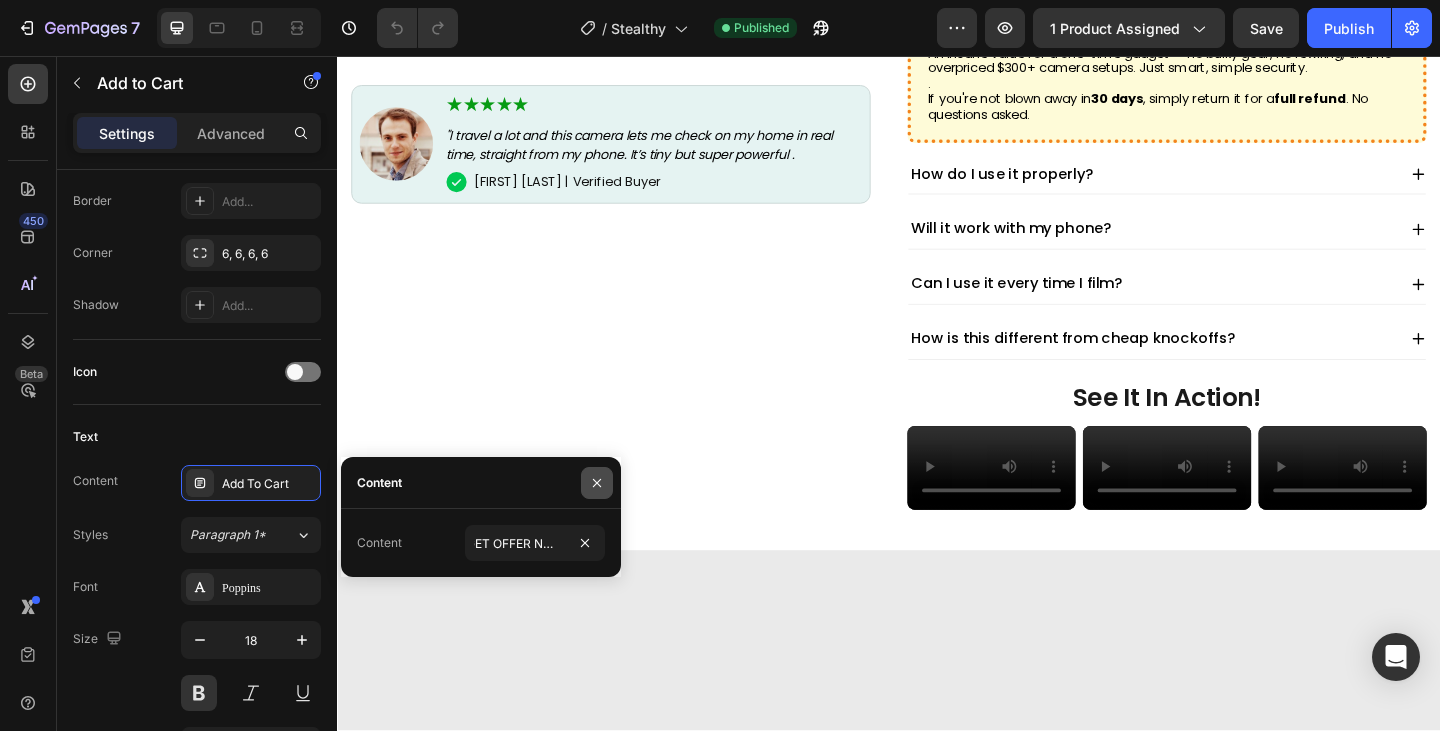 click 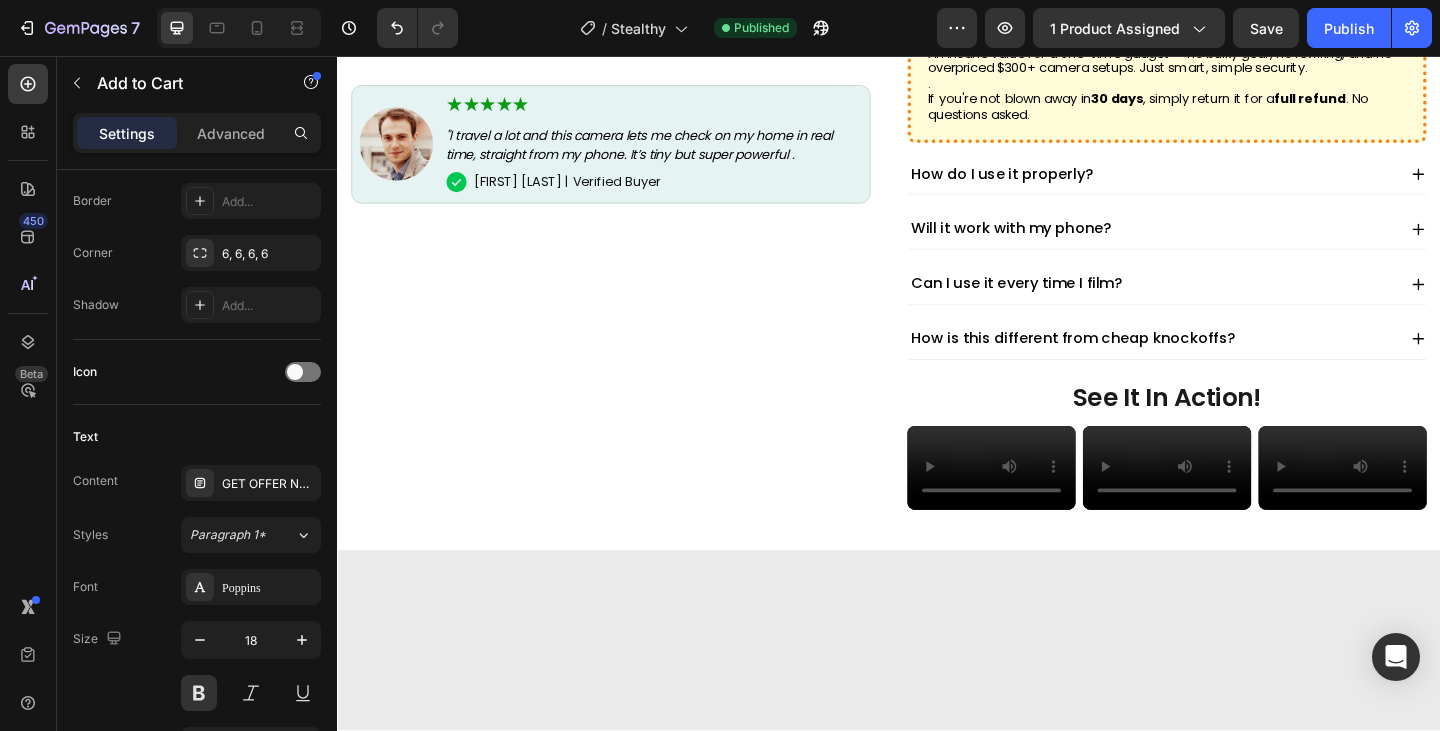 scroll, scrollTop: 0, scrollLeft: 0, axis: both 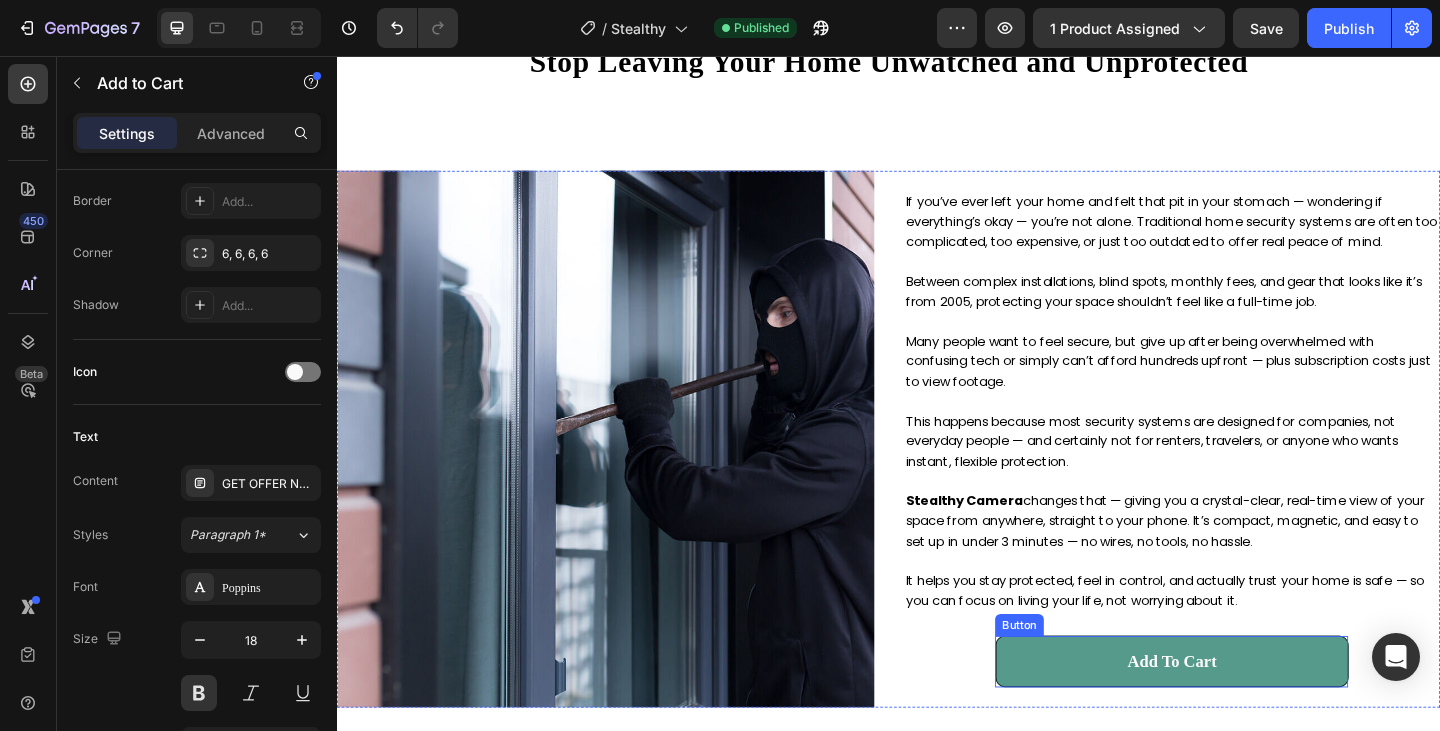 click on "Add To Cart" at bounding box center [1245, 715] 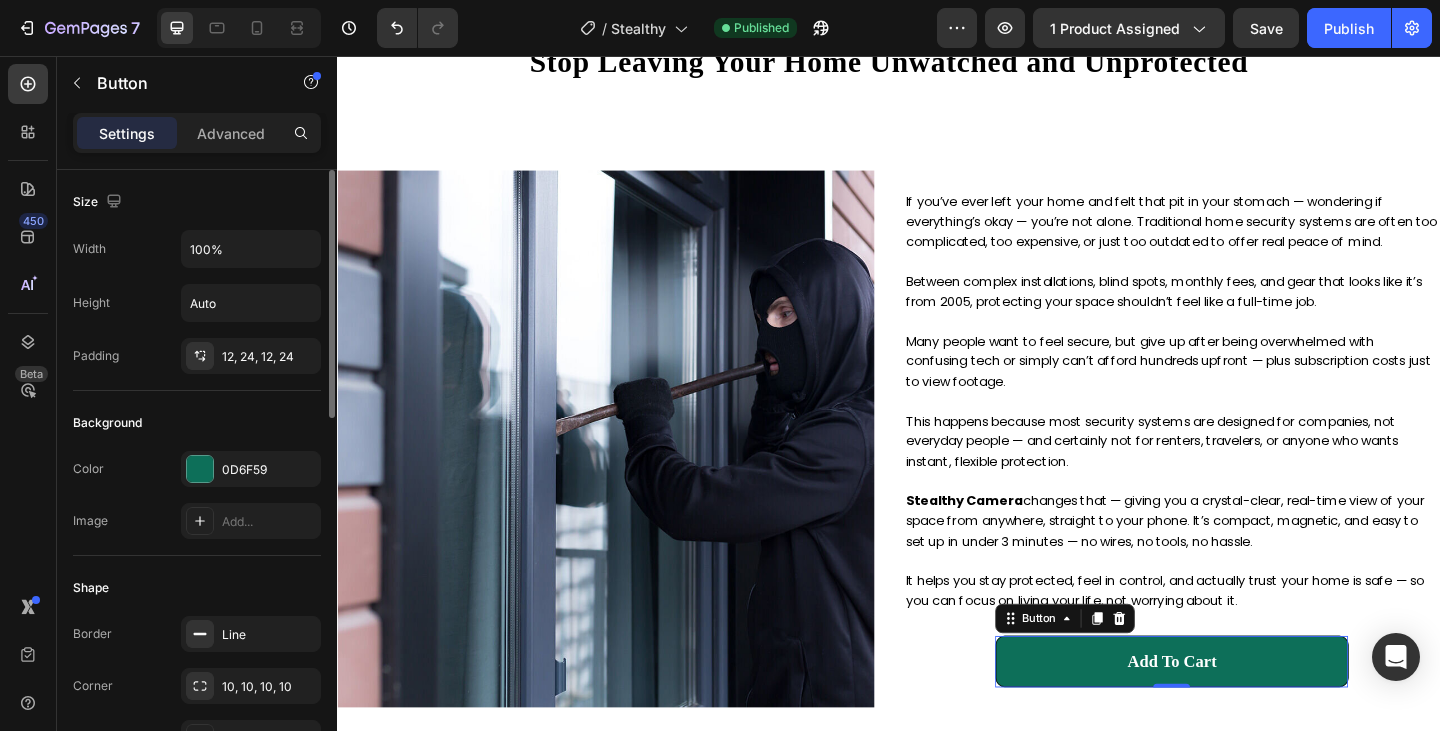 scroll, scrollTop: 0, scrollLeft: 0, axis: both 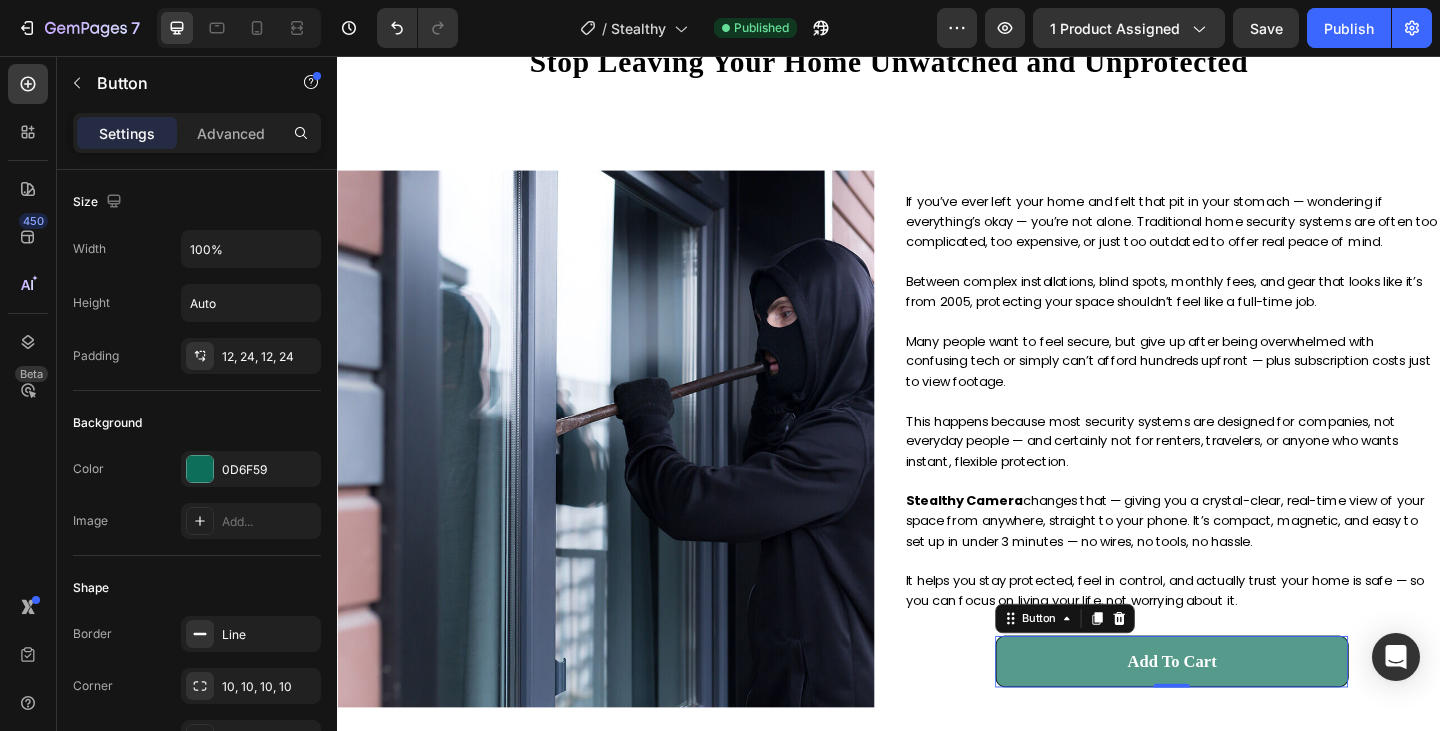click on "Add To Cart" at bounding box center (1245, 715) 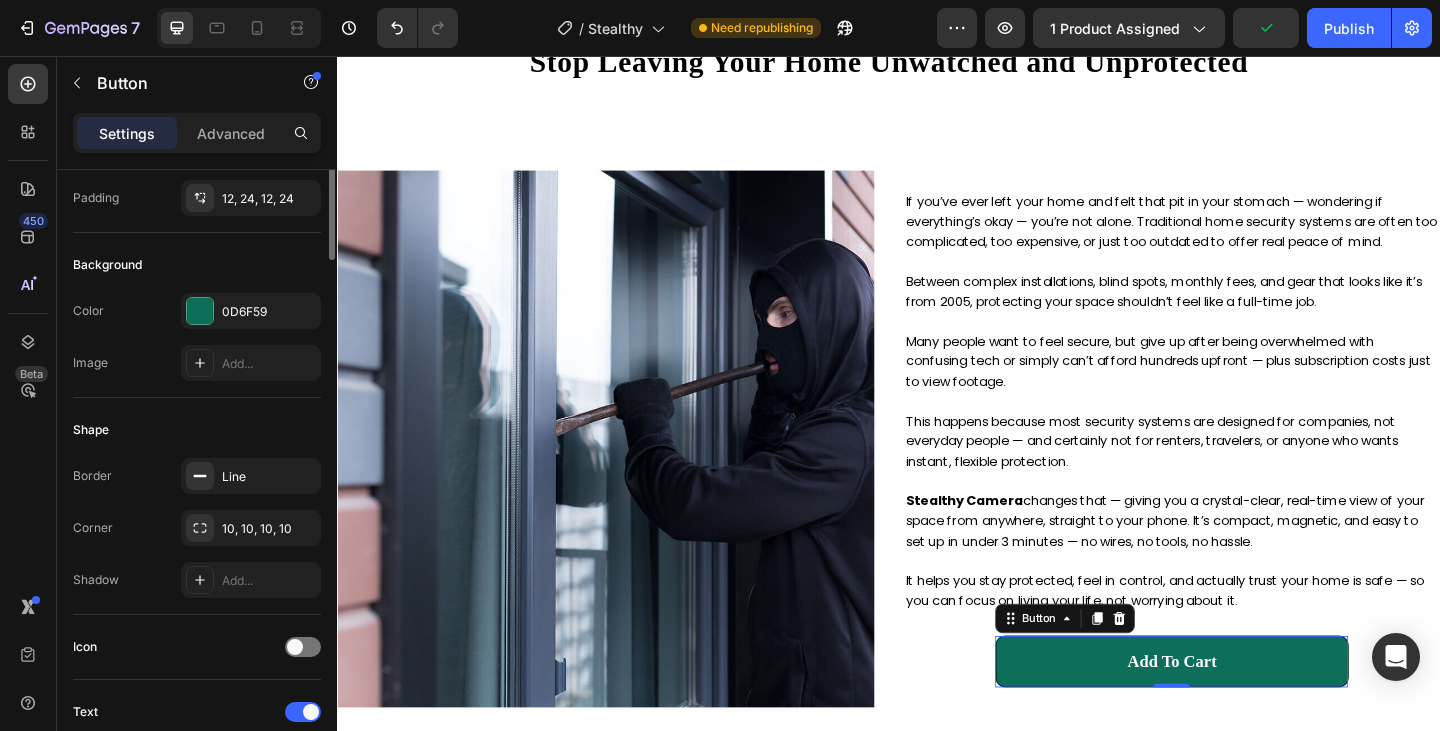 scroll, scrollTop: 0, scrollLeft: 0, axis: both 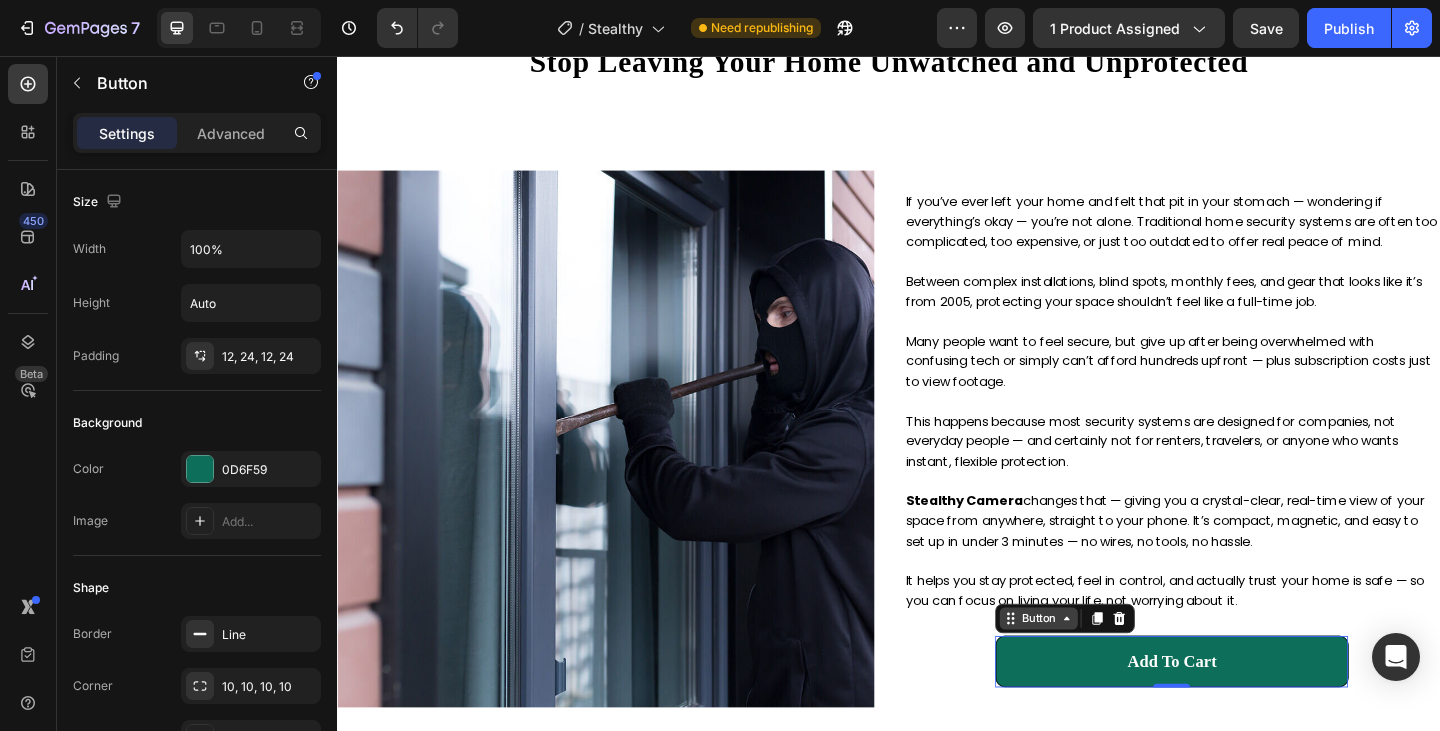 click 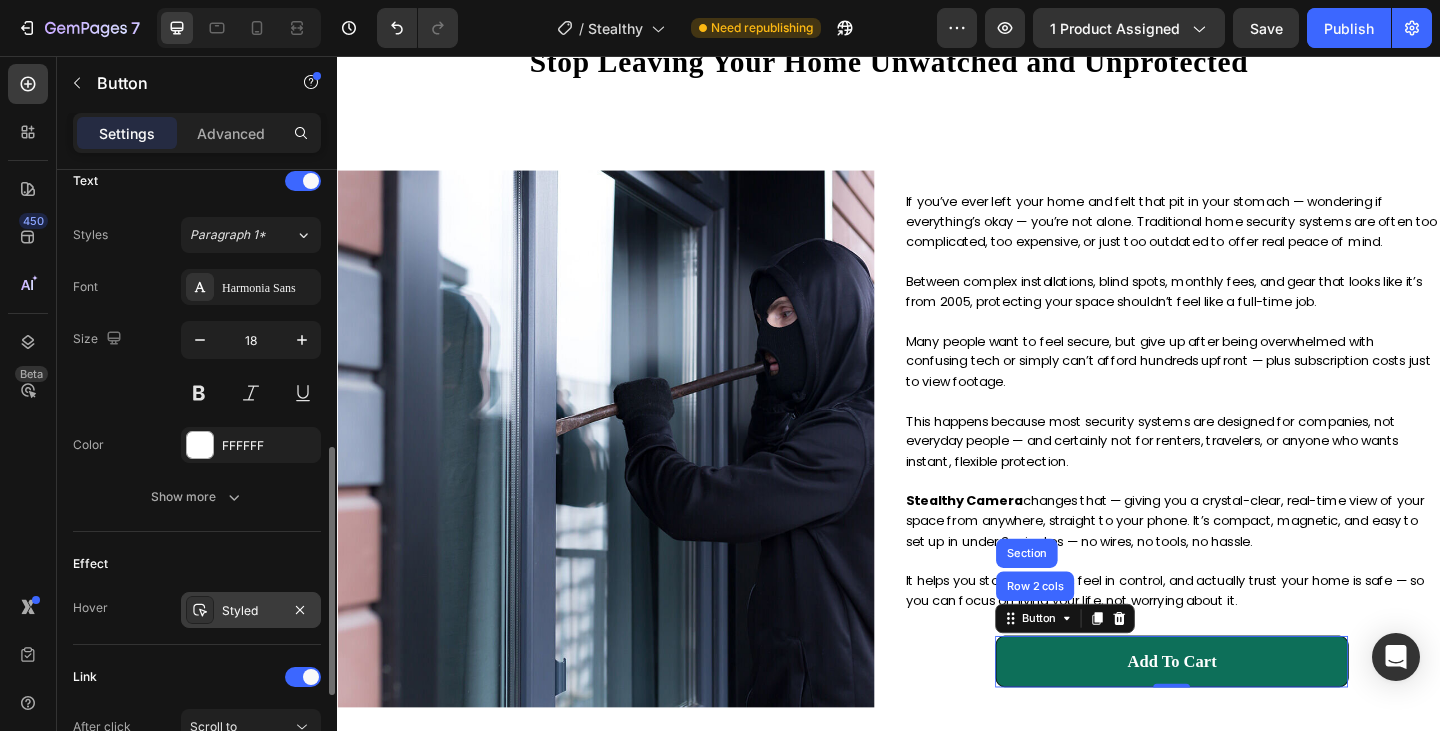 scroll, scrollTop: 0, scrollLeft: 0, axis: both 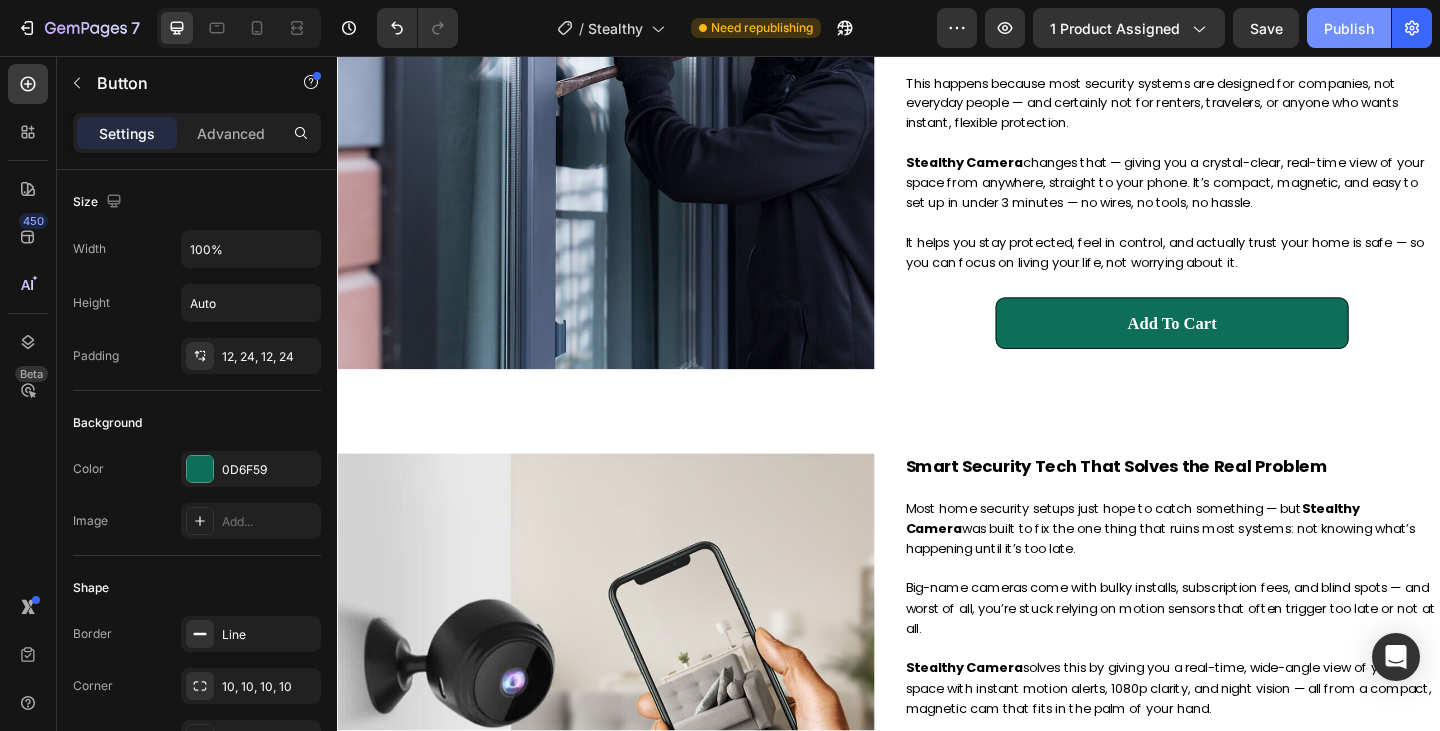 click on "Publish" at bounding box center [1349, 28] 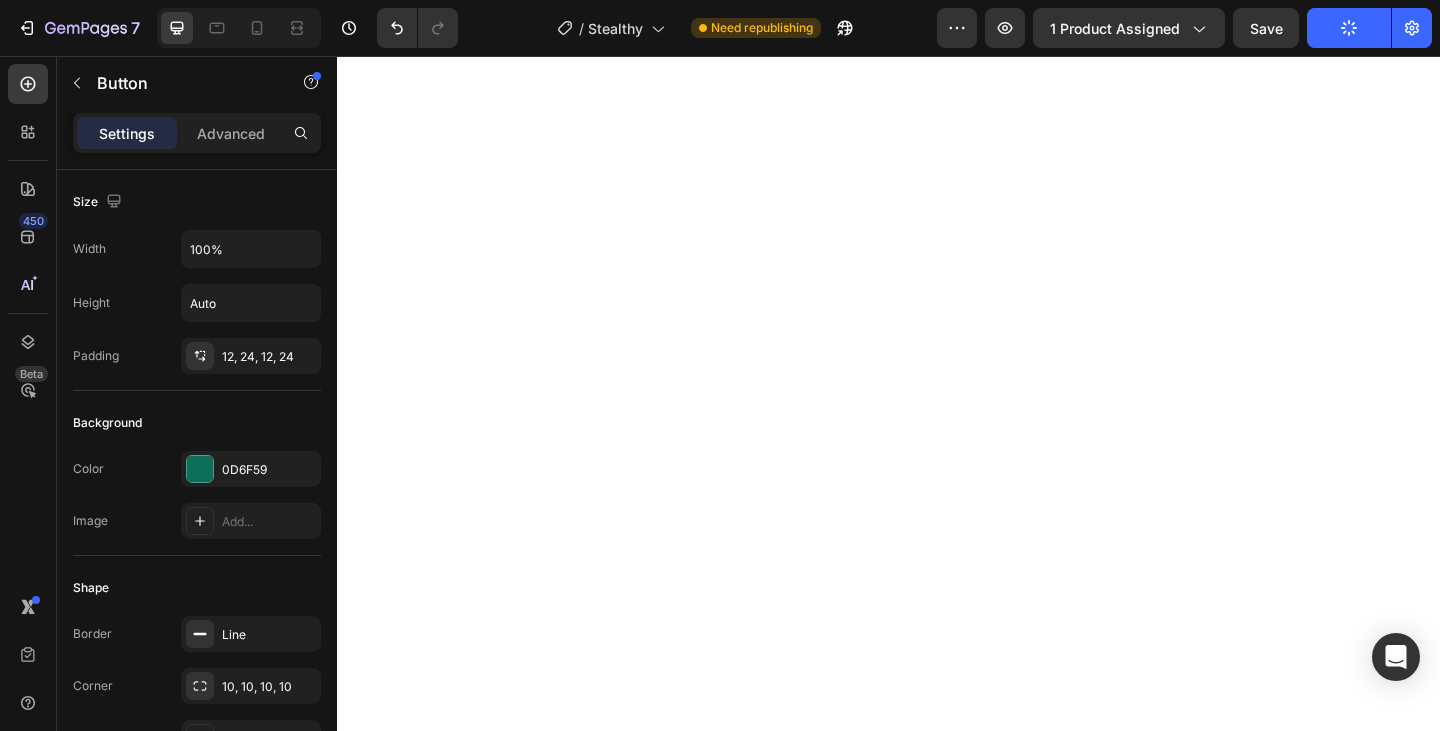 scroll, scrollTop: 0, scrollLeft: 0, axis: both 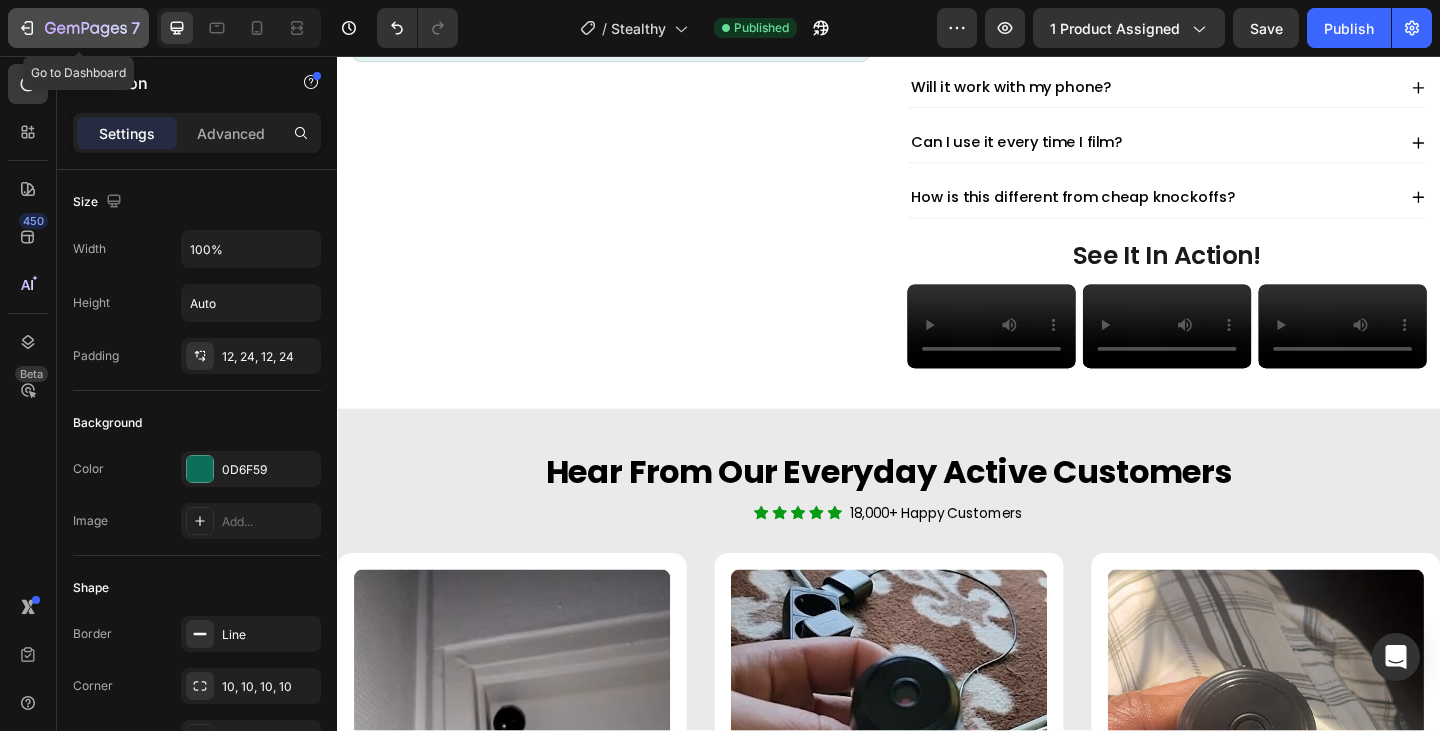click on "7" at bounding box center (78, 28) 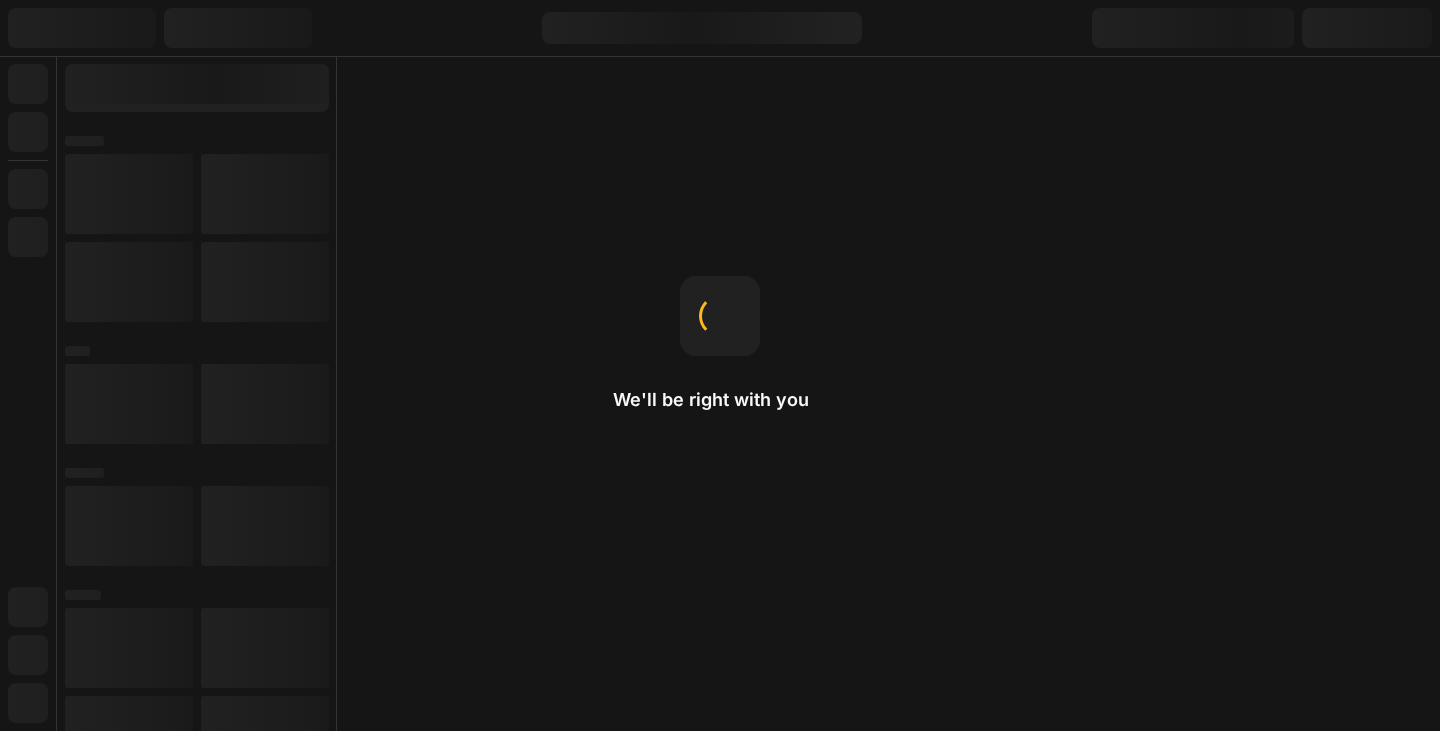 scroll, scrollTop: 0, scrollLeft: 0, axis: both 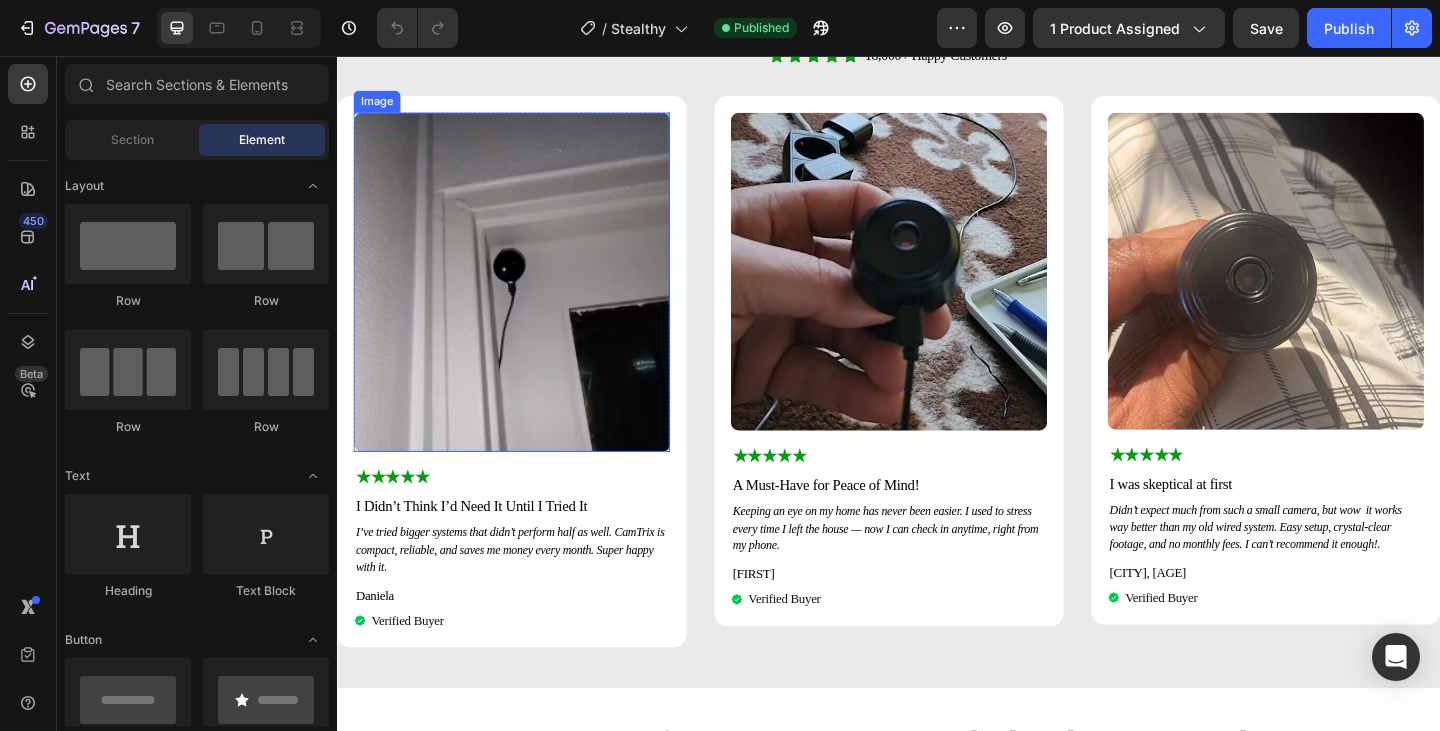 click at bounding box center (527, 302) 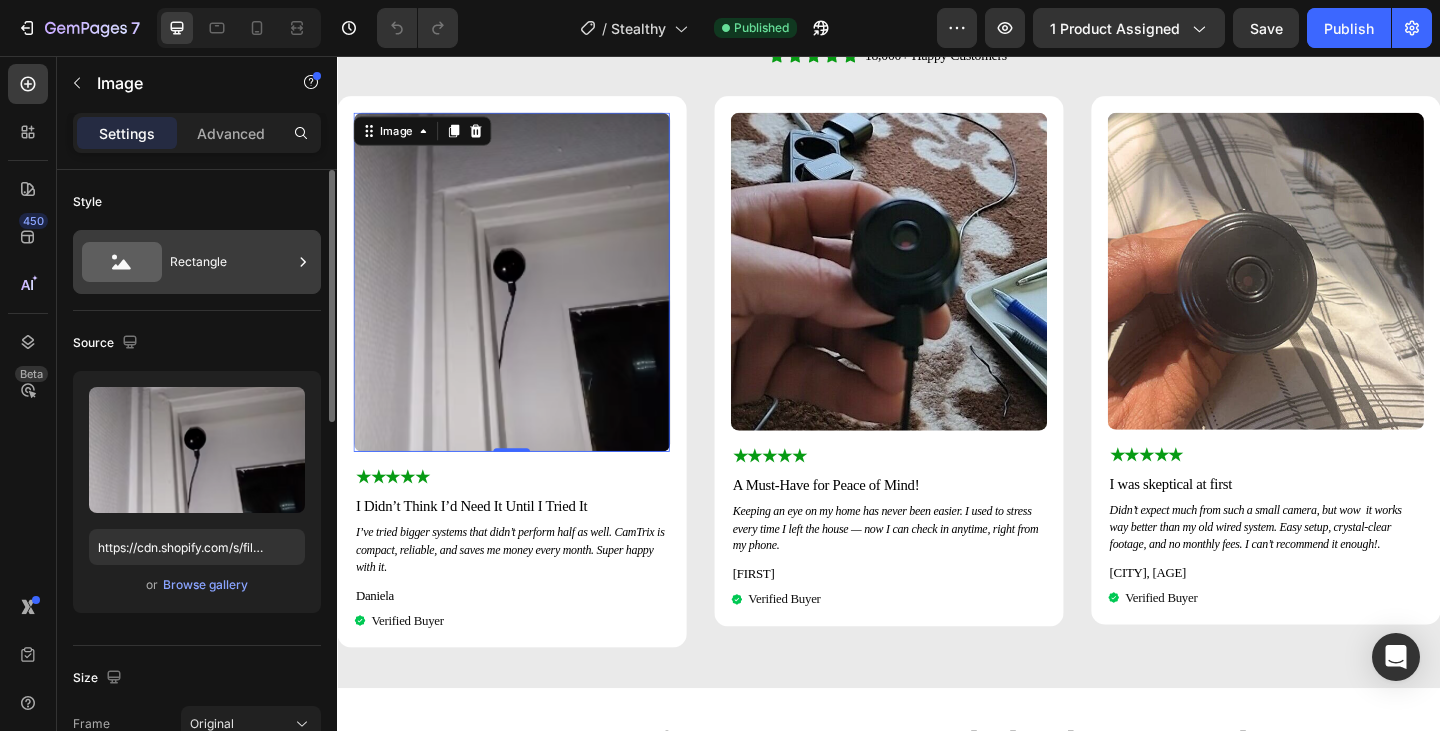 click 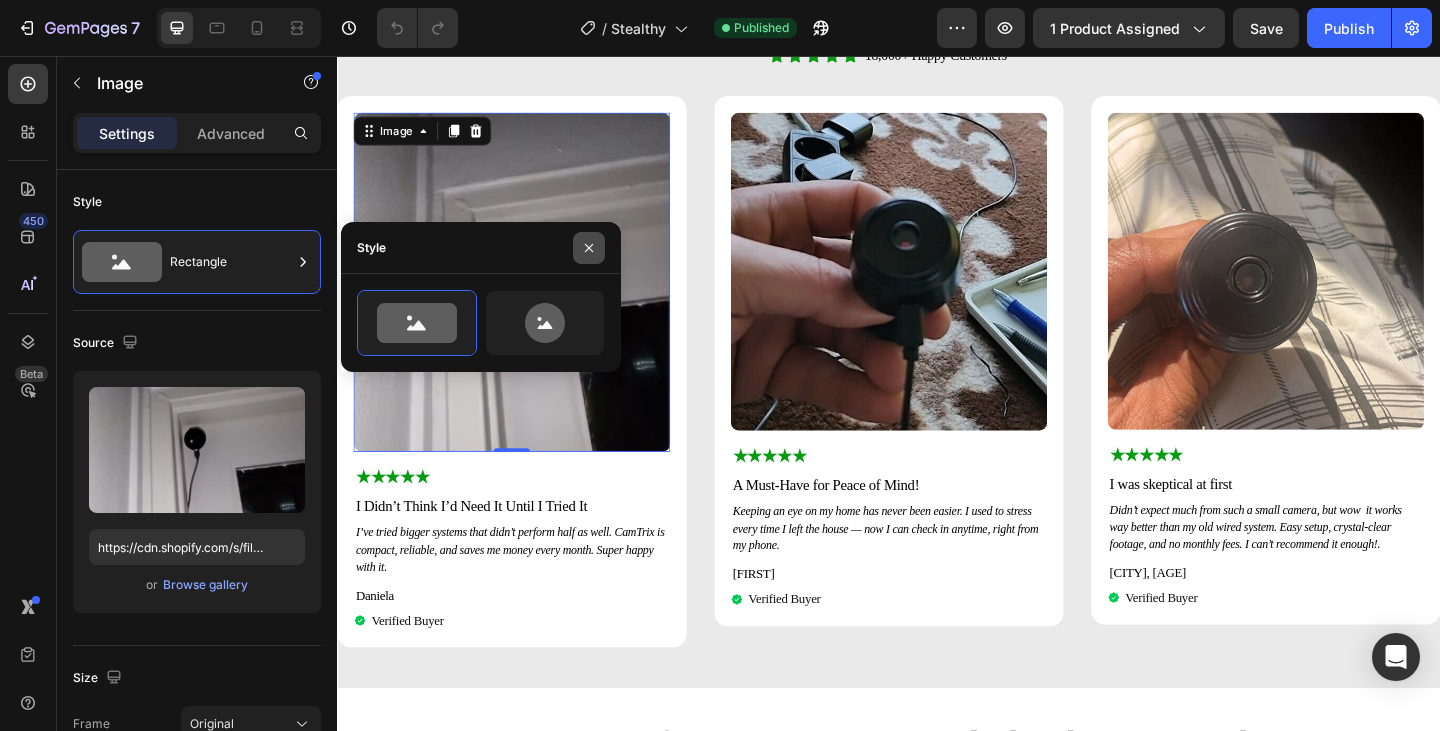 click at bounding box center (589, 248) 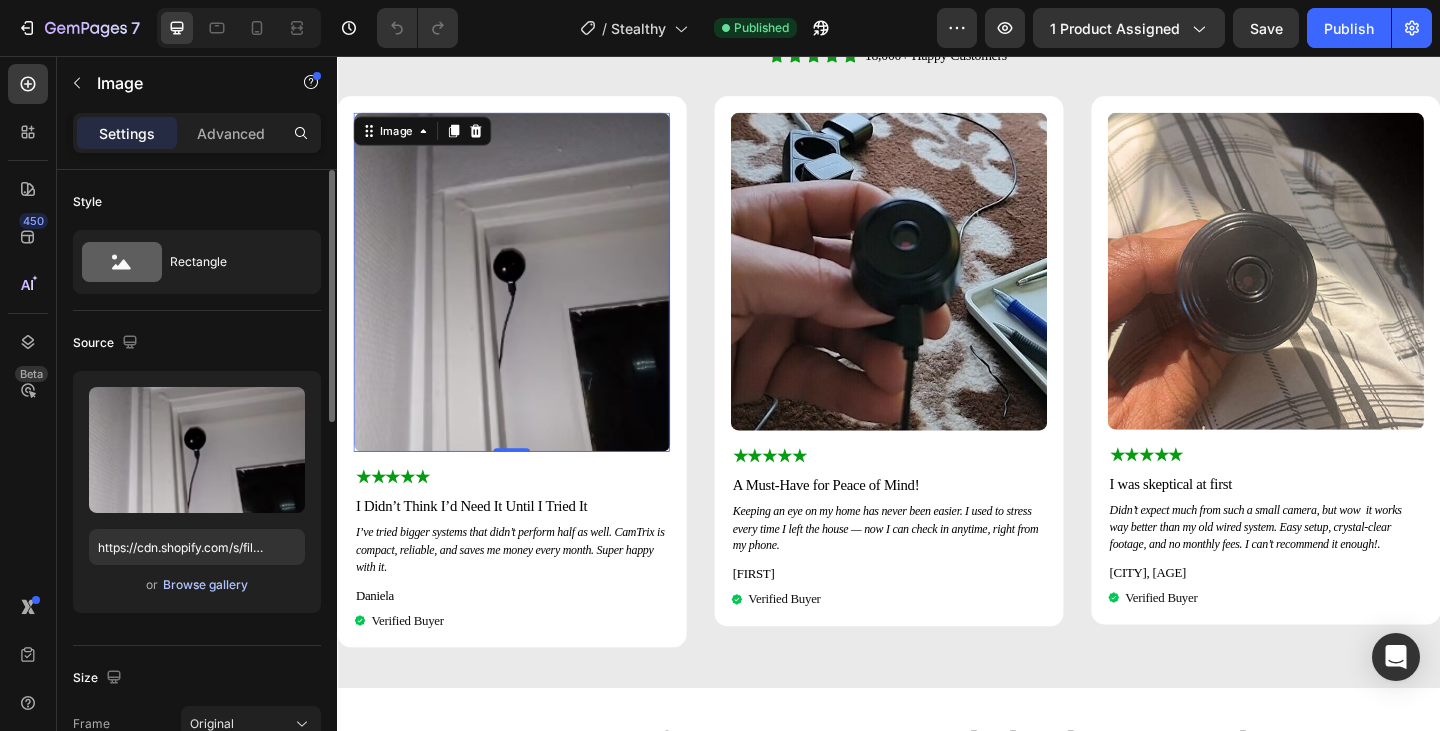 click on "Browse gallery" at bounding box center (205, 585) 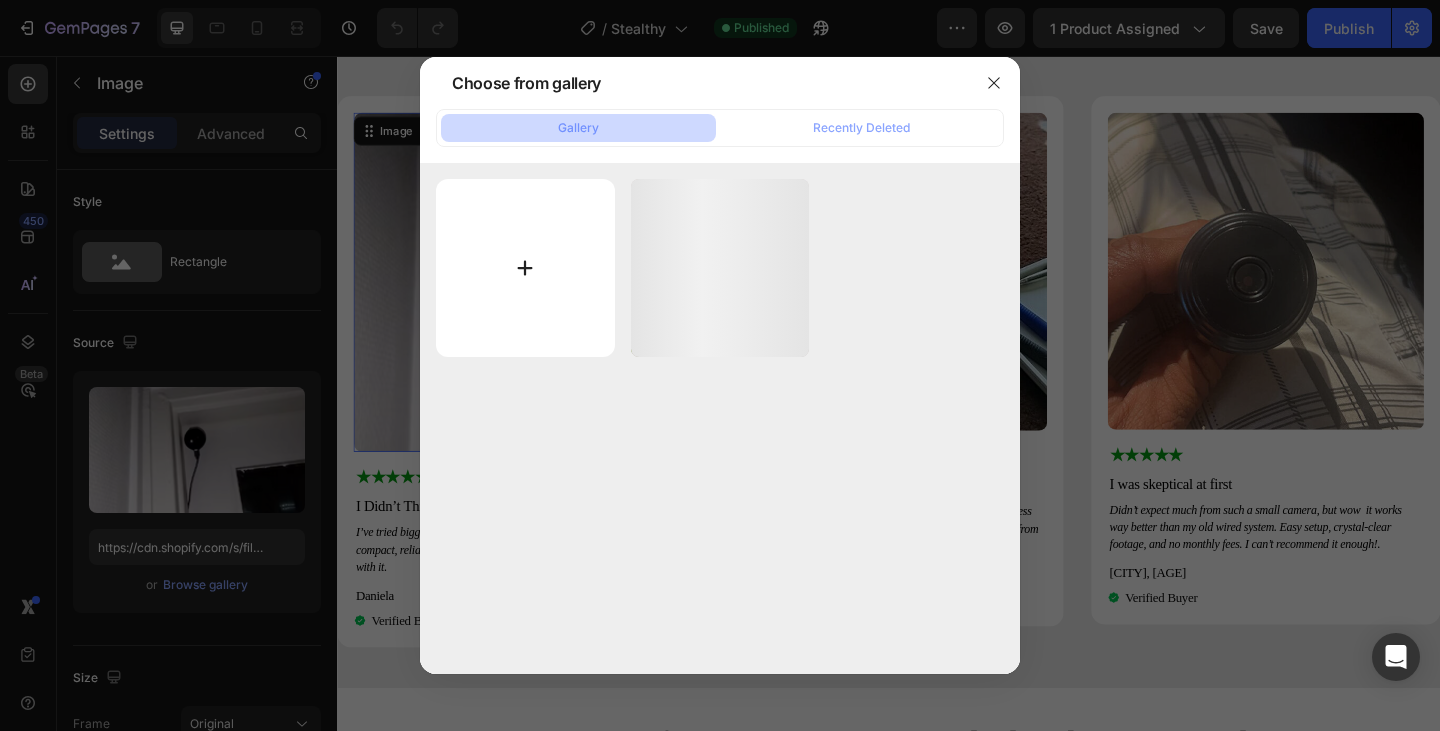click at bounding box center (525, 268) 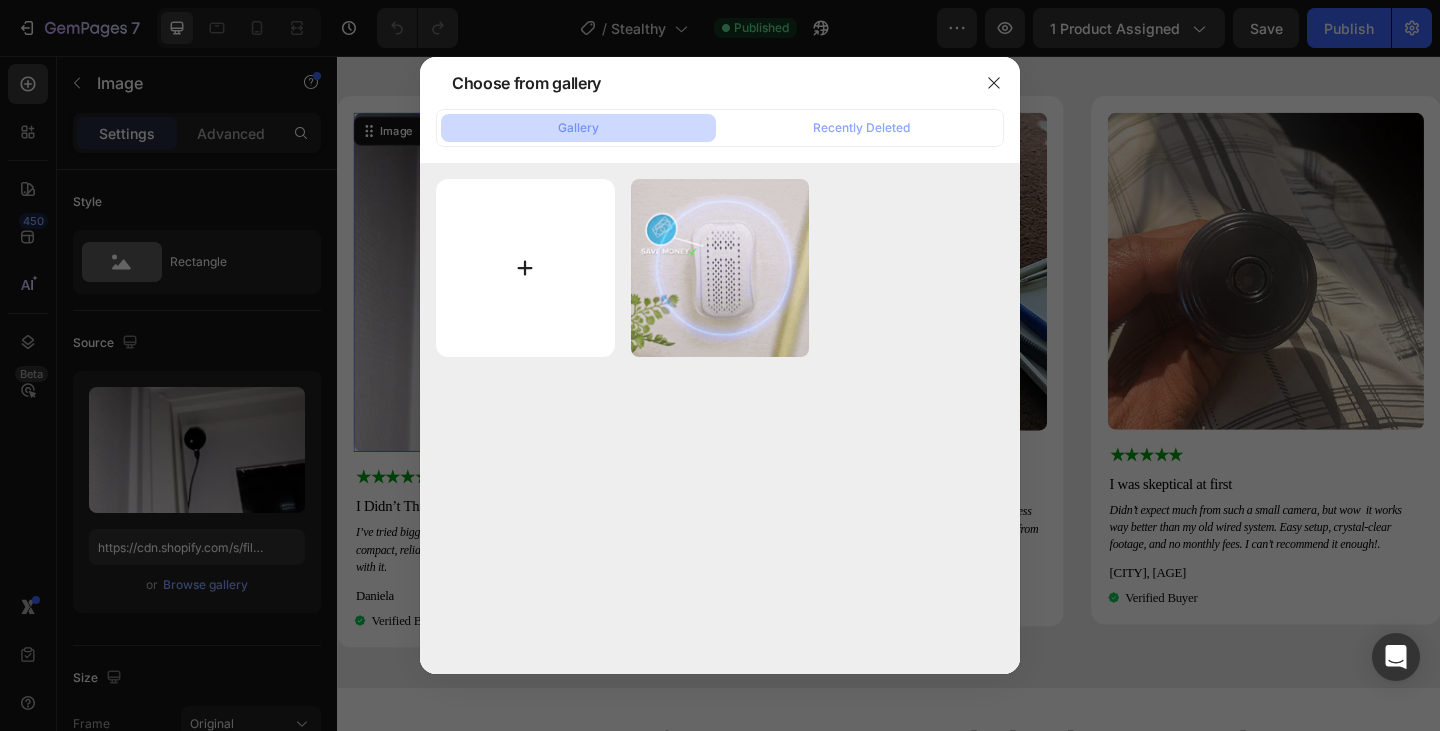 type on "C:\fakepath\Aa21510e5532845159817b5d4b742deecC.webp" 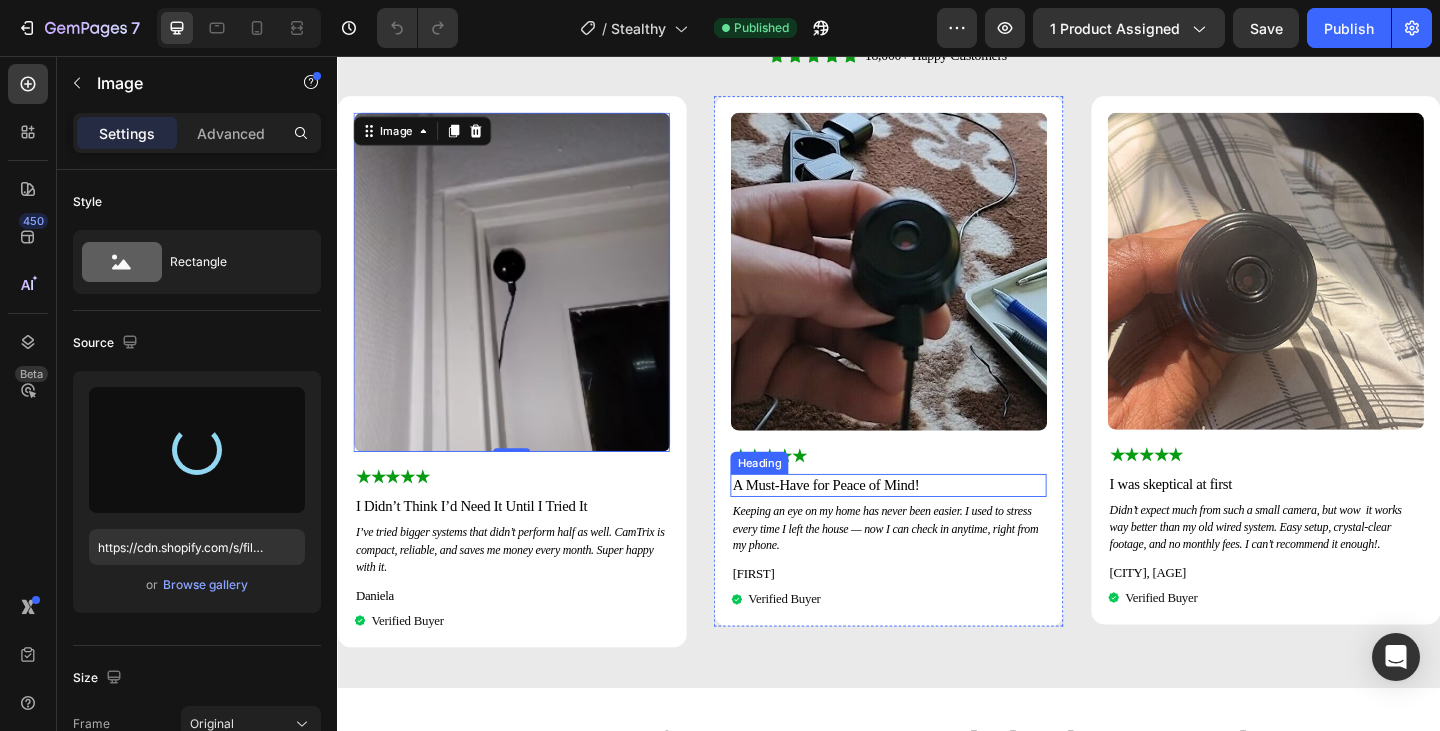 type on "https://cdn.shopify.com/s/files/1/0955/0902/0953/files/gempages_577880235253432848-42333867-48ff-4607-b61a-766a4757b3bc.webp" 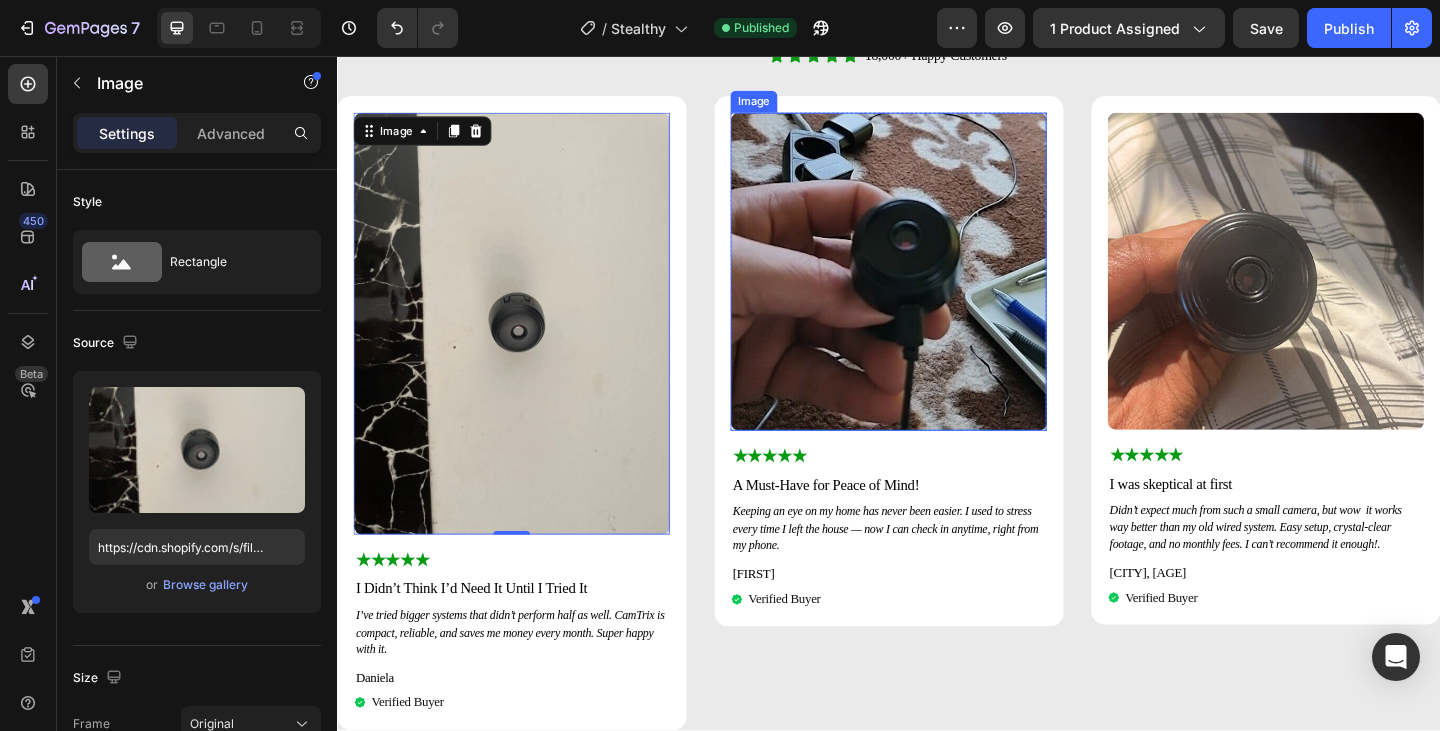 click at bounding box center (937, 291) 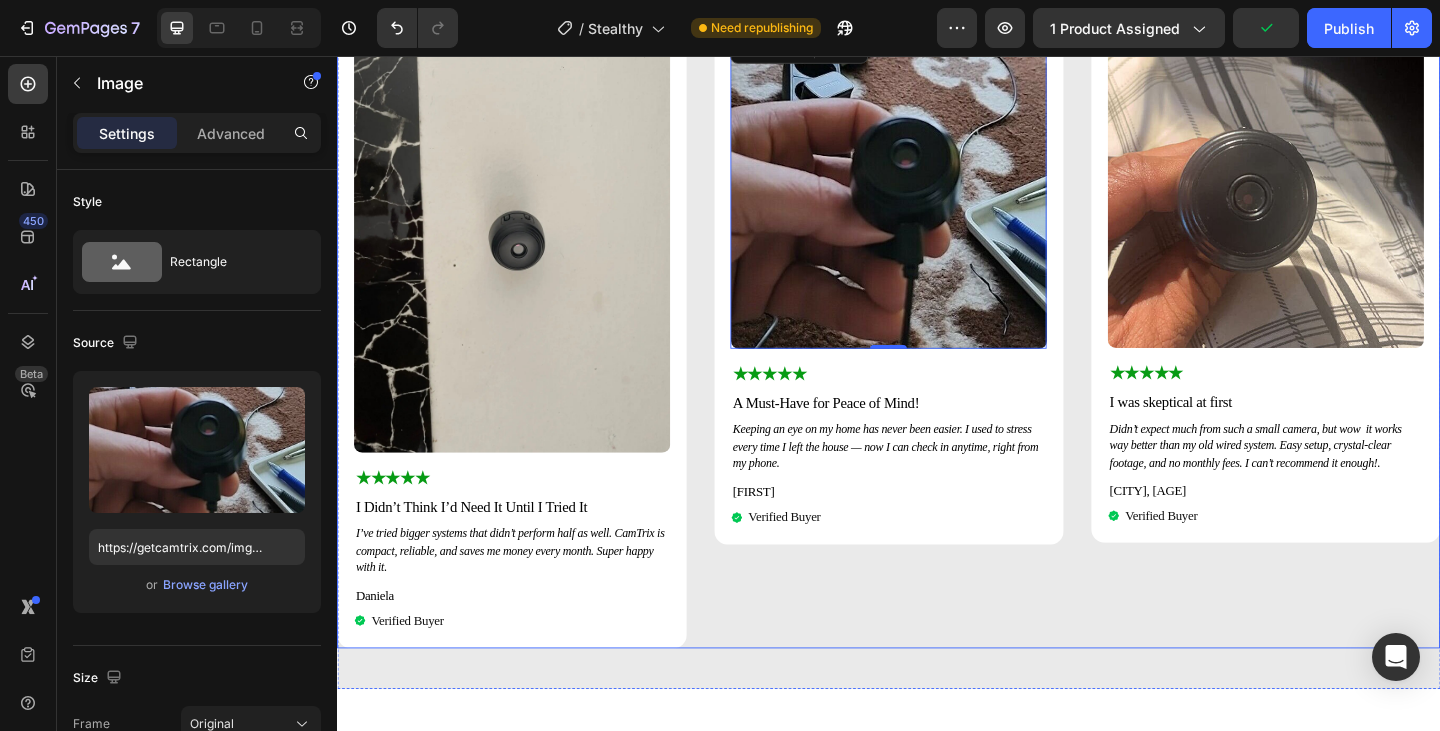 scroll, scrollTop: 1543, scrollLeft: 0, axis: vertical 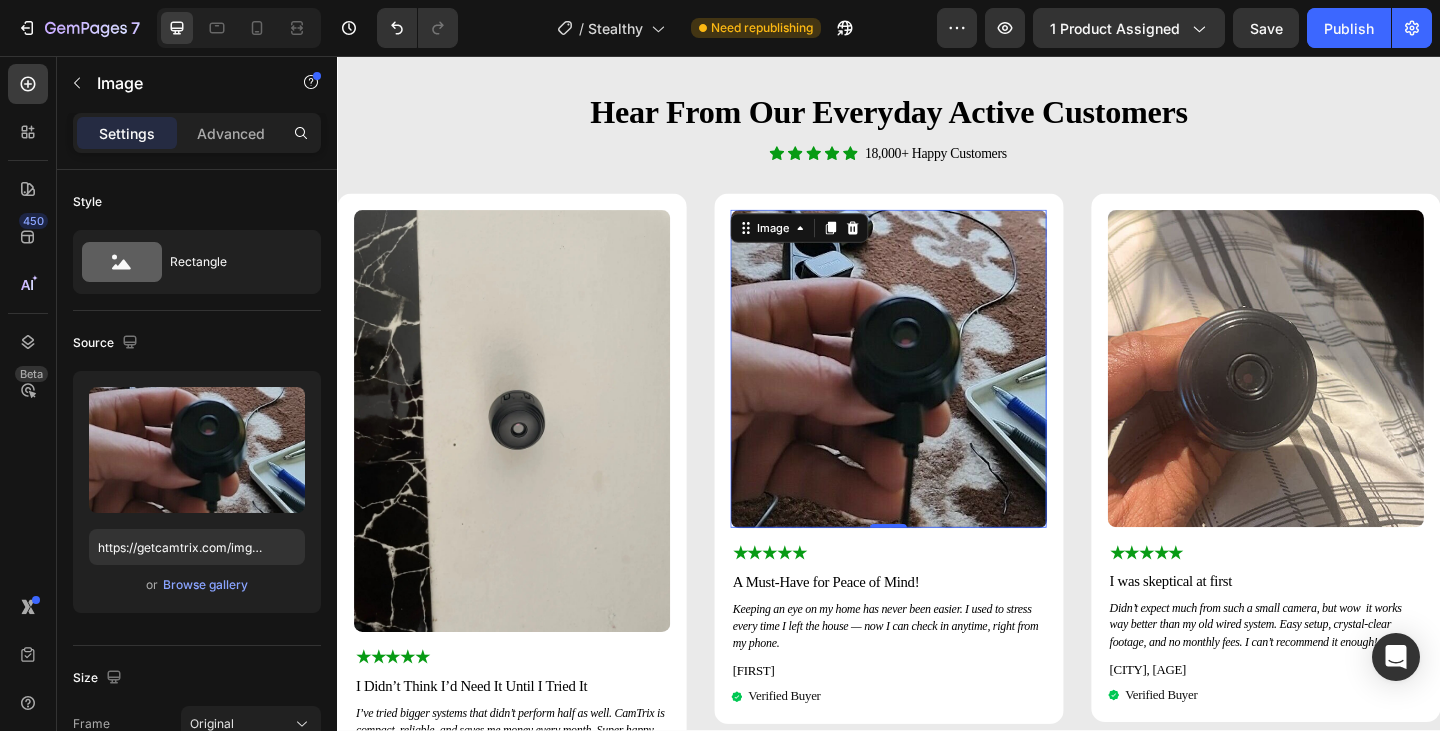 click at bounding box center [937, 397] 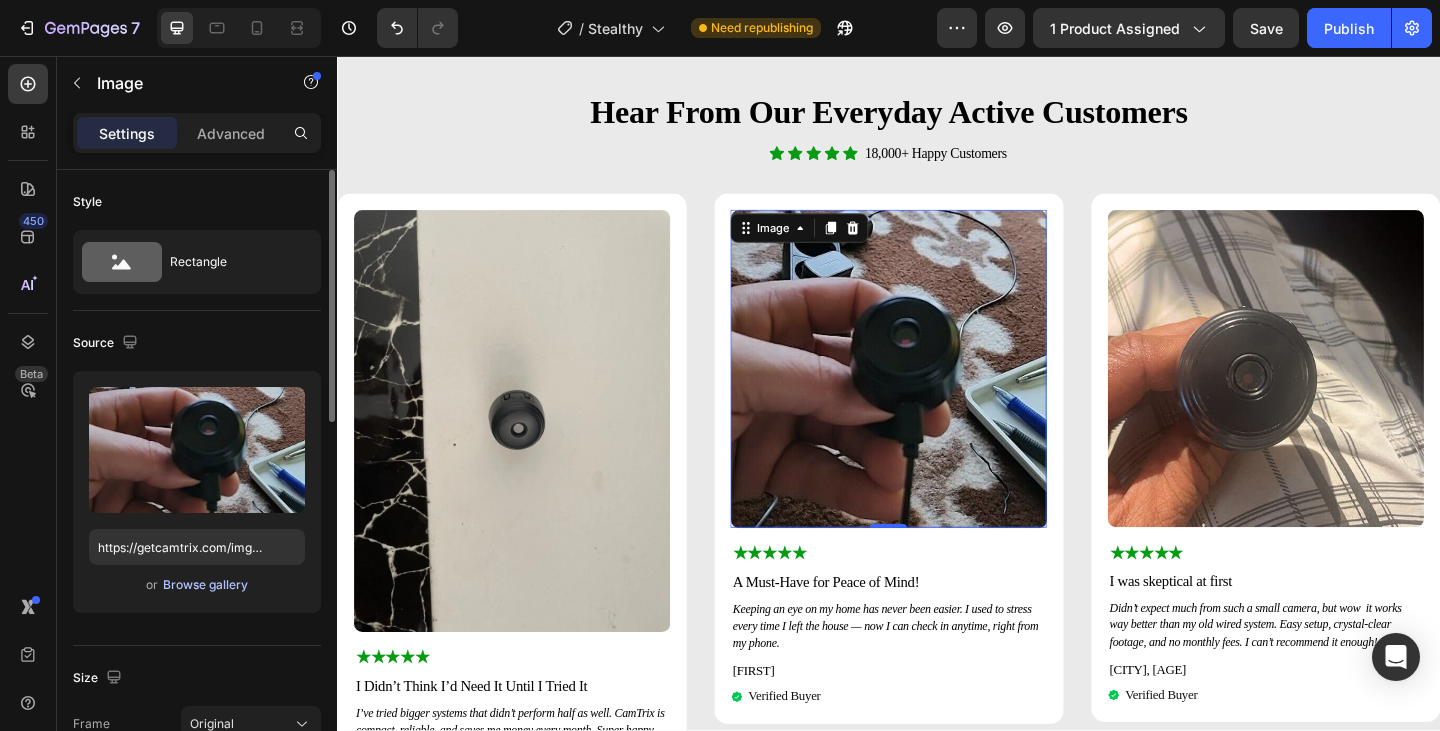 click on "Browse gallery" at bounding box center (205, 585) 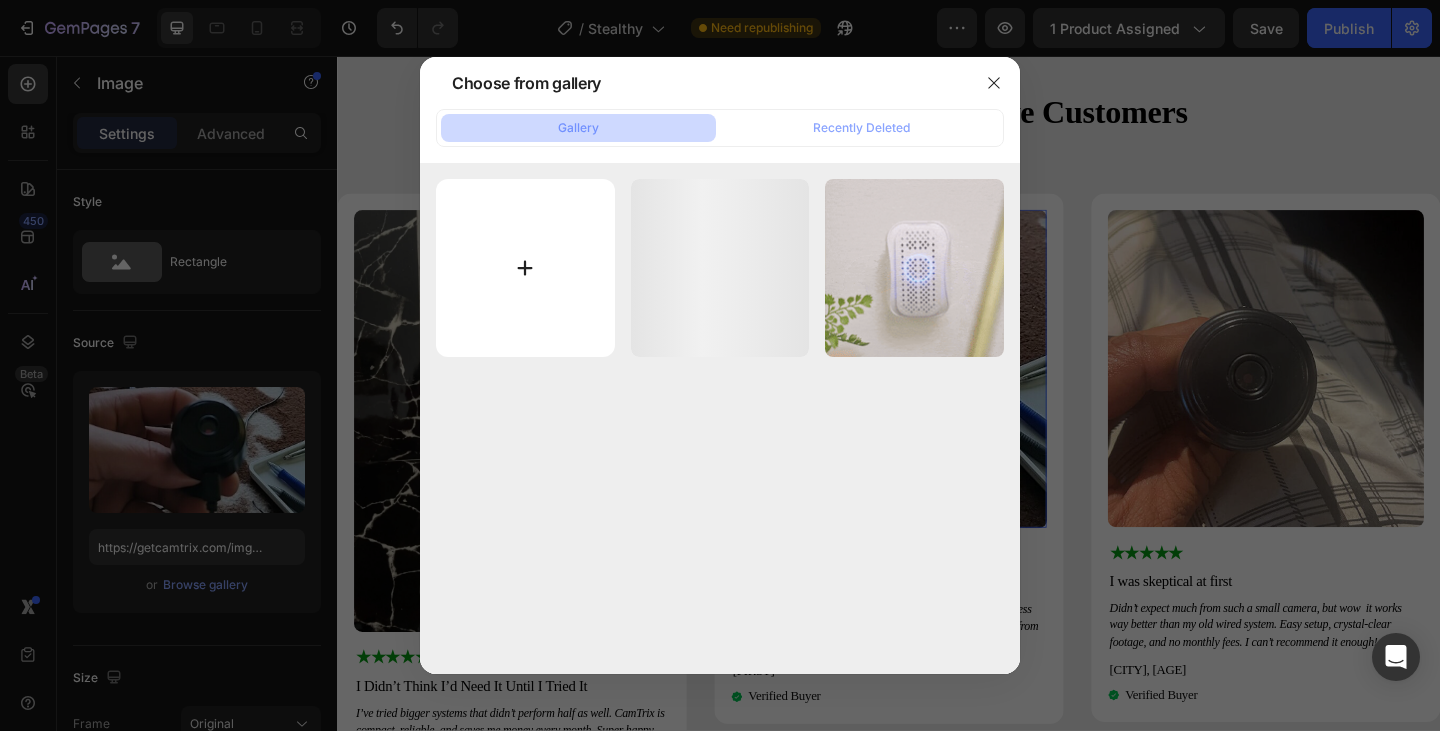 click at bounding box center [525, 268] 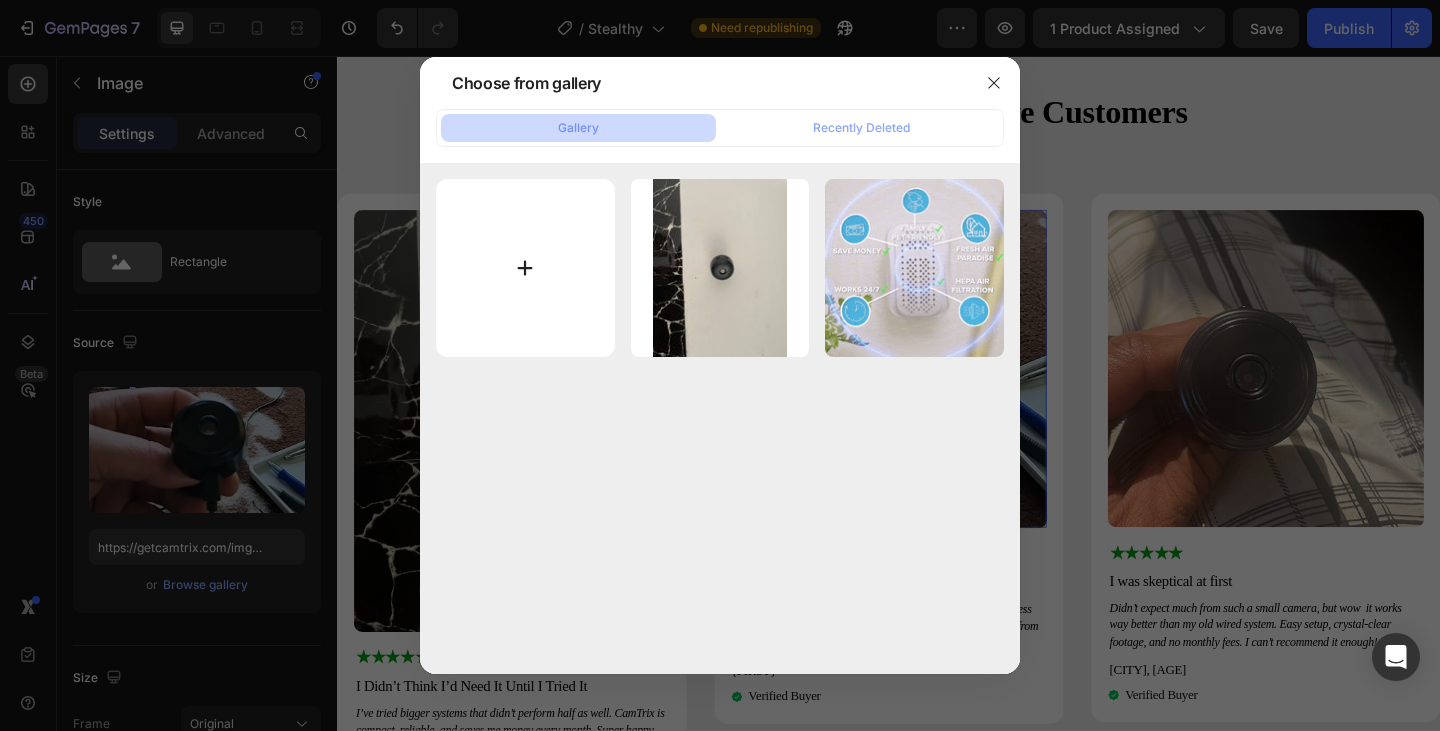 type on "C:\fakepath\Ab67d457e7e6a470cac7fe335f4a968bfO.webp" 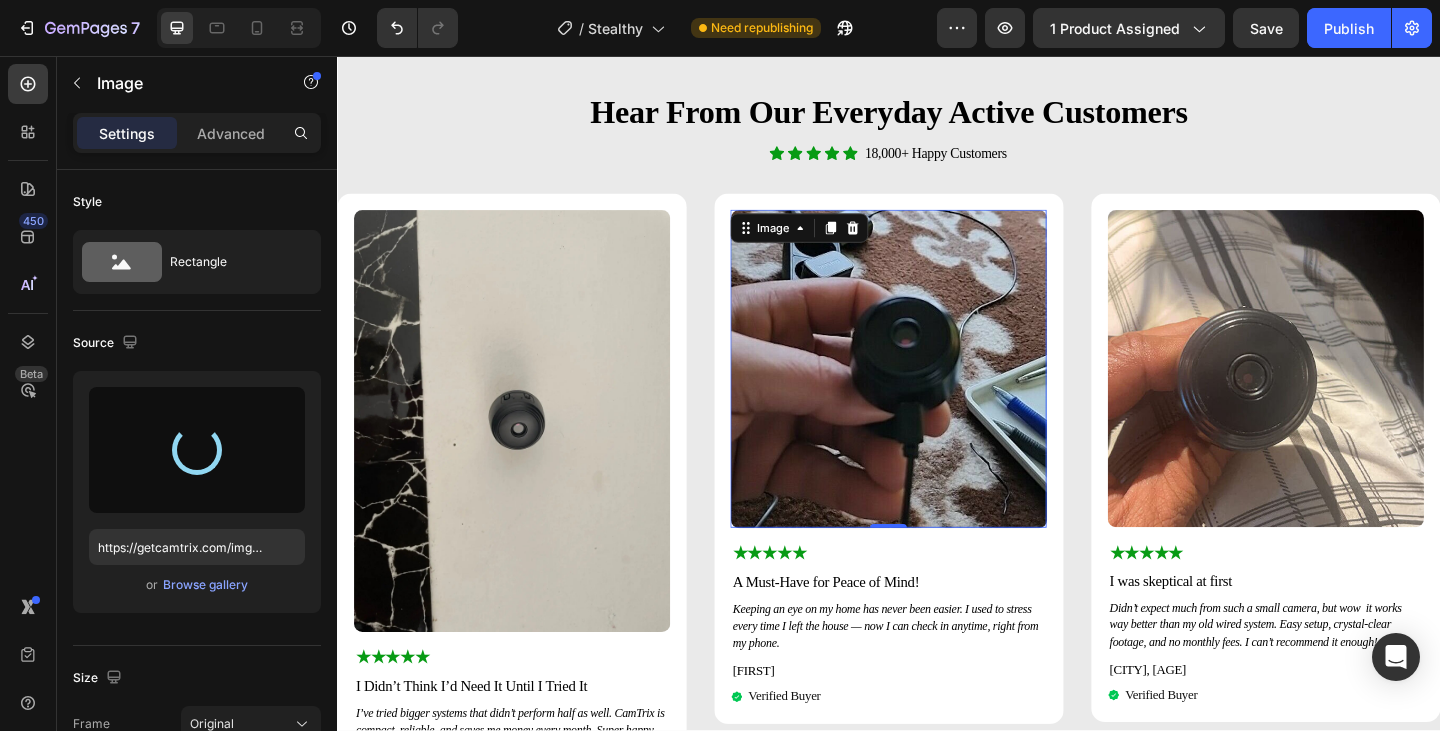 type on "https://cdn.shopify.com/s/files/1/0955/0902/0953/files/gempages_577880235253432848-085ffae0-3233-438e-a551-a6acc3c60a69.webp" 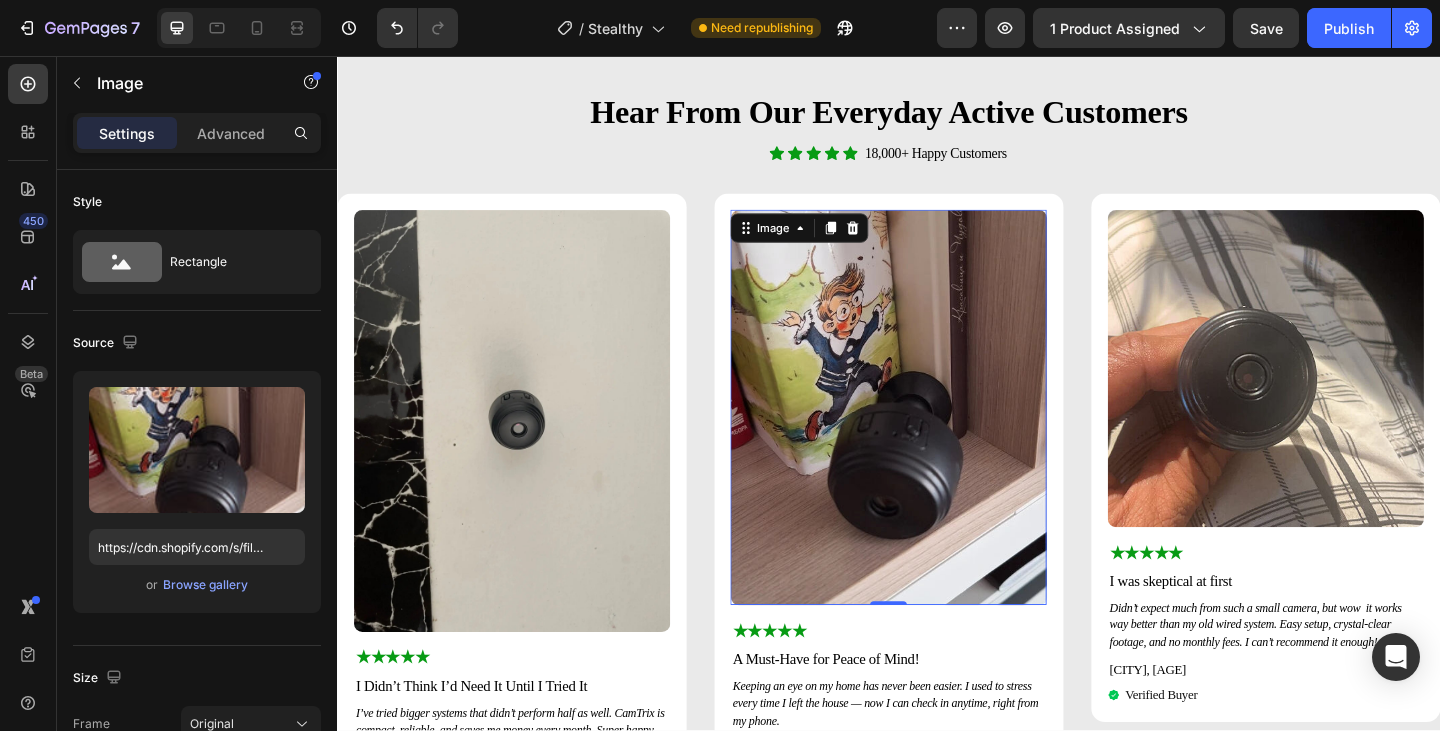 click at bounding box center [1347, 396] 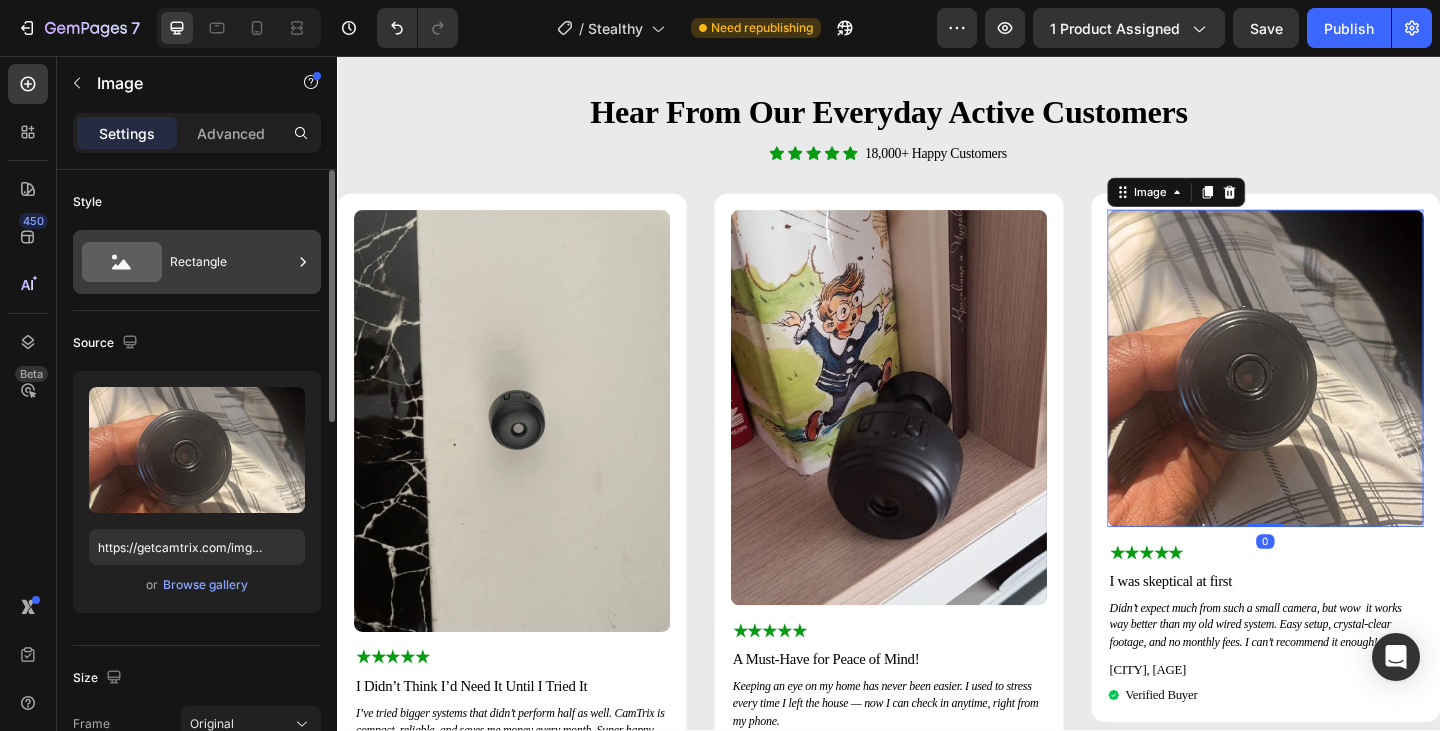 click on "Rectangle" at bounding box center [197, 262] 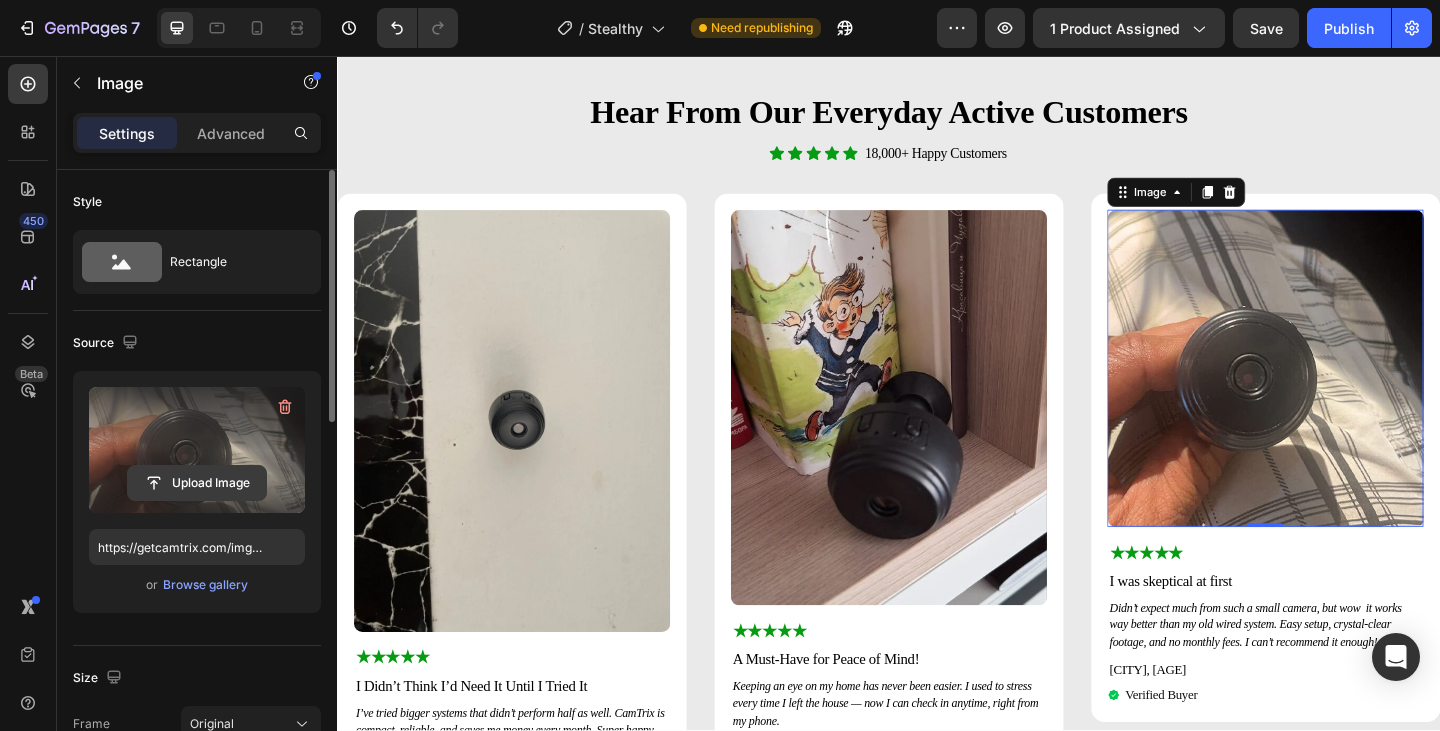 click 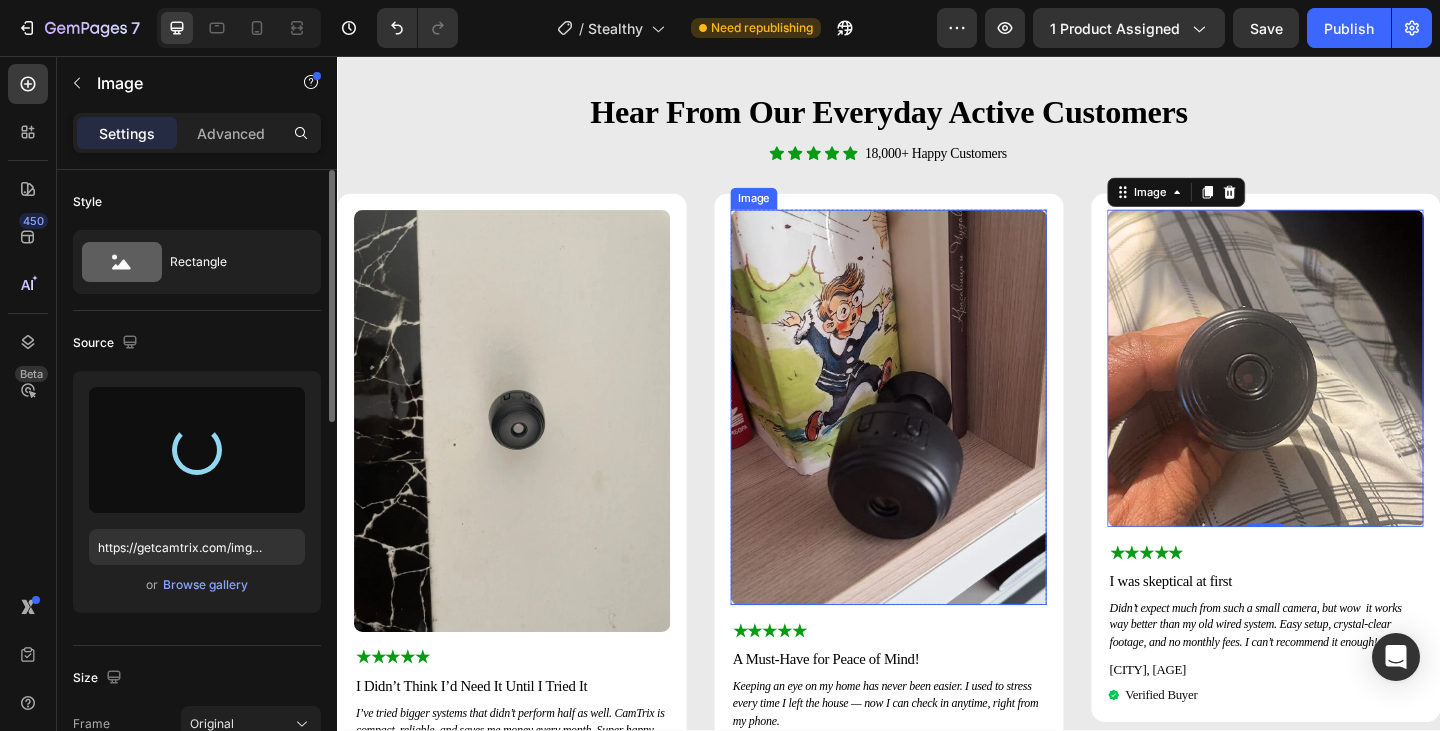 type on "https://cdn.shopify.com/s/files/1/0955/0902/0953/files/gempages_577880235253432848-67341b9a-ae44-43e7-90d0-728905eea86b.webp" 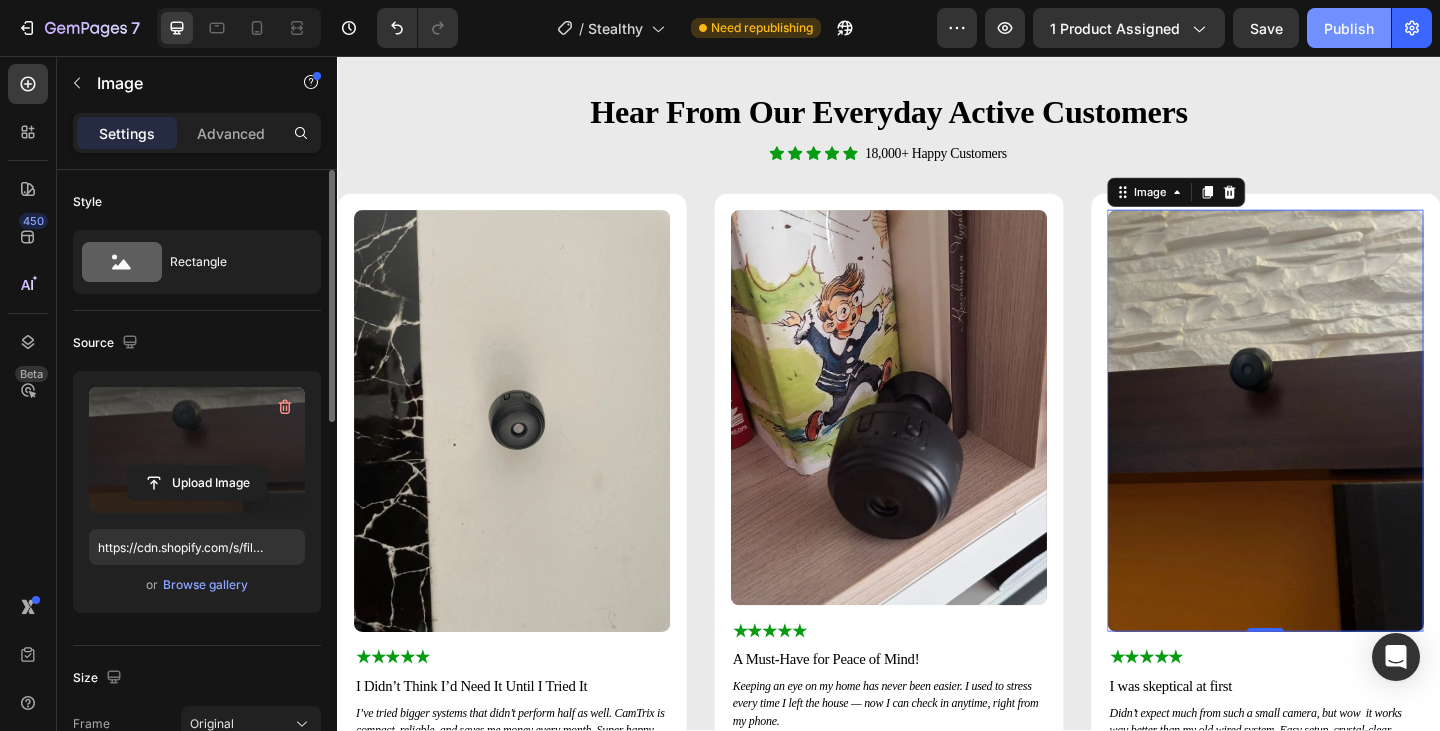 click on "Publish" at bounding box center [1349, 28] 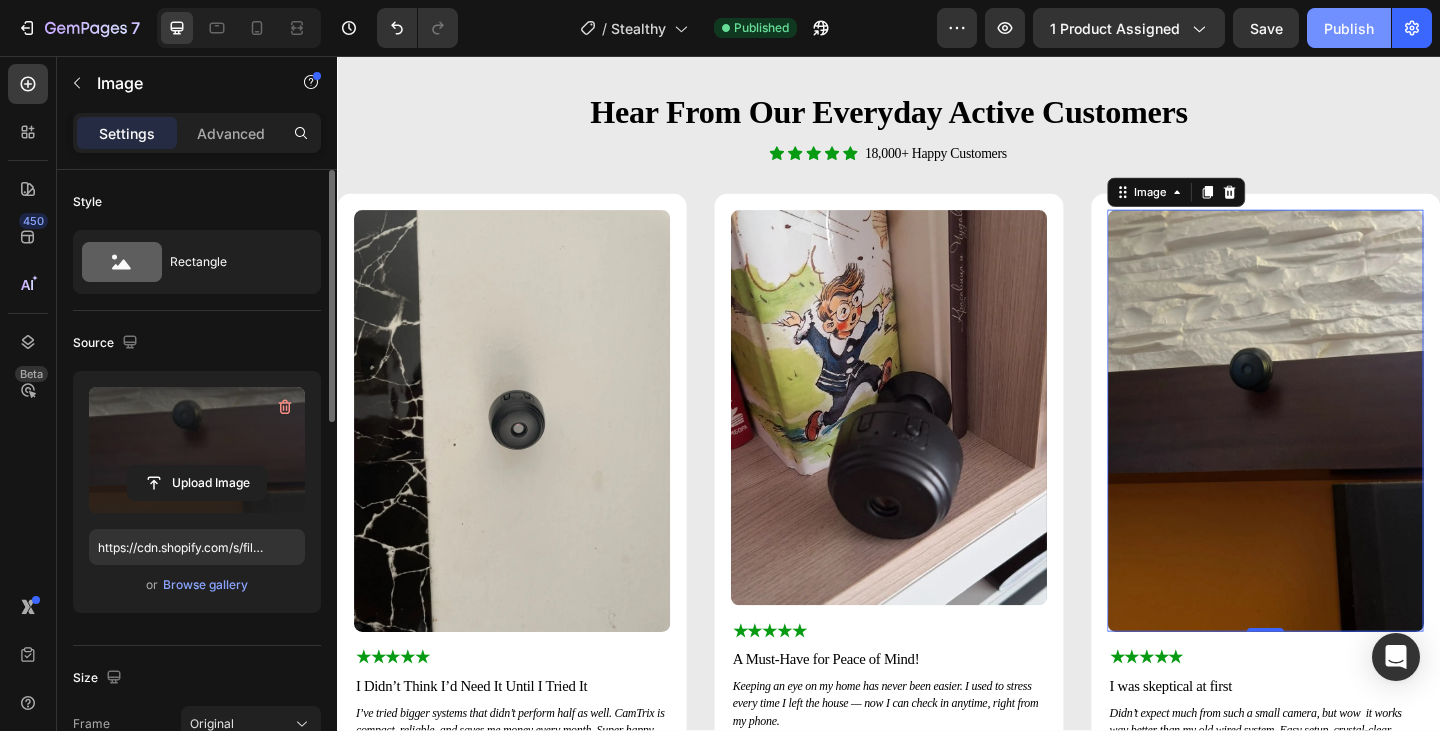 click on "Publish" at bounding box center (1349, 28) 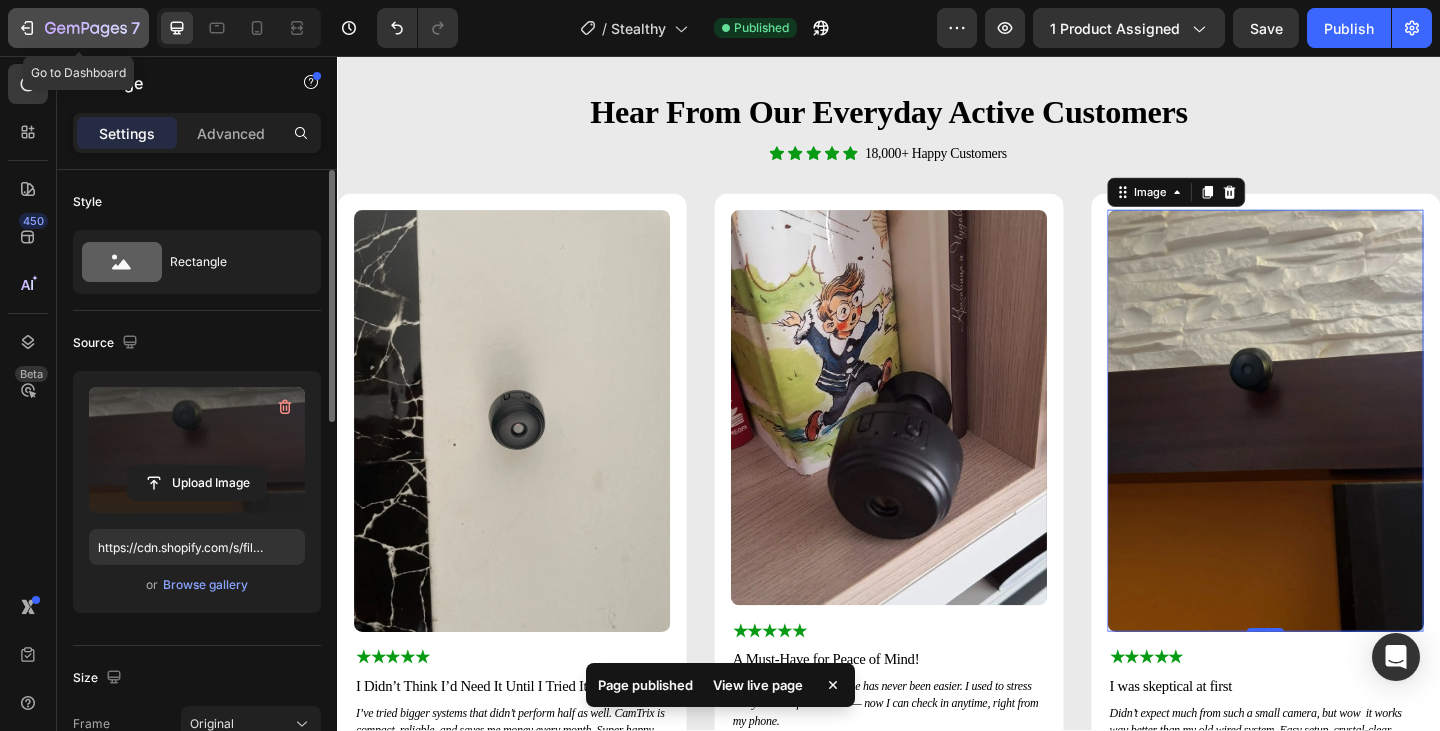 click 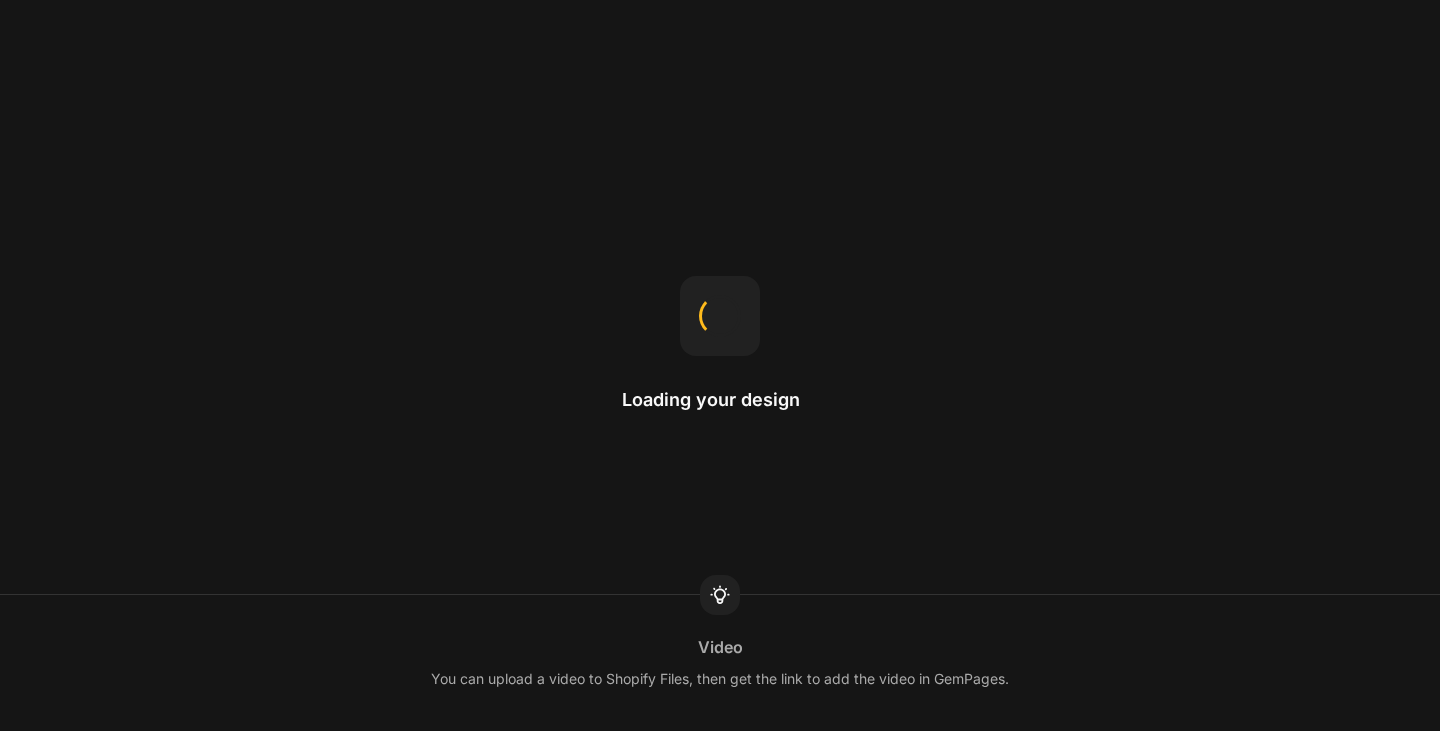 scroll, scrollTop: 0, scrollLeft: 0, axis: both 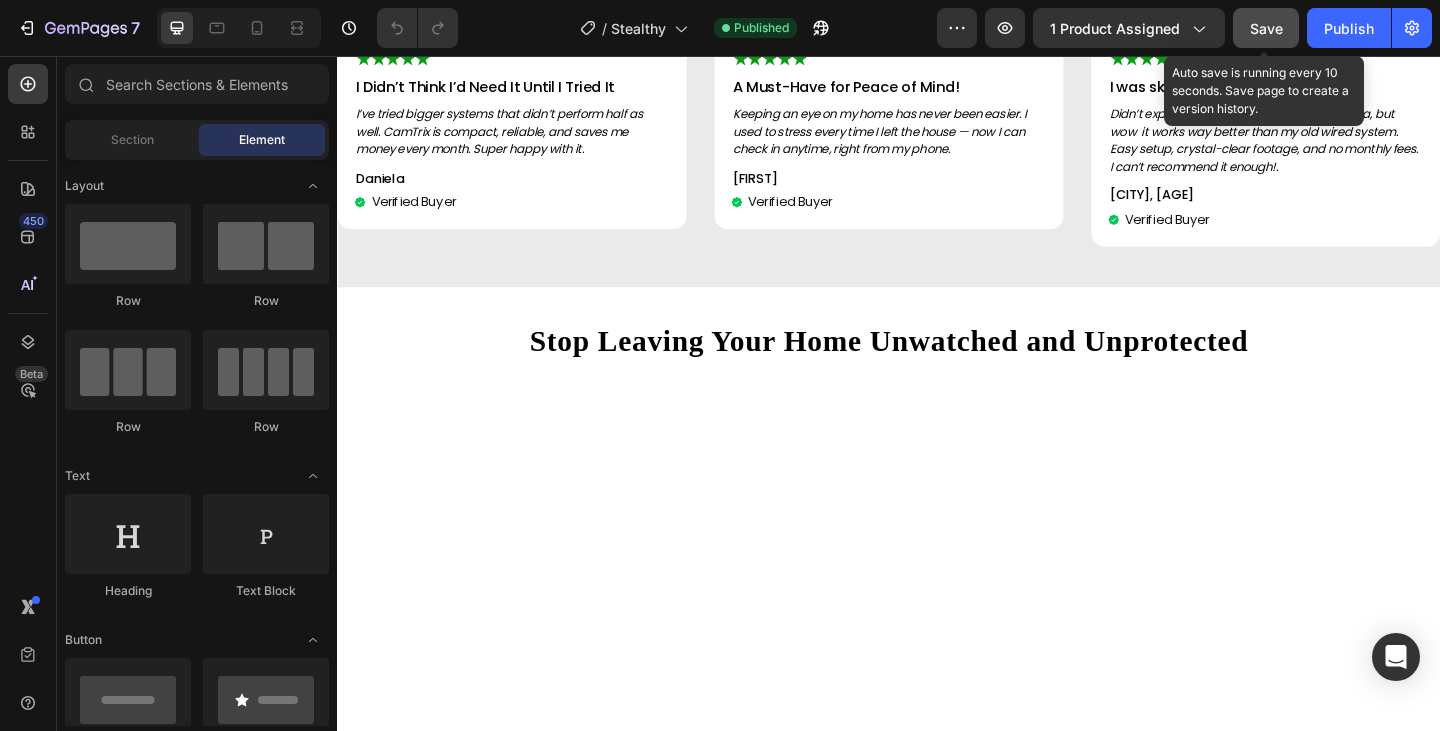 click on "Save" 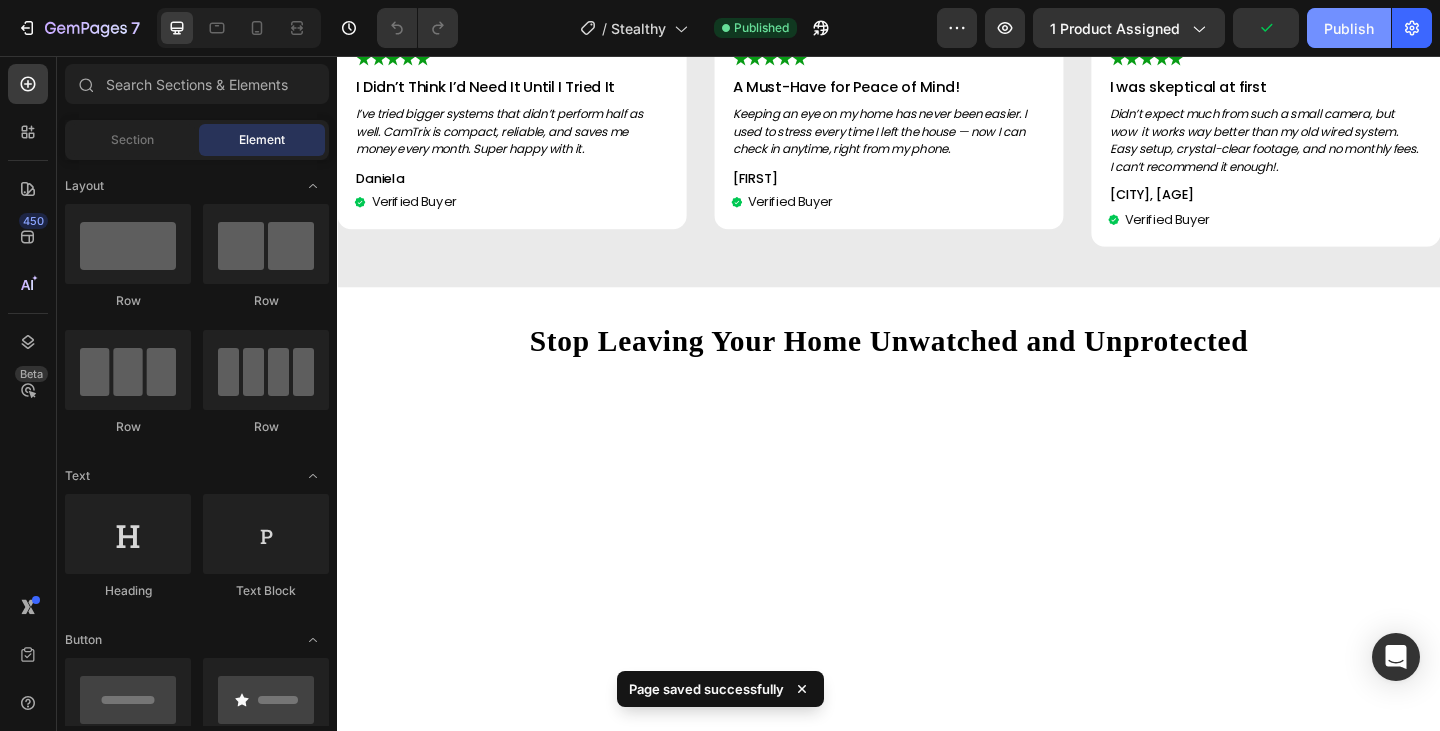 click on "Publish" at bounding box center [1349, 28] 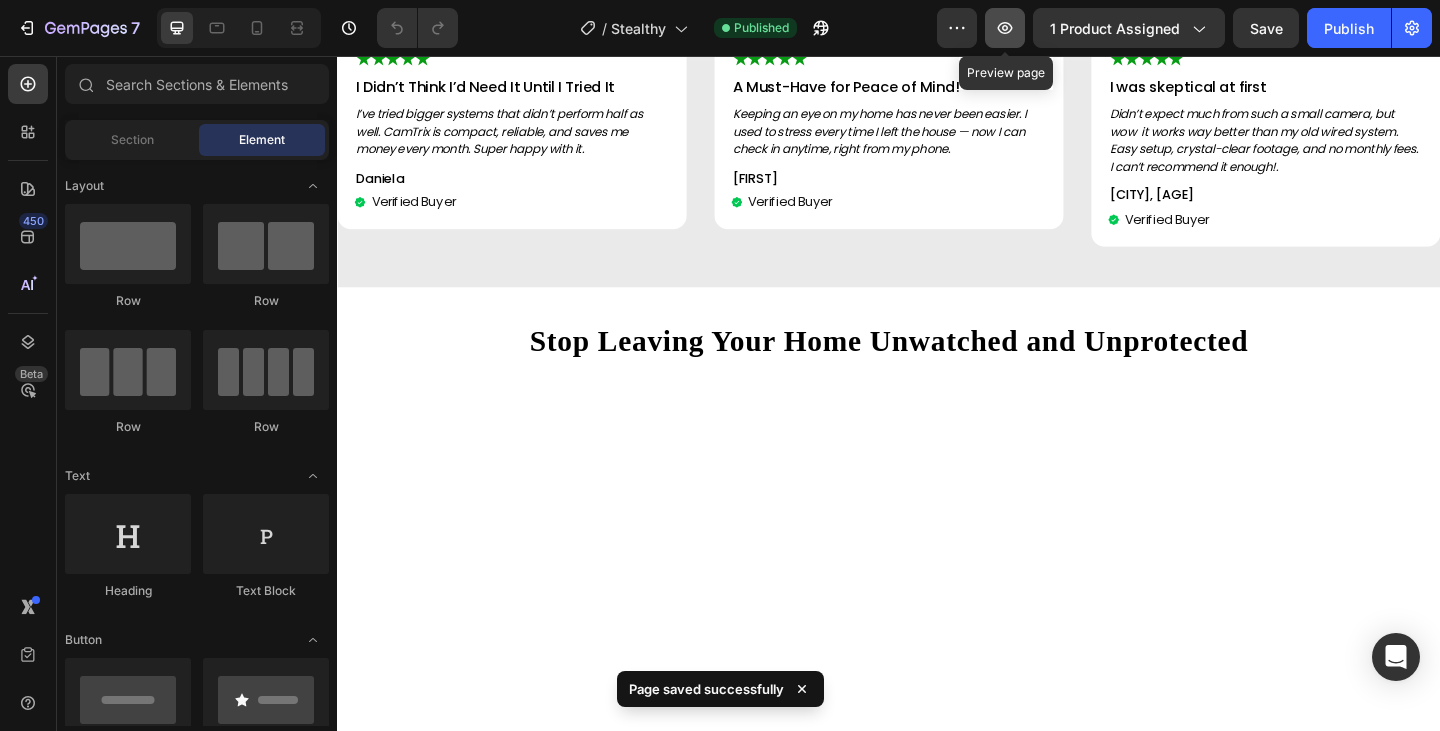 click 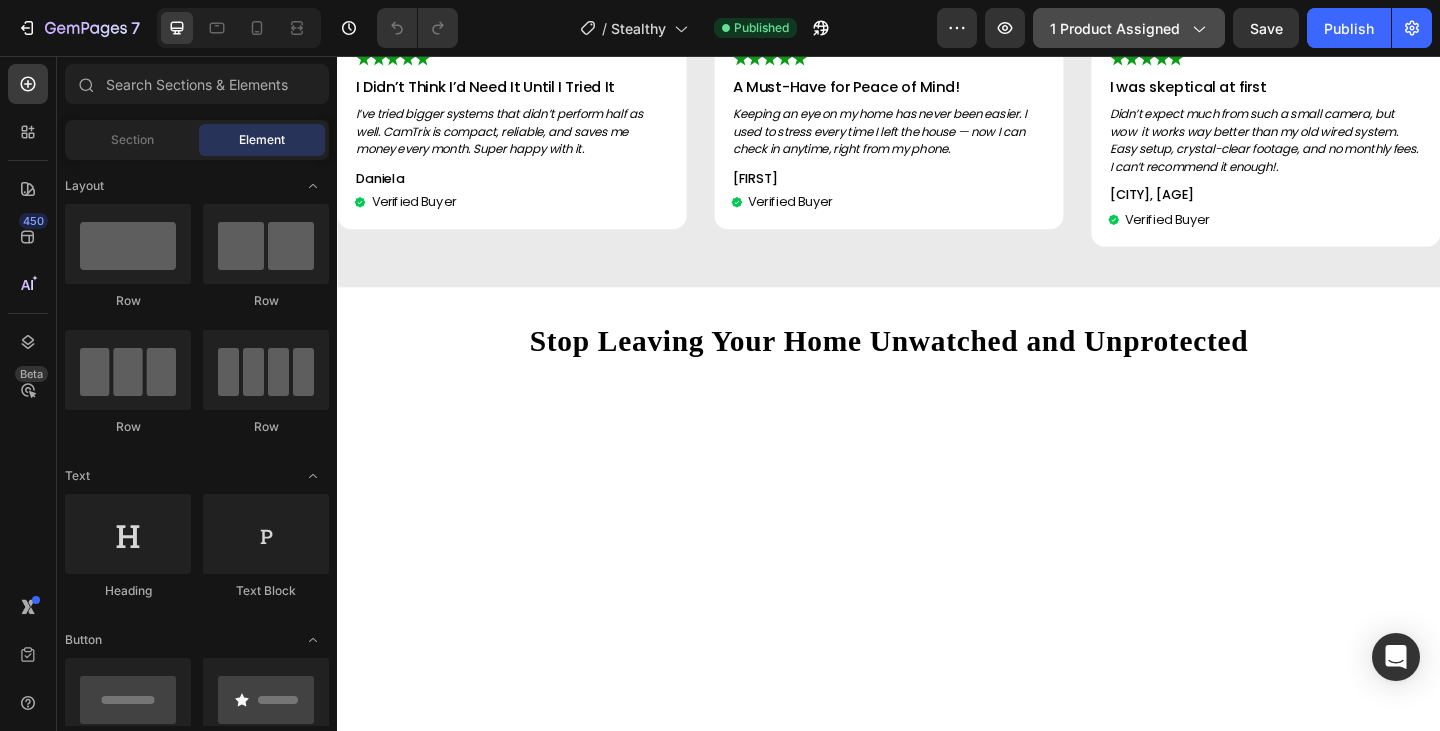 click on "1 product assigned" 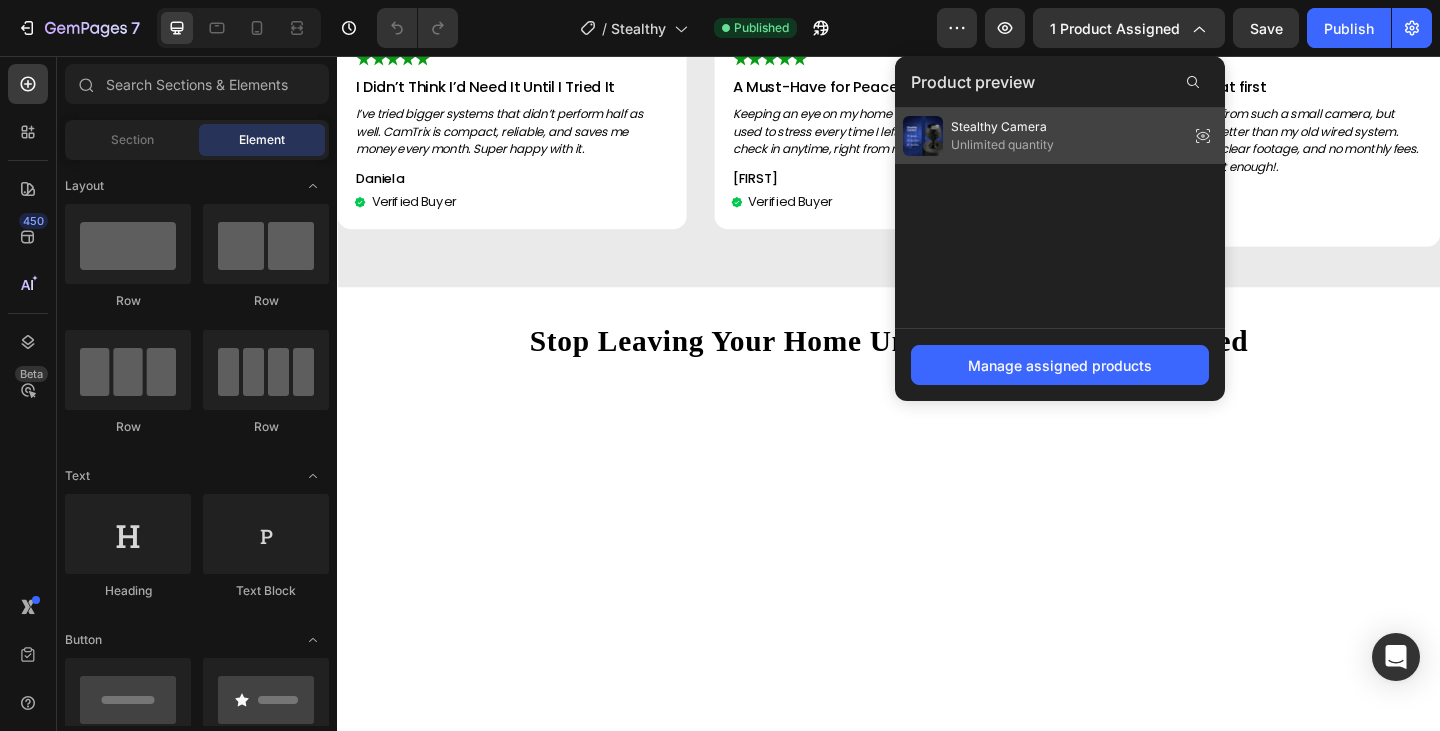 click on "Stealthy Camera Unlimited quantity" 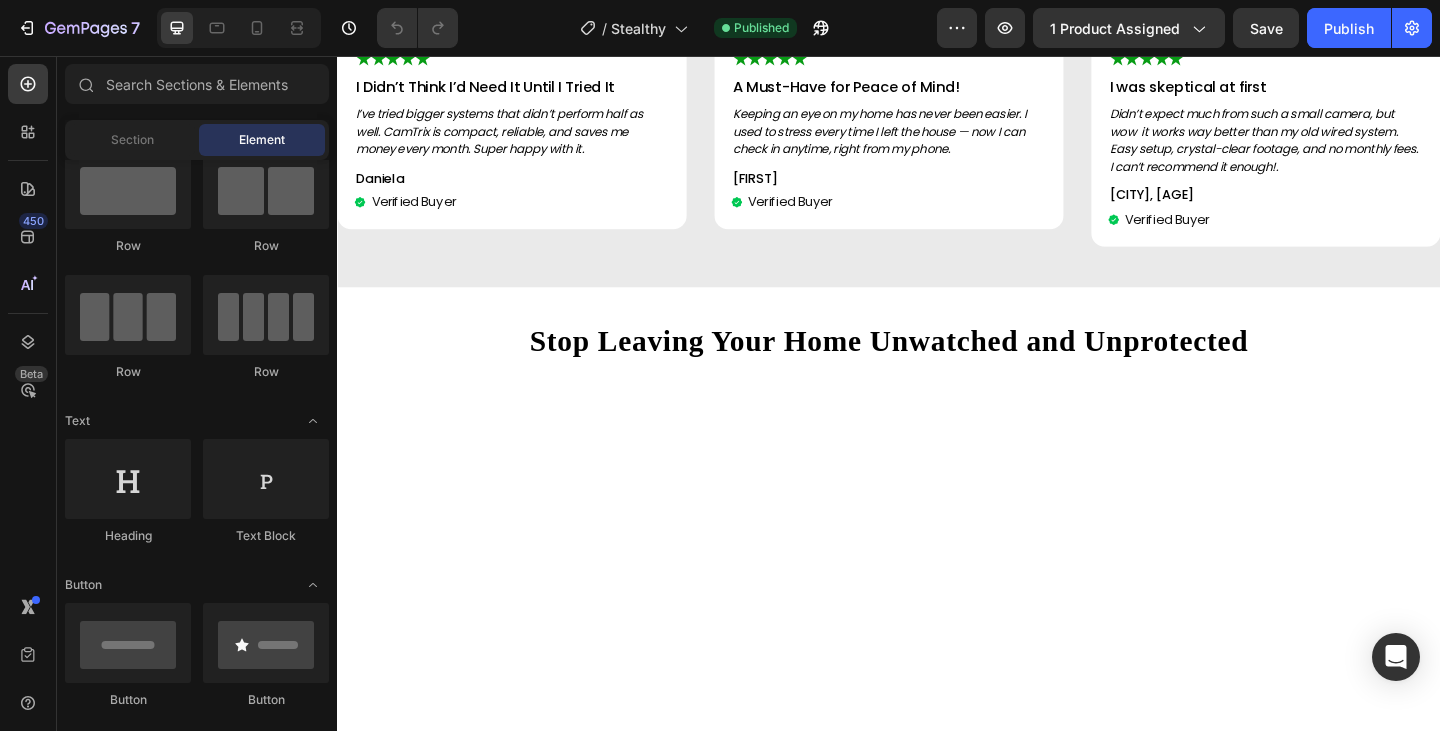scroll, scrollTop: 0, scrollLeft: 0, axis: both 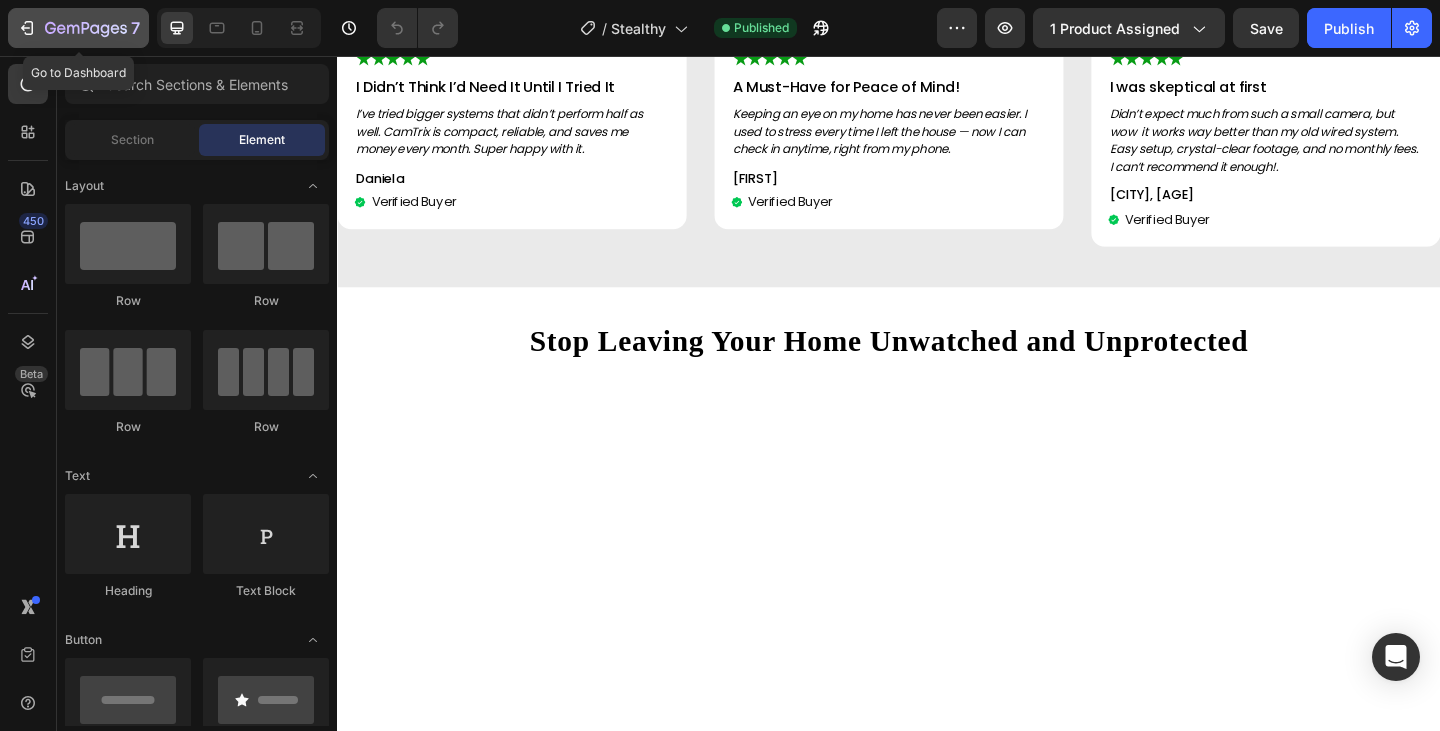 click 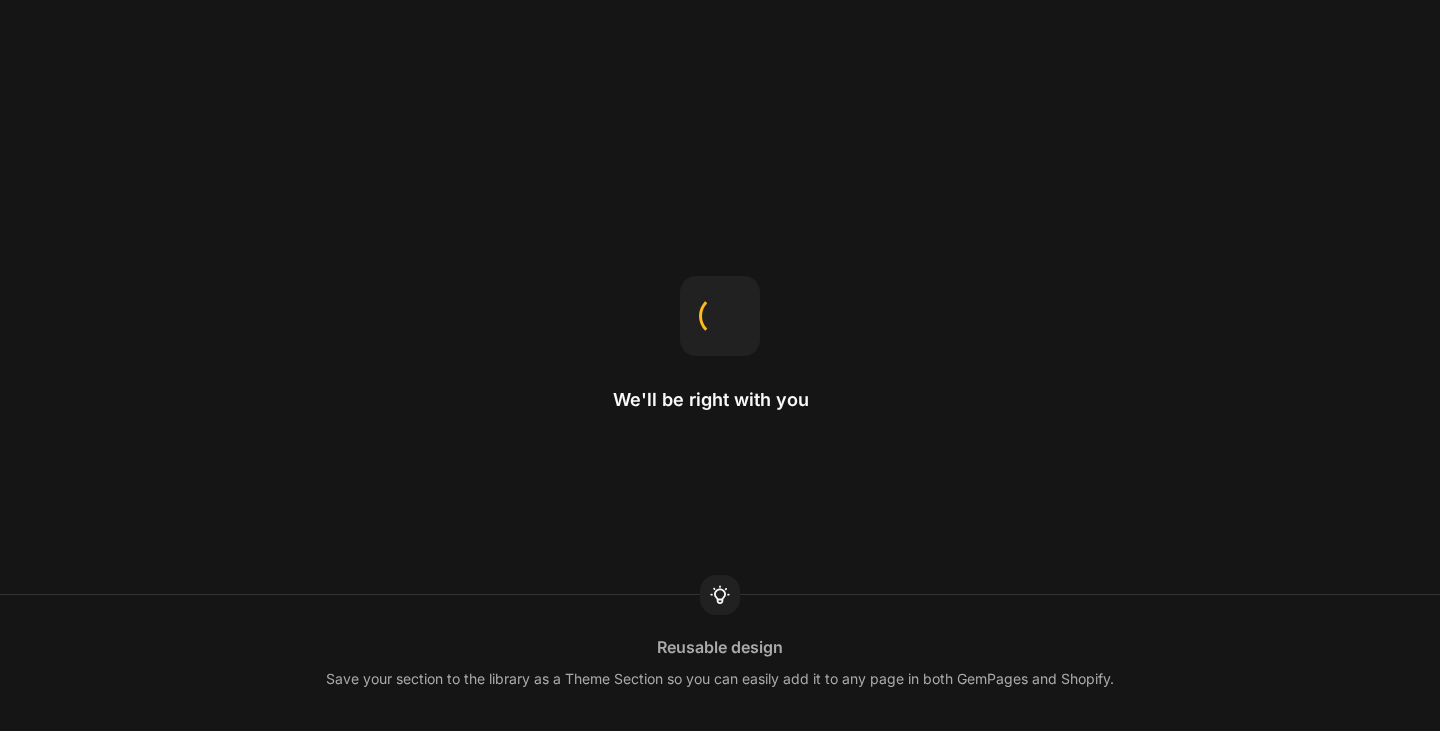 scroll, scrollTop: 0, scrollLeft: 0, axis: both 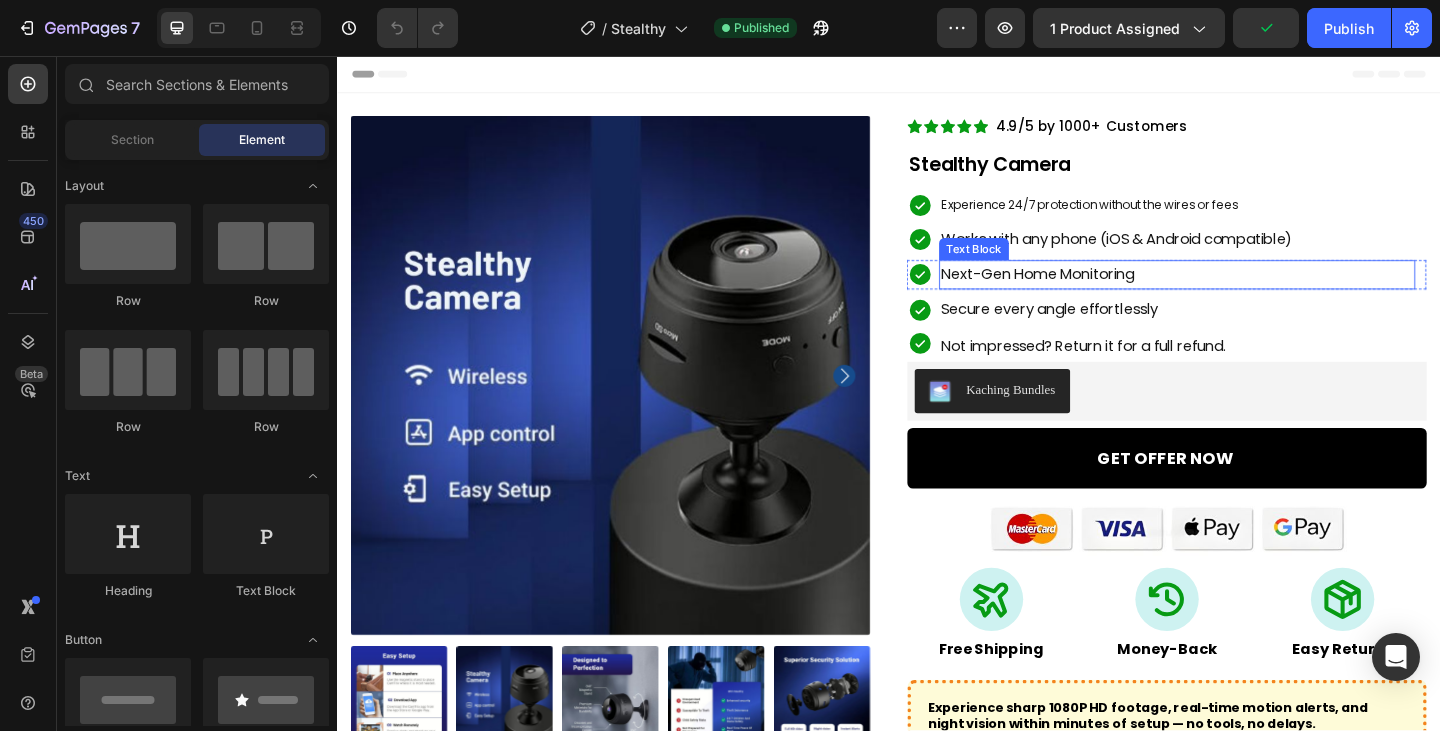 click on "Next-Gen Home Monitoring" at bounding box center (1251, 294) 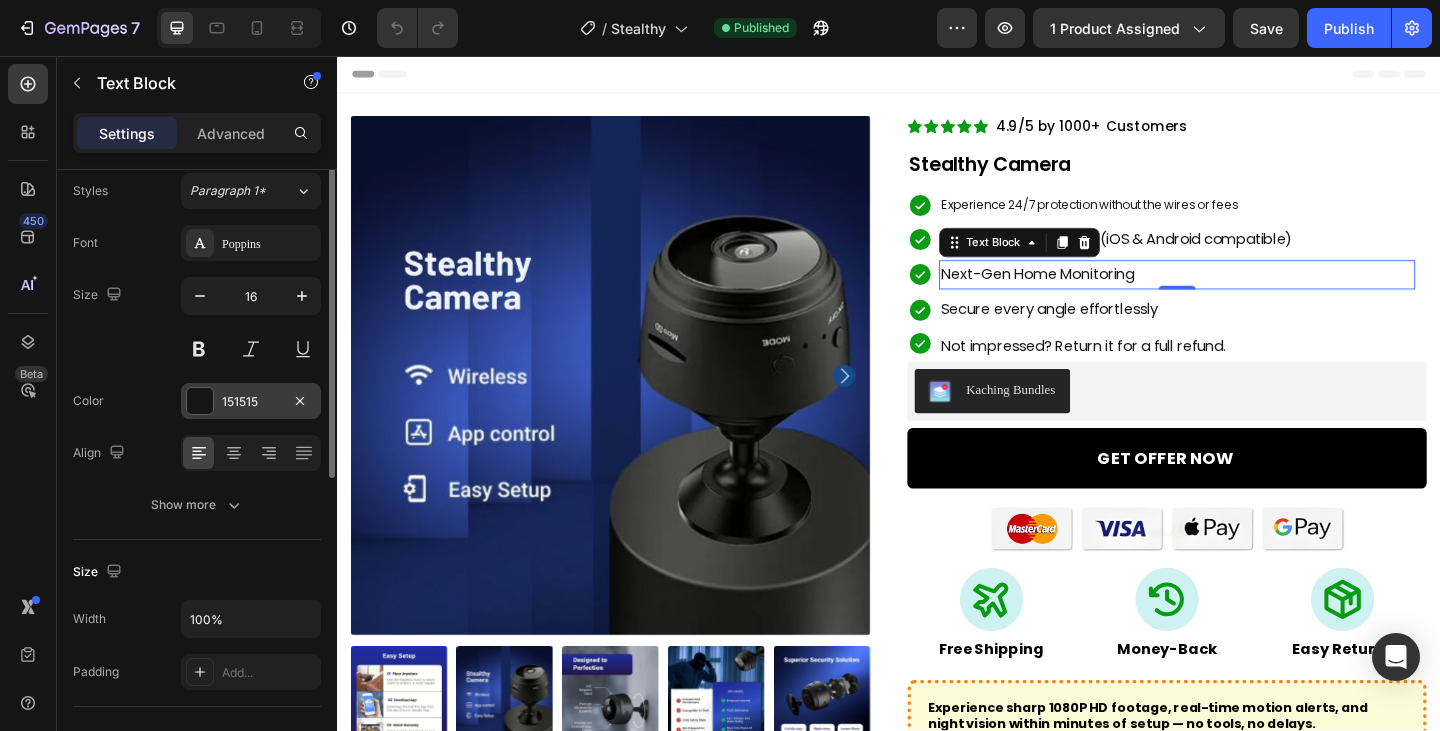 scroll, scrollTop: 0, scrollLeft: 0, axis: both 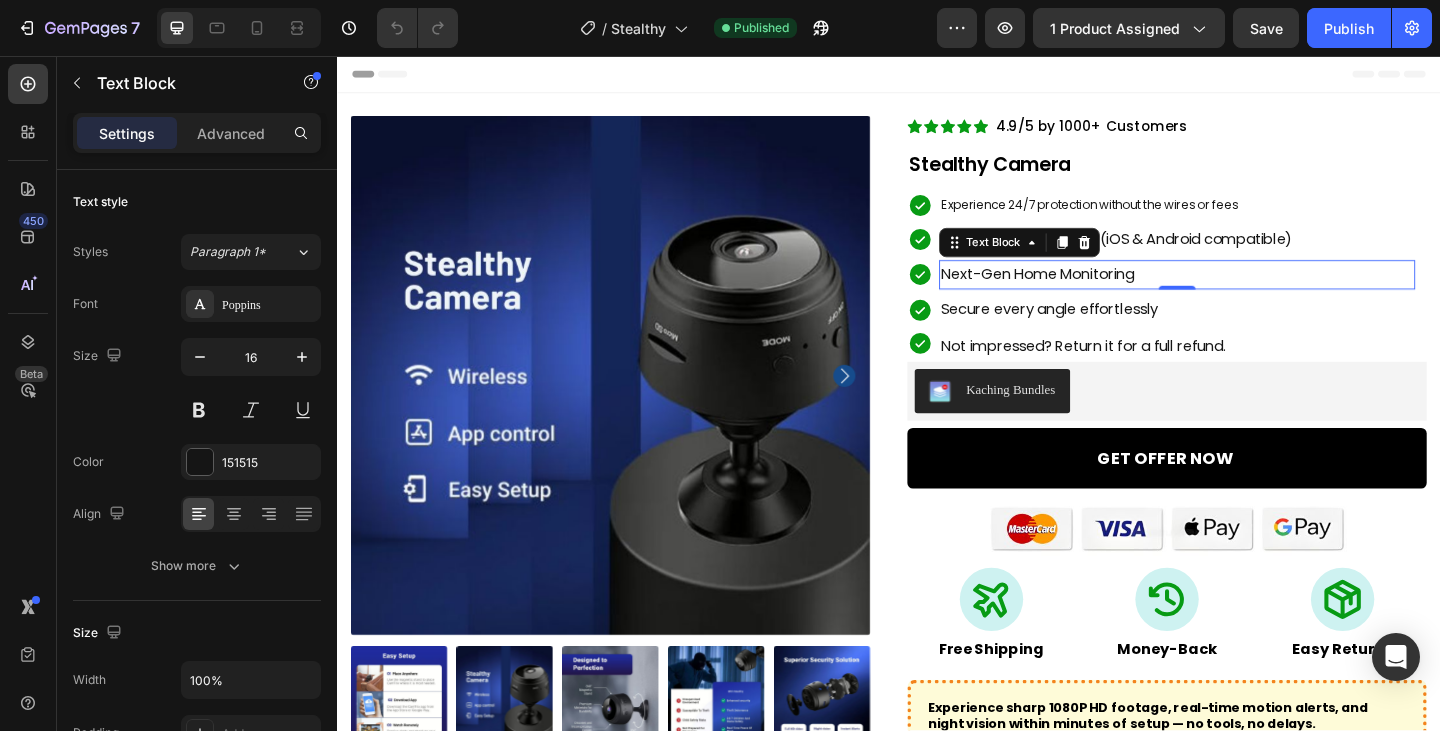 click on "Next-Gen Home Monitoring" at bounding box center (1251, 294) 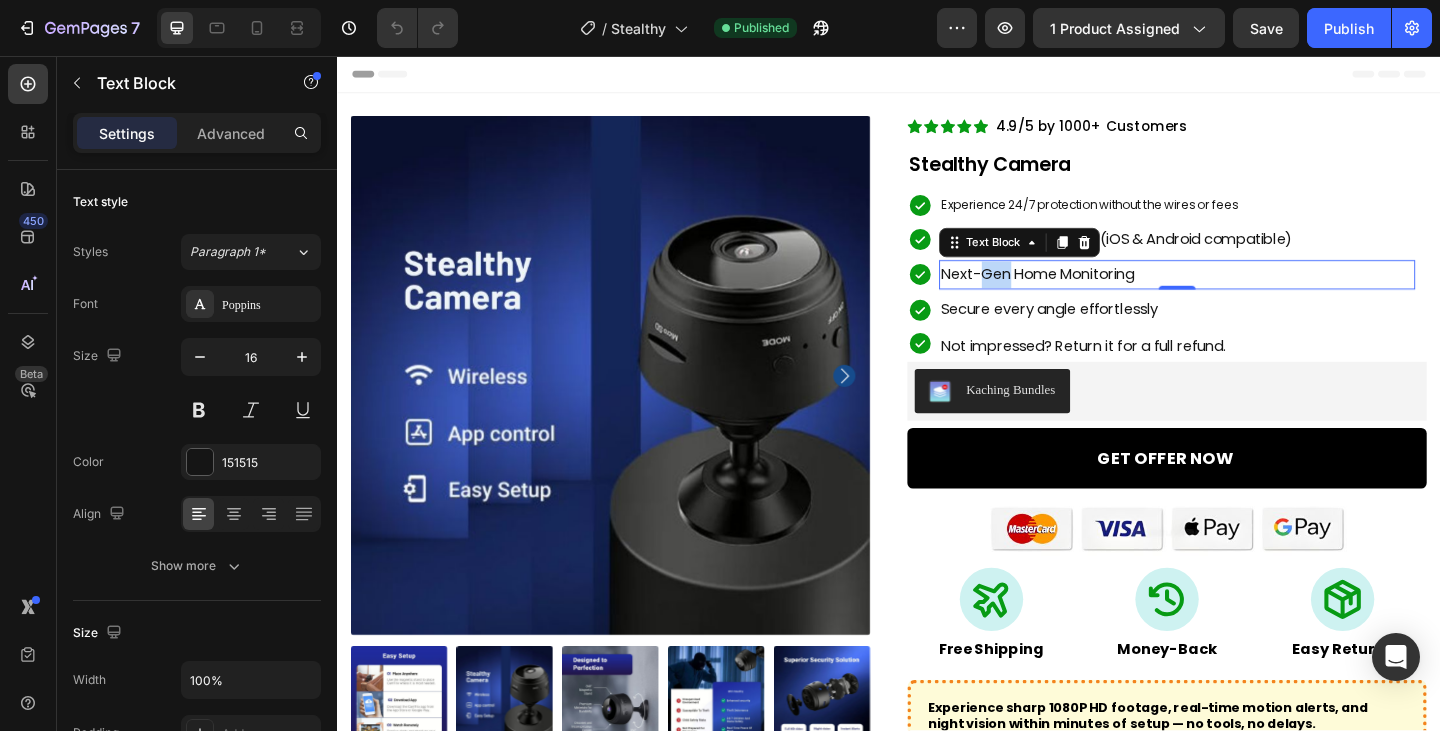 click on "Next-Gen Home Monitoring" at bounding box center (1251, 294) 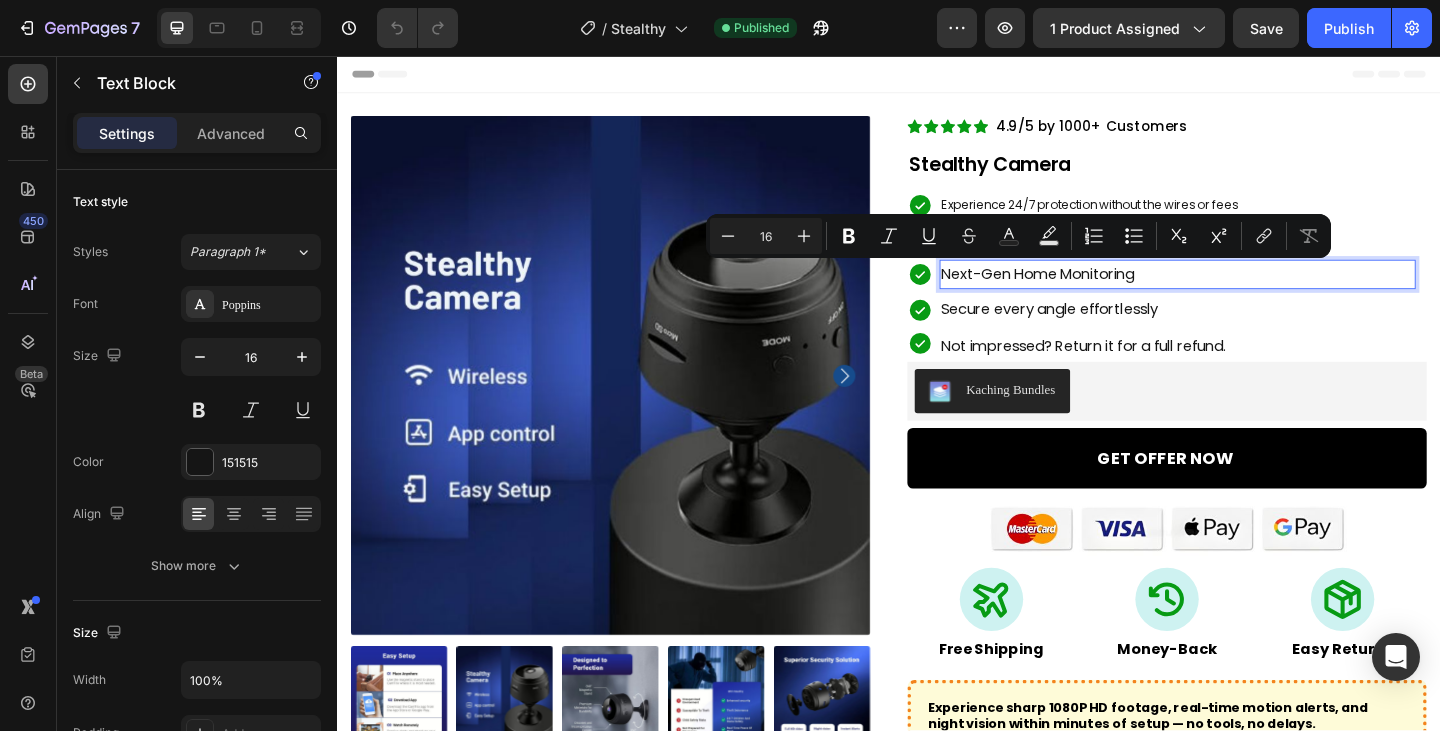 click on "Next-Gen Home Monitoring" at bounding box center [1251, 294] 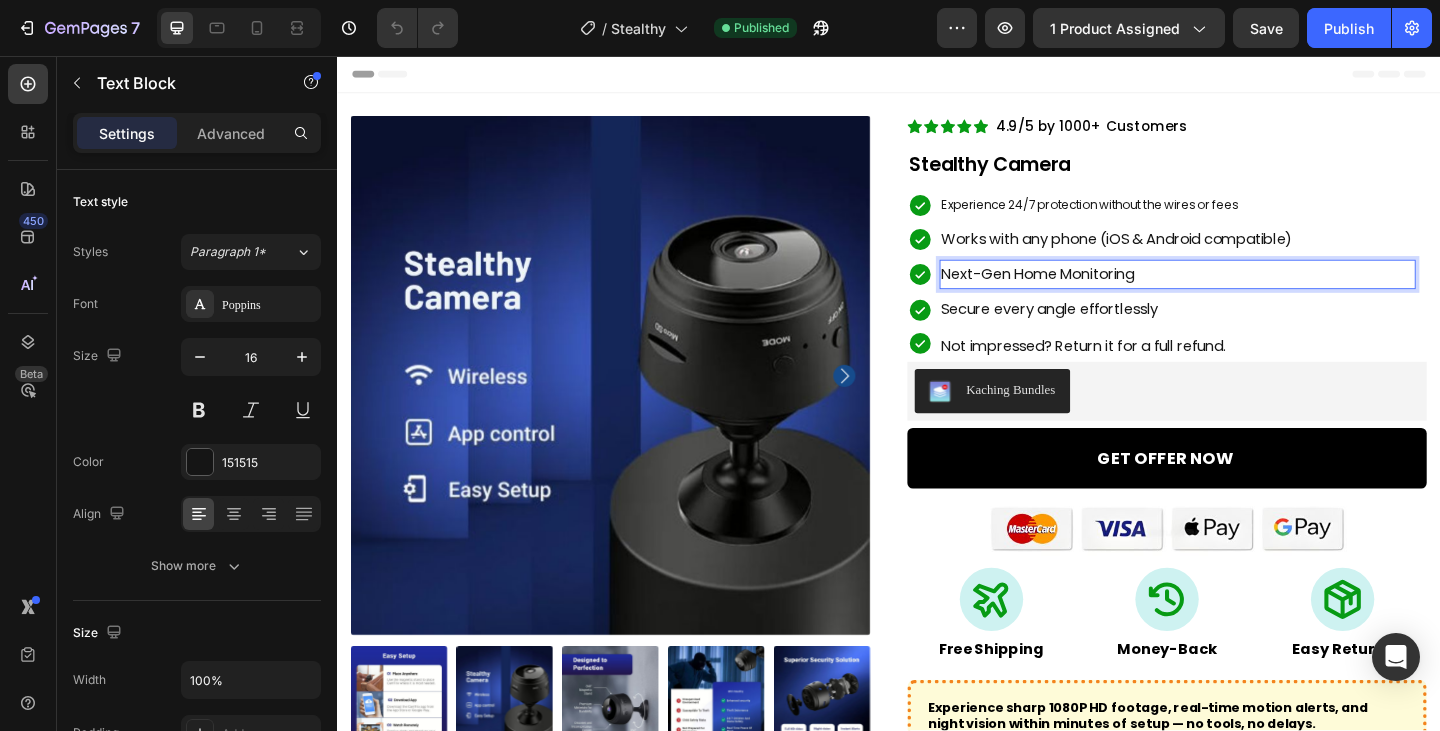 click on "Next-Gen Home Monitoring" at bounding box center (1251, 294) 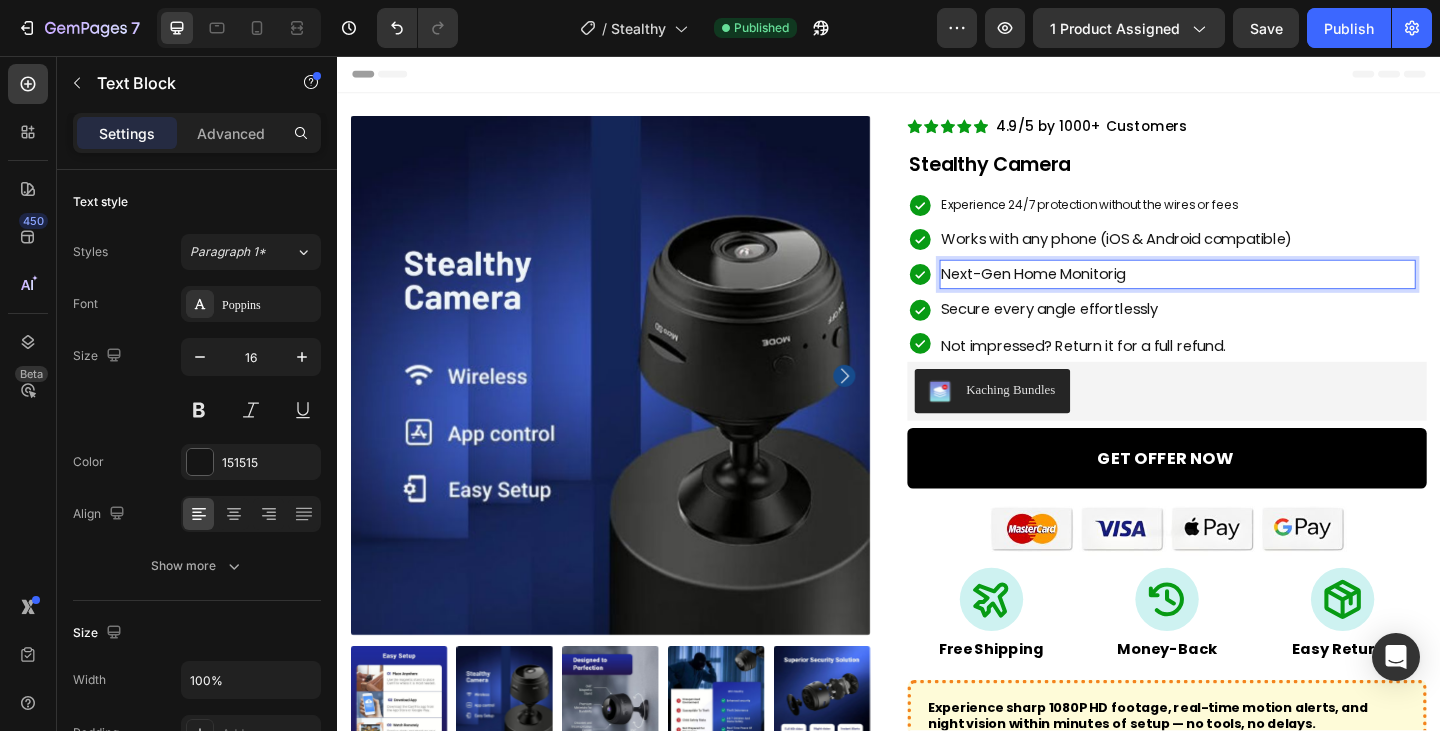 click on "Next-Gen Home Monitorig" at bounding box center [1251, 294] 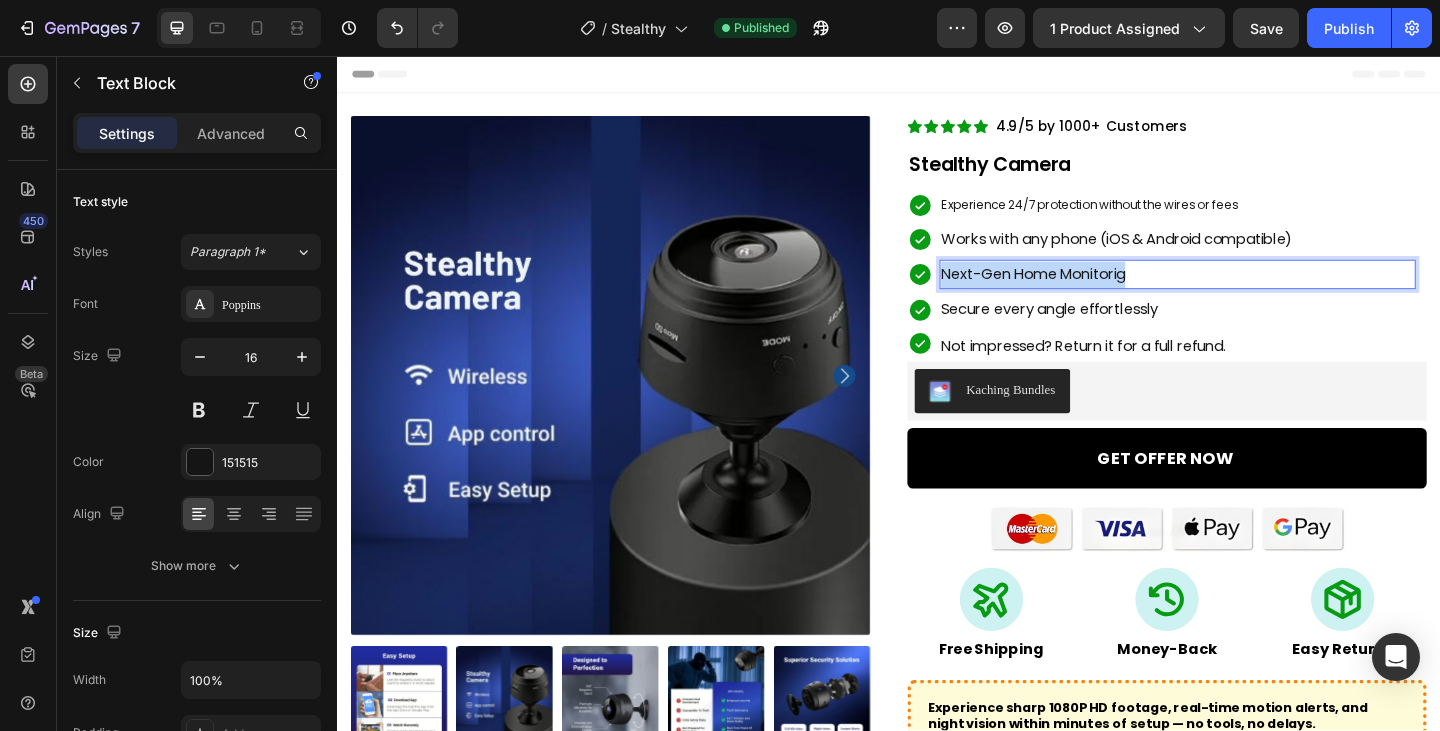 click on "Next-Gen Home Monitorig" at bounding box center [1251, 294] 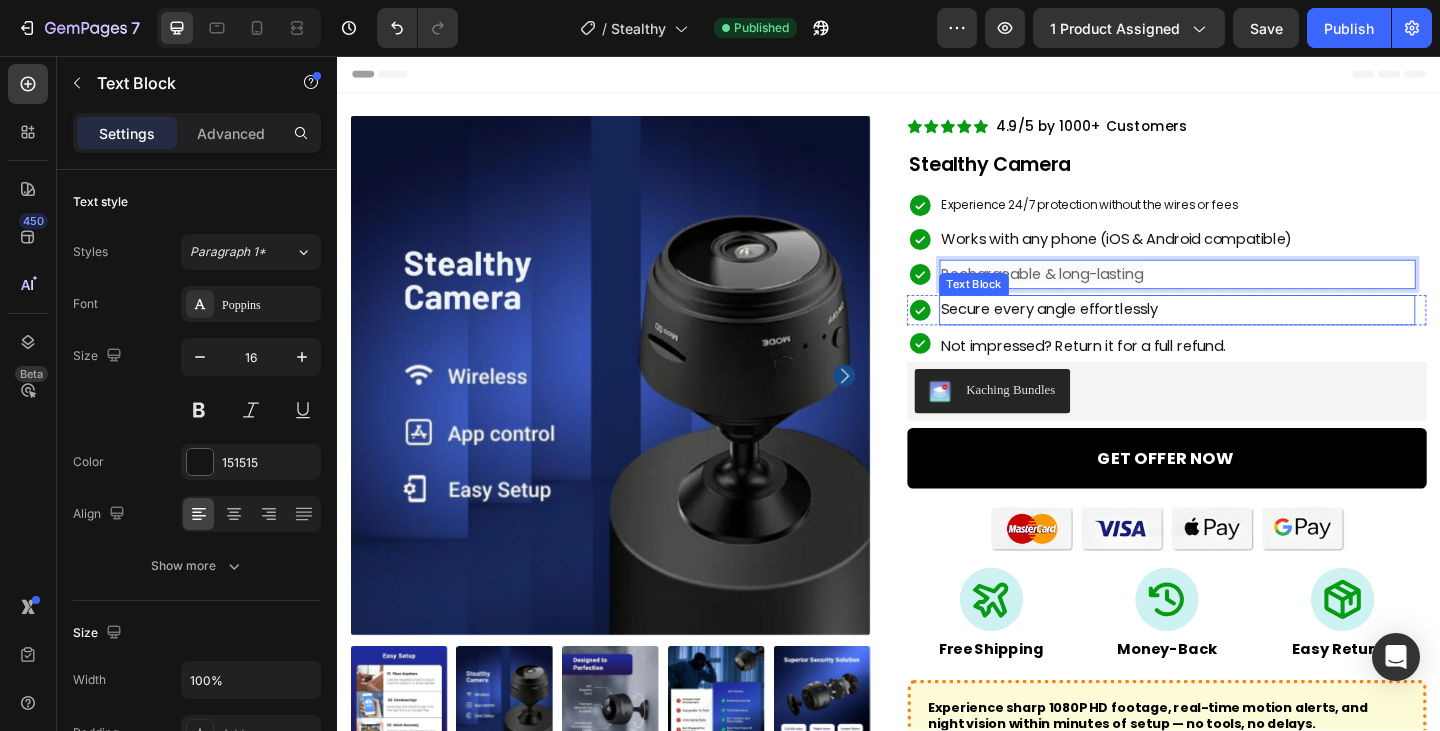 click on "Secure every angle effortlessly" at bounding box center [1251, 332] 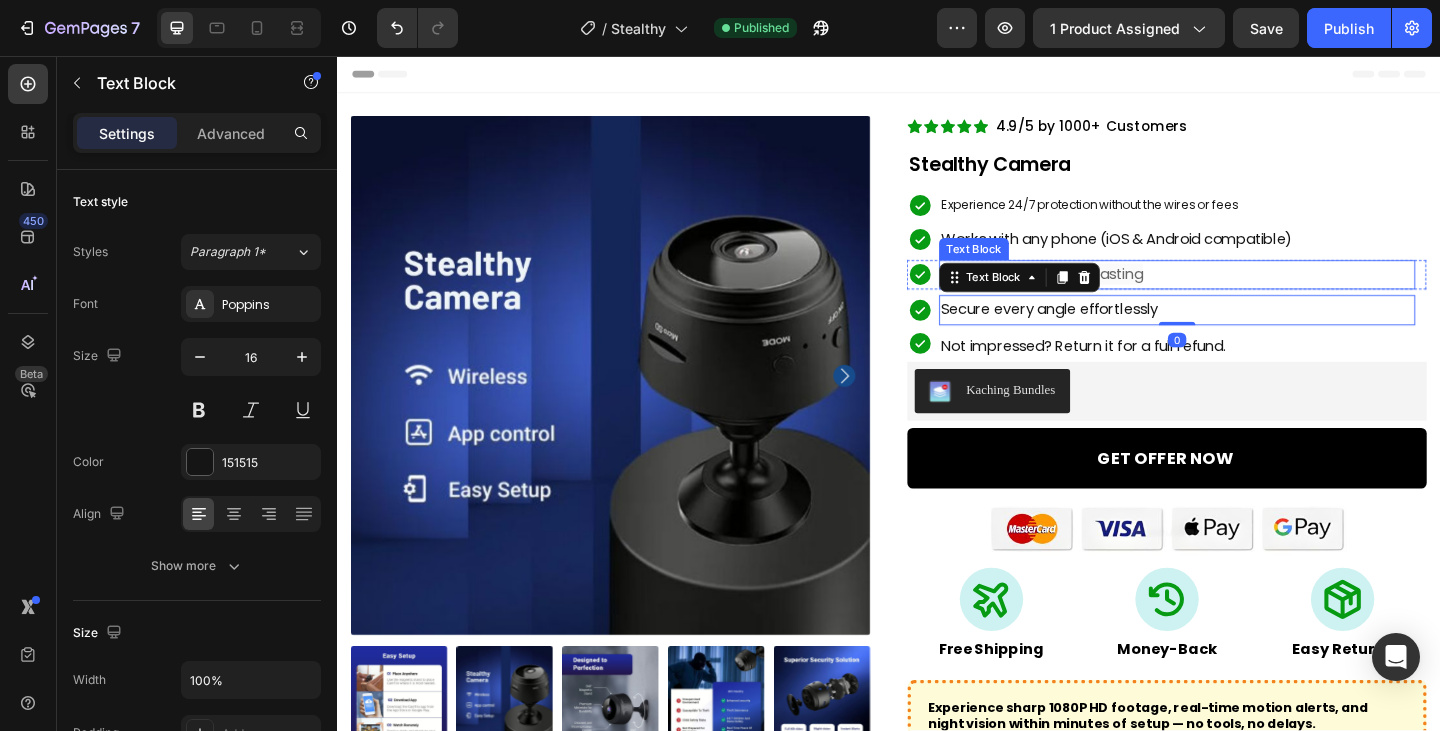 click on "Rechargeable & long-lasting" at bounding box center (1251, 294) 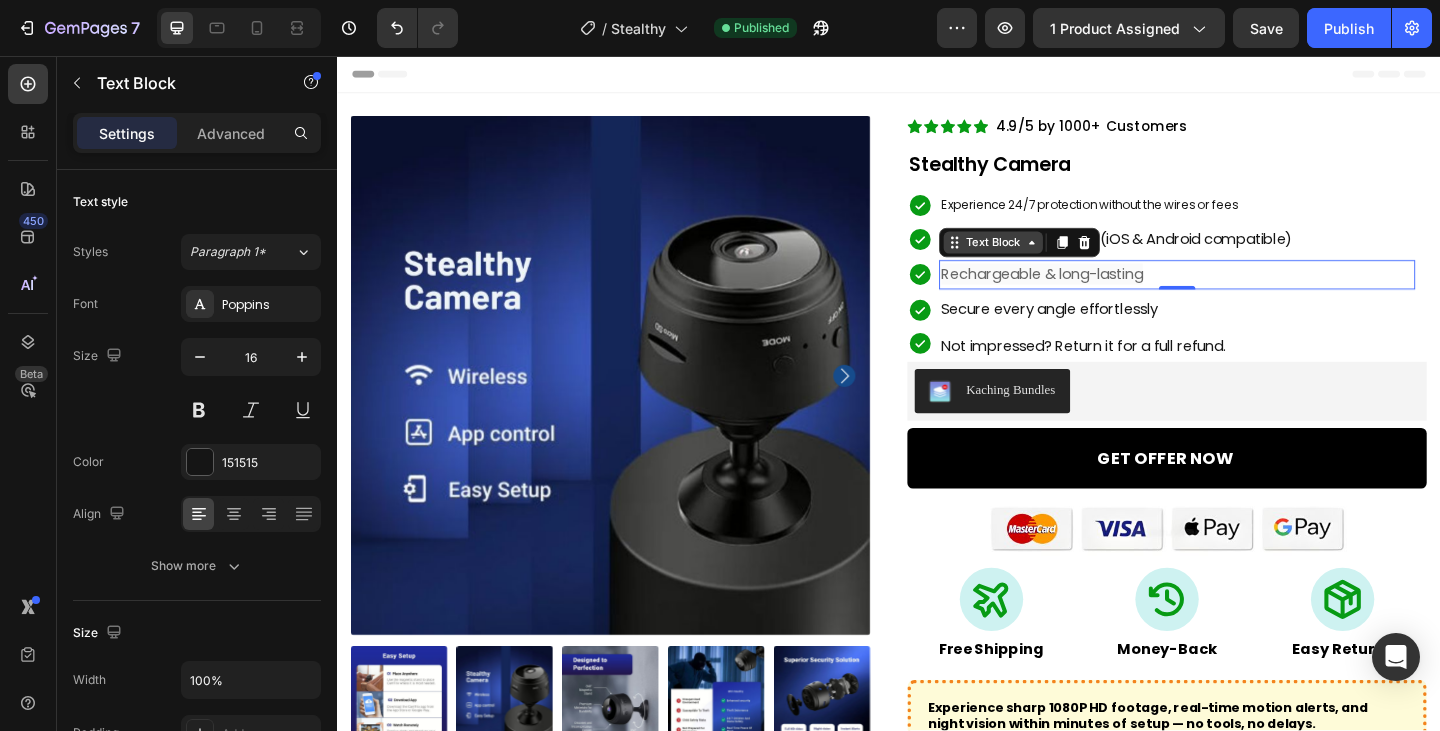 click 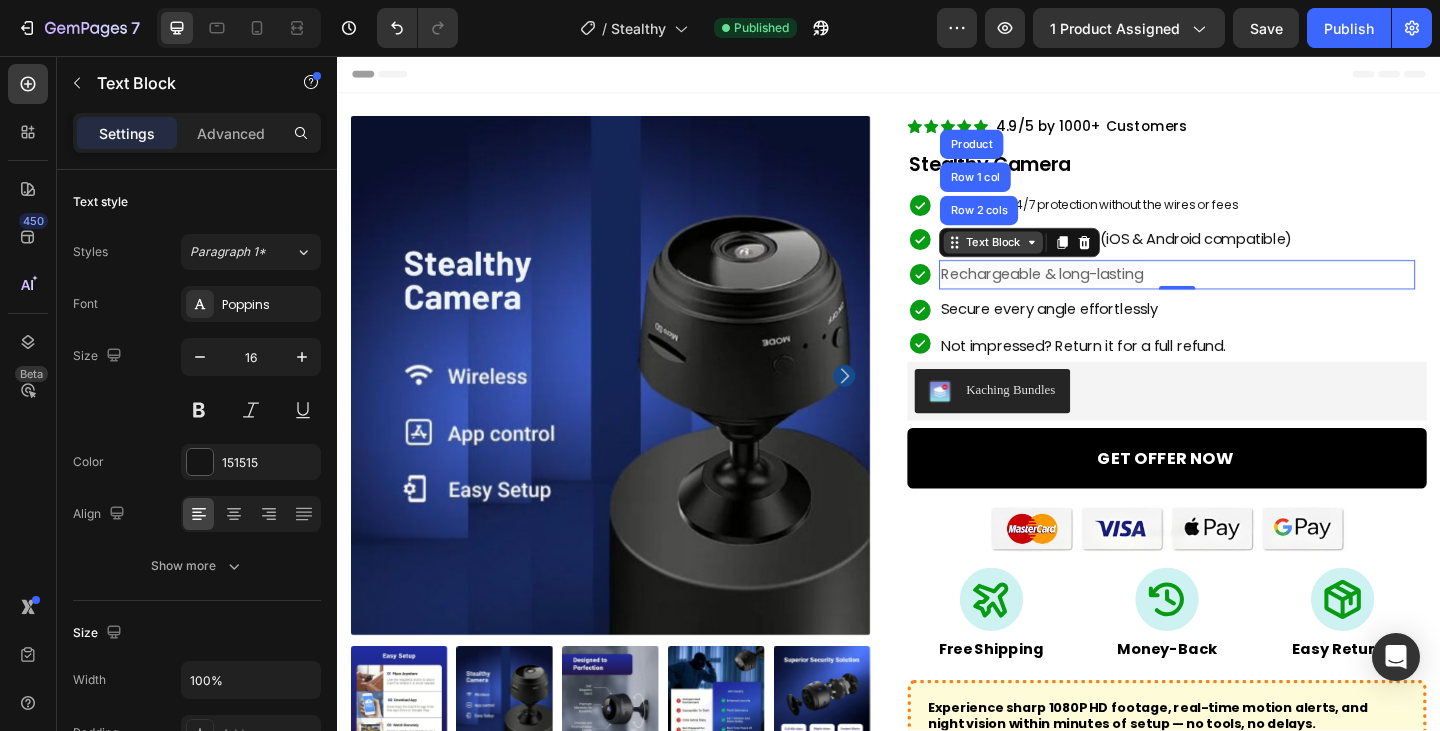 click 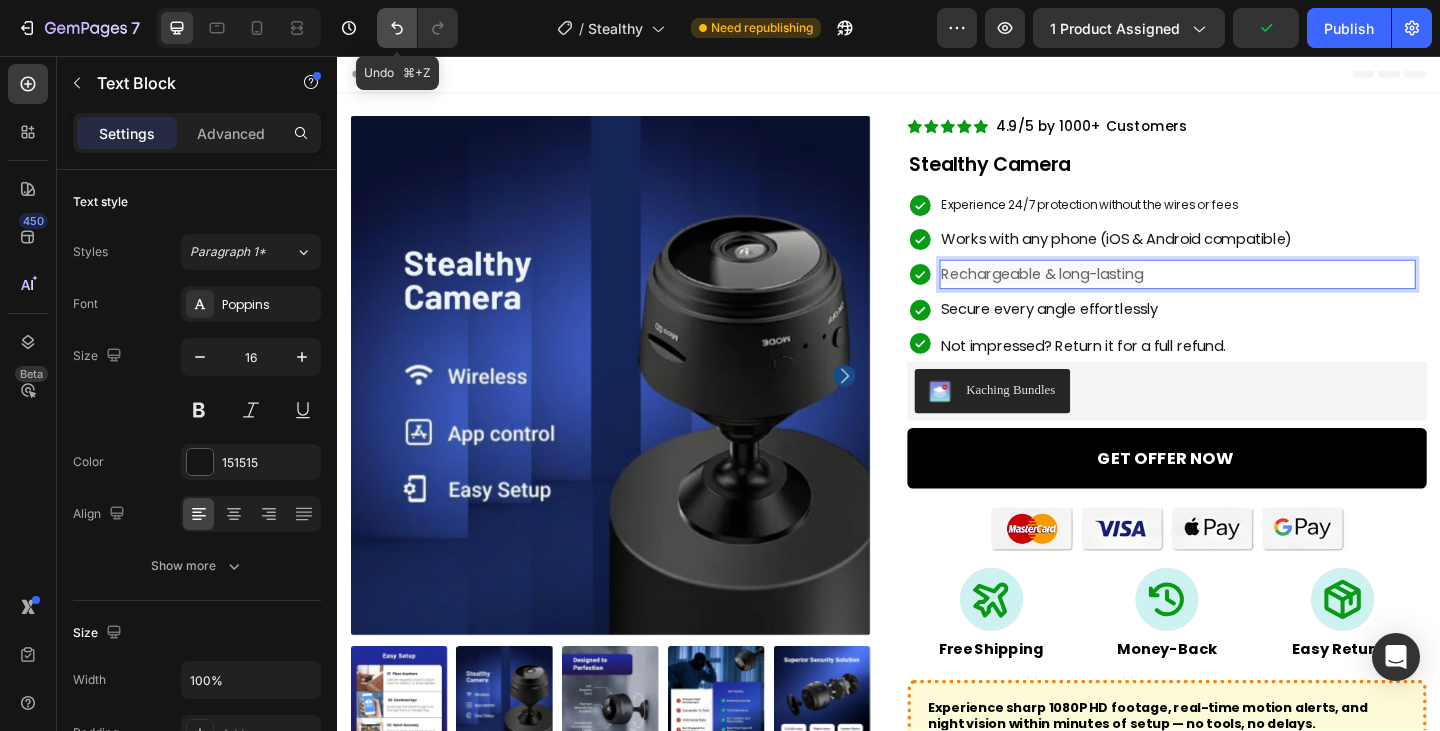 click 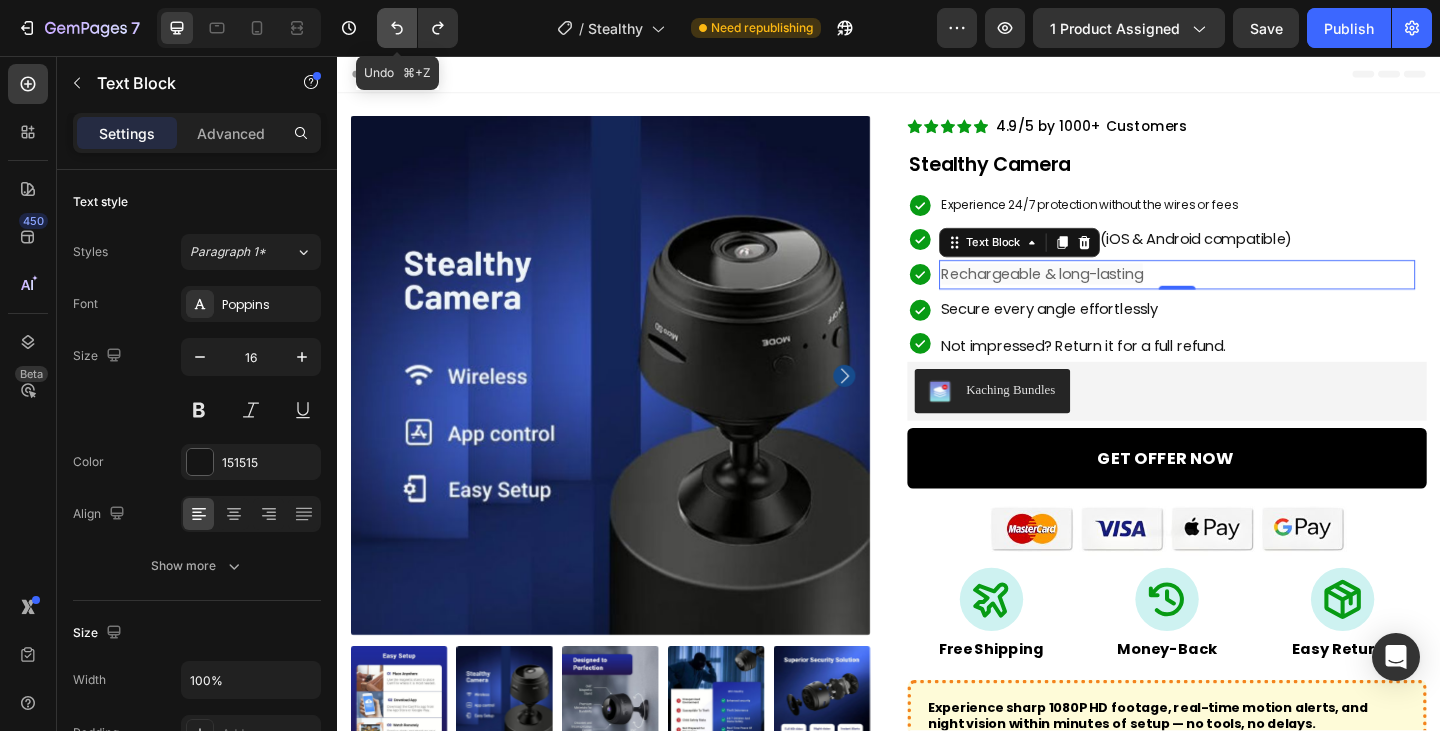 click 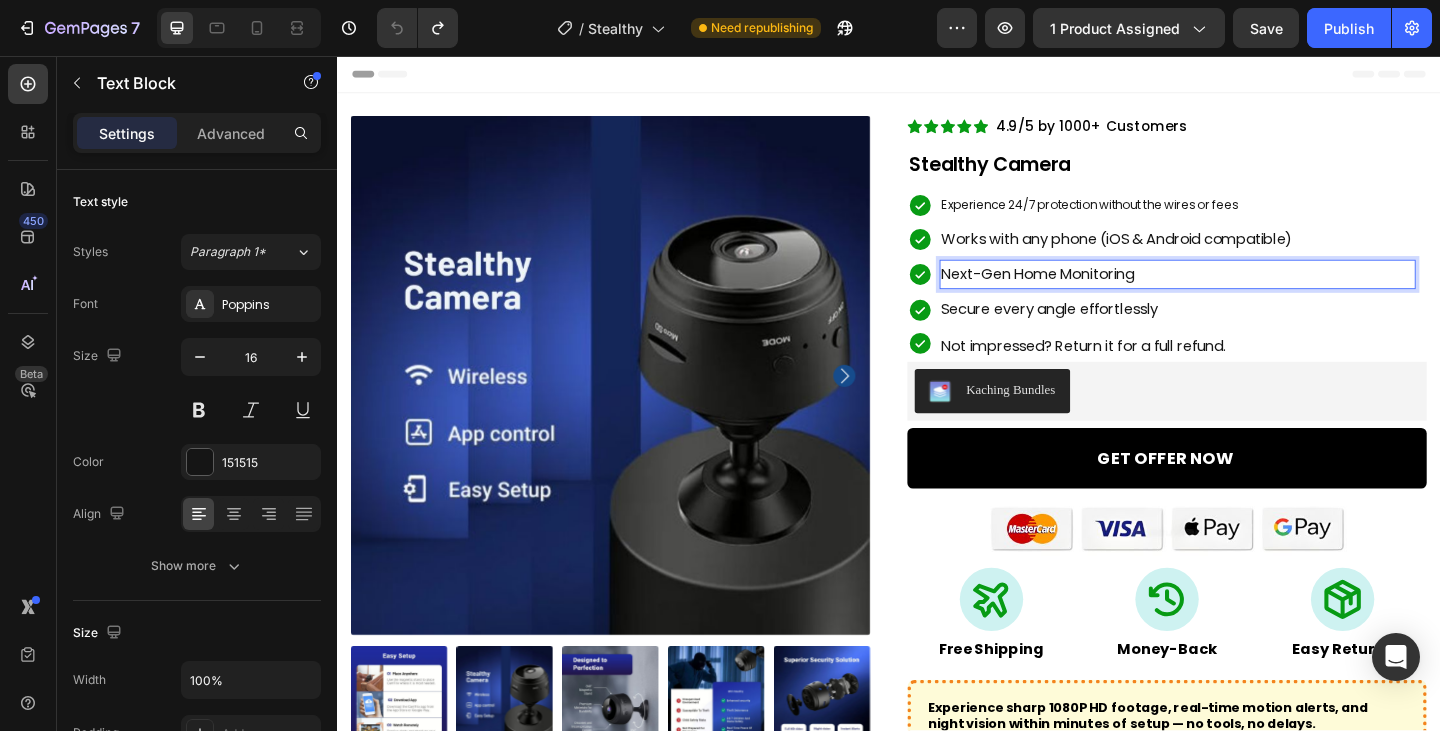 click on "Next-Gen Home Monitoring" at bounding box center [1251, 294] 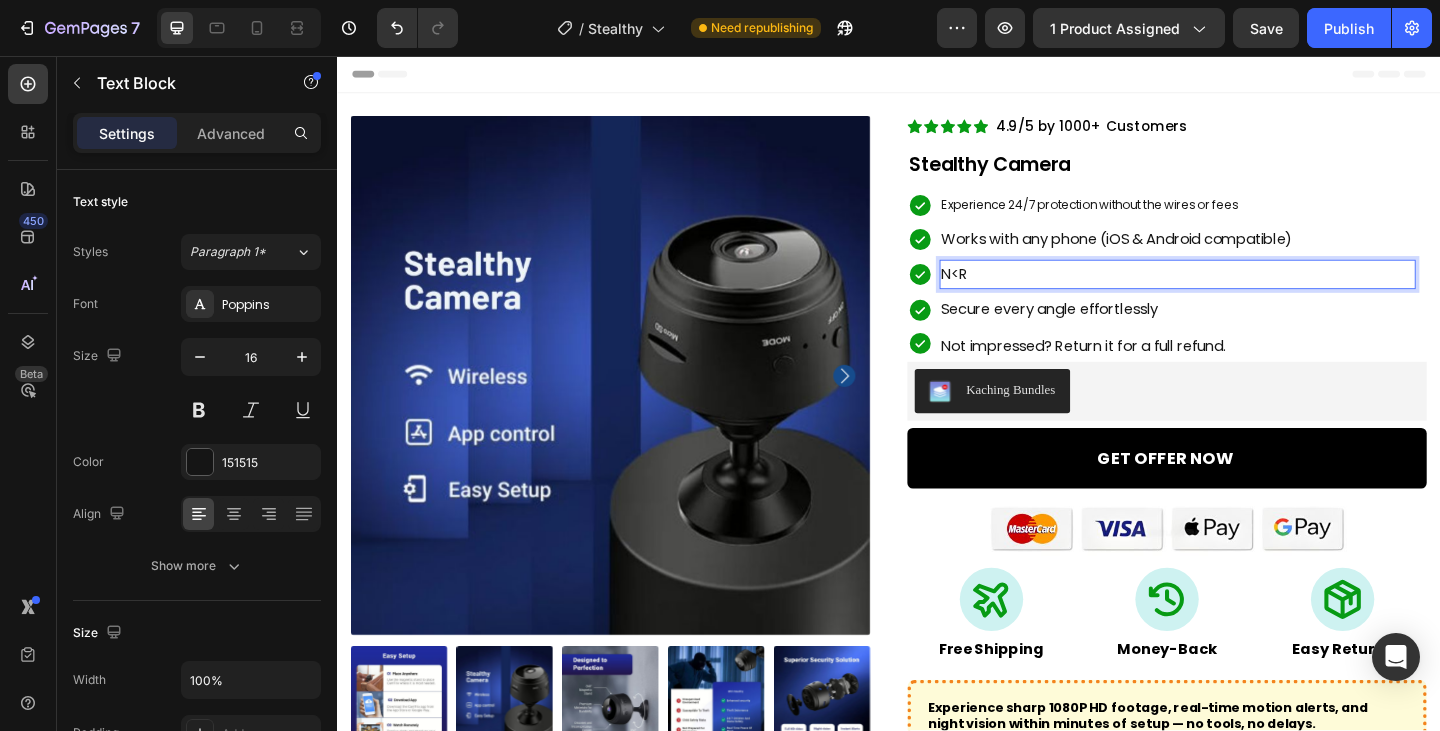 click on "N<R" at bounding box center [1251, 294] 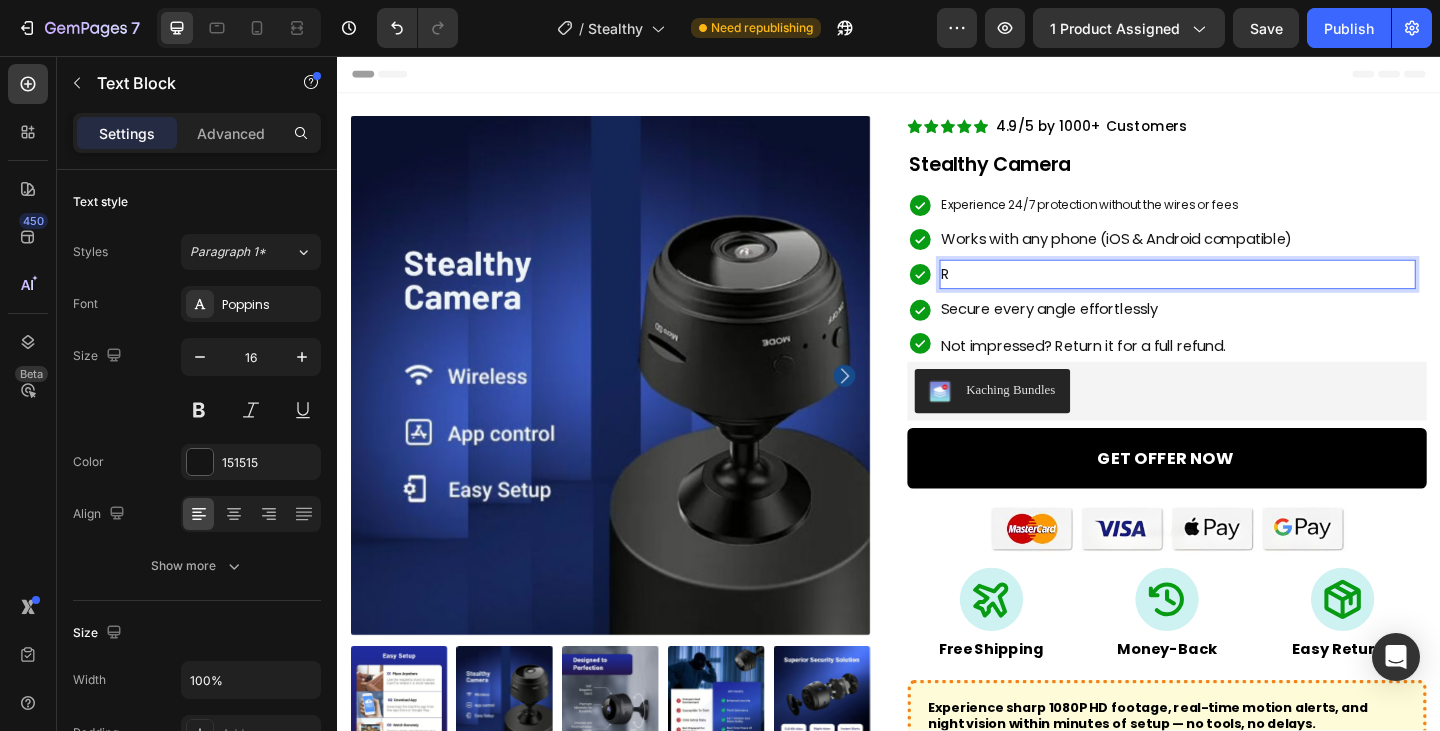 click on "R" at bounding box center [1251, 294] 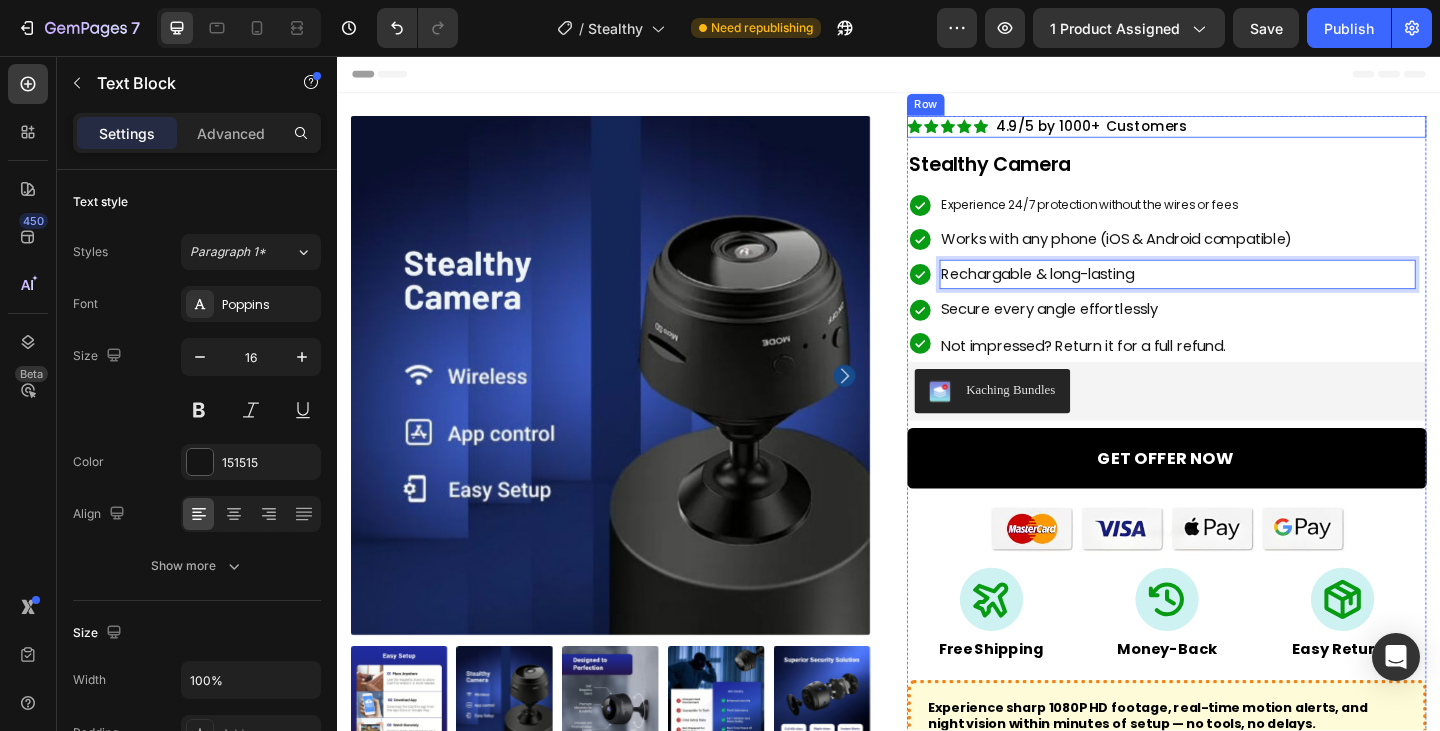 click on "Icon Icon Icon Icon Icon Icon List 4.9/5 by 1000+ Customers Text Block Row" at bounding box center [1239, 133] 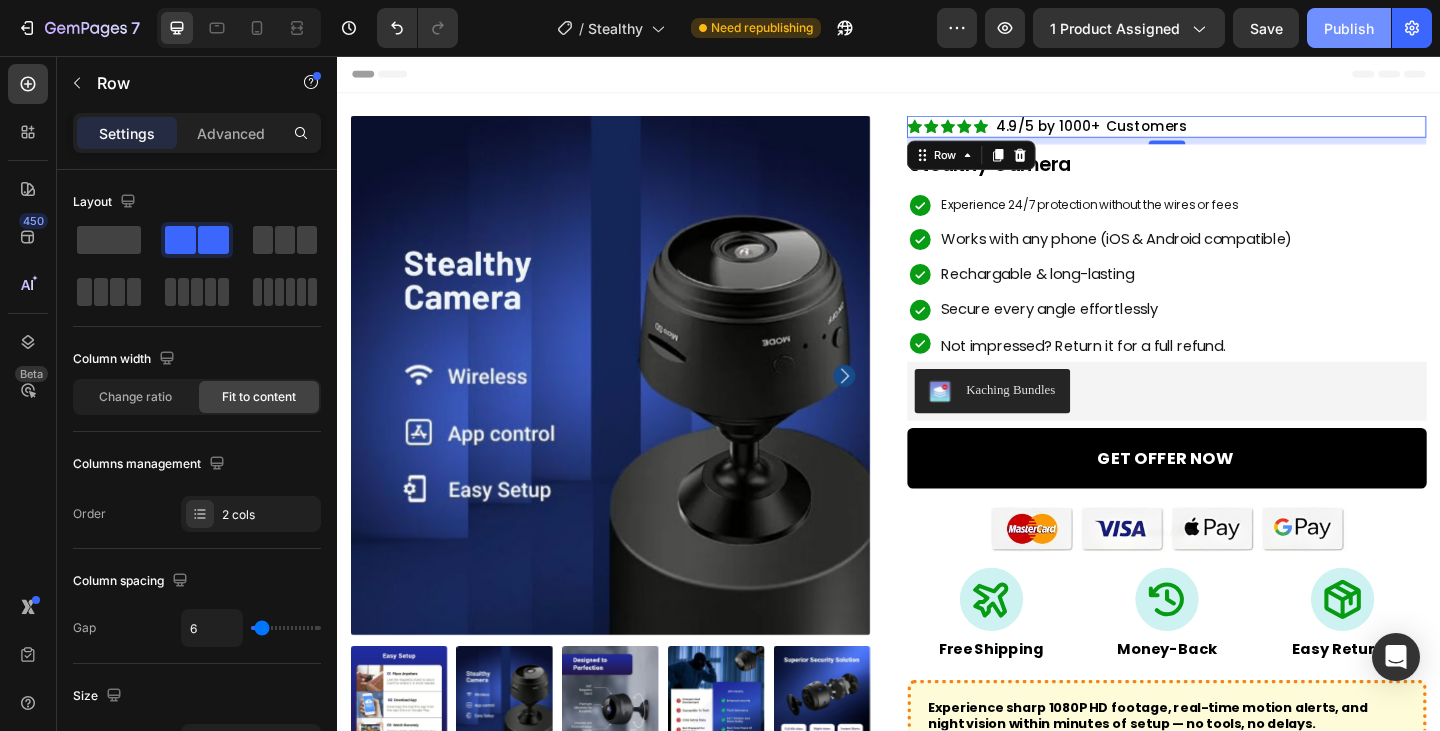 click on "Publish" at bounding box center [1349, 28] 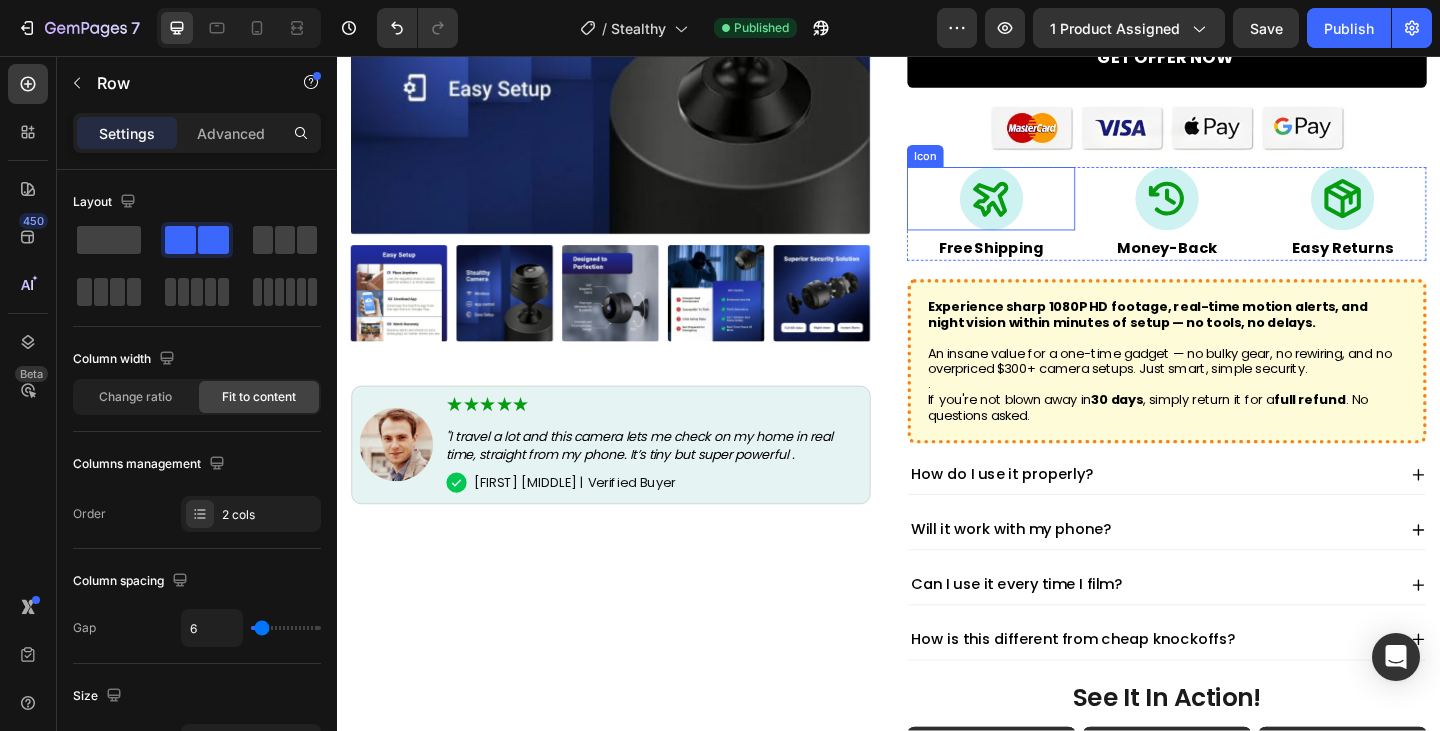 scroll, scrollTop: 489, scrollLeft: 0, axis: vertical 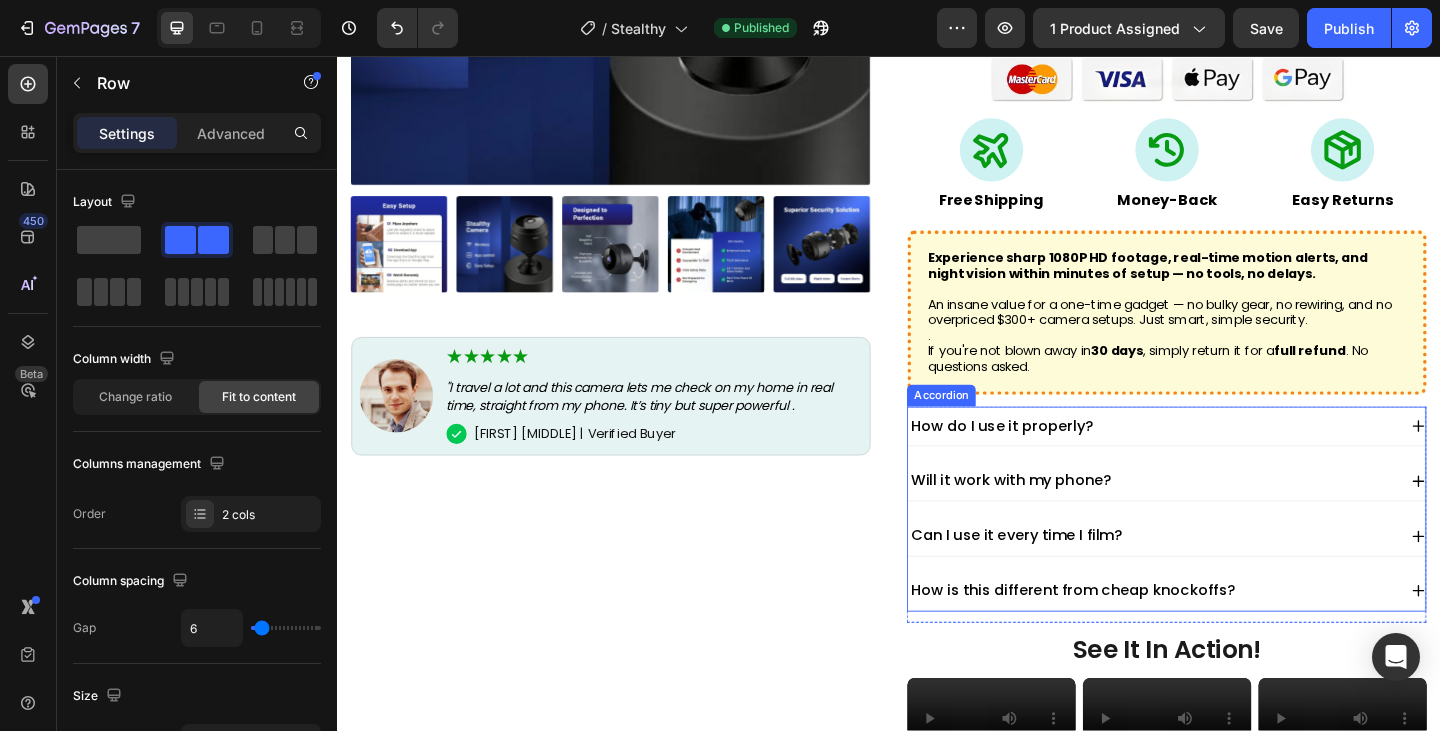 click 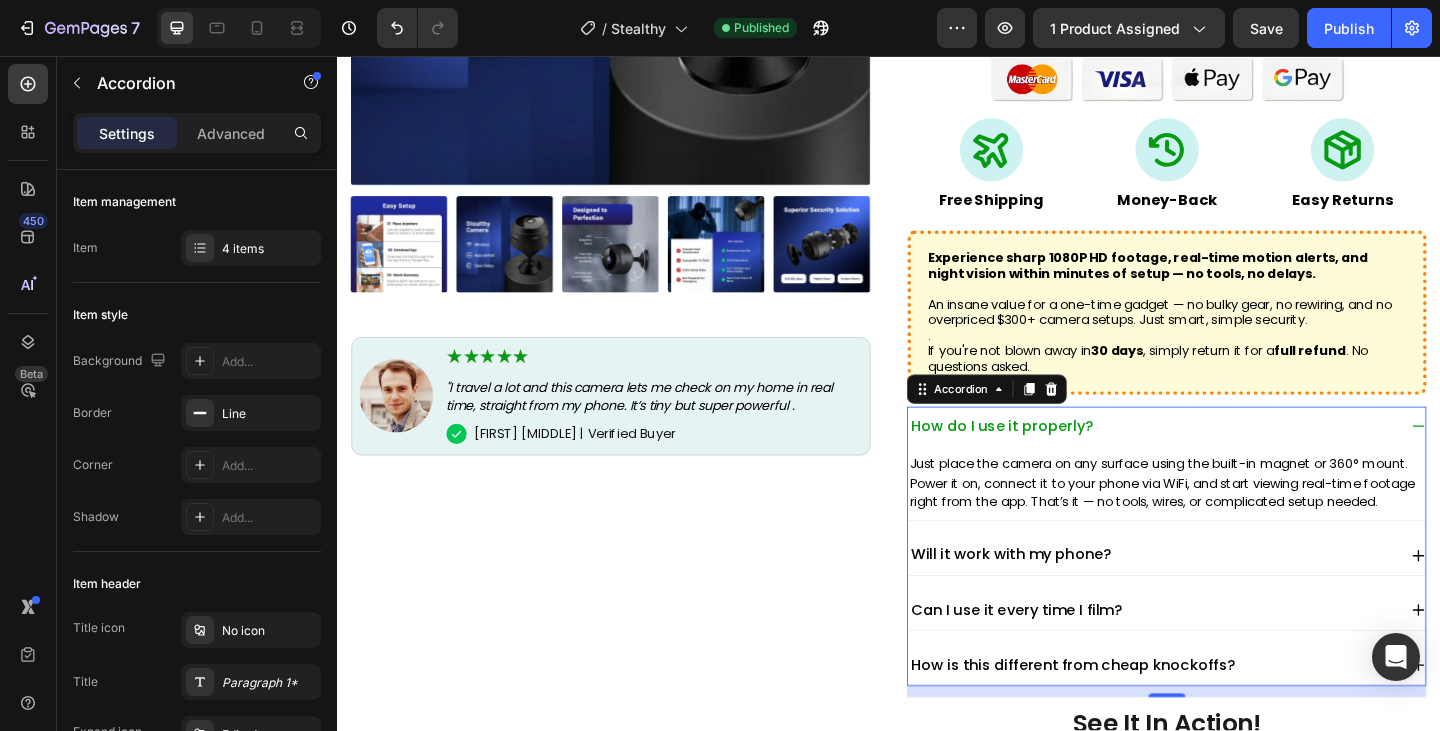 click 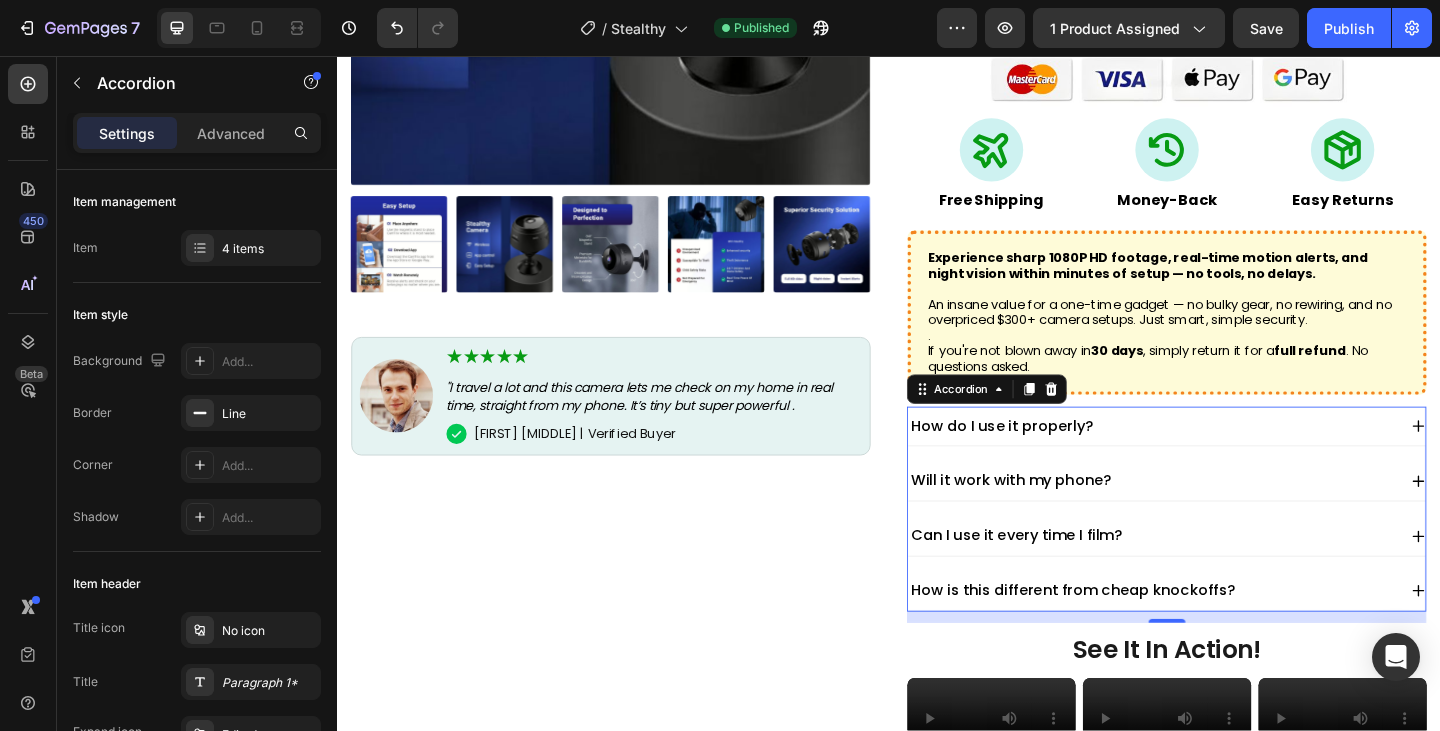 click 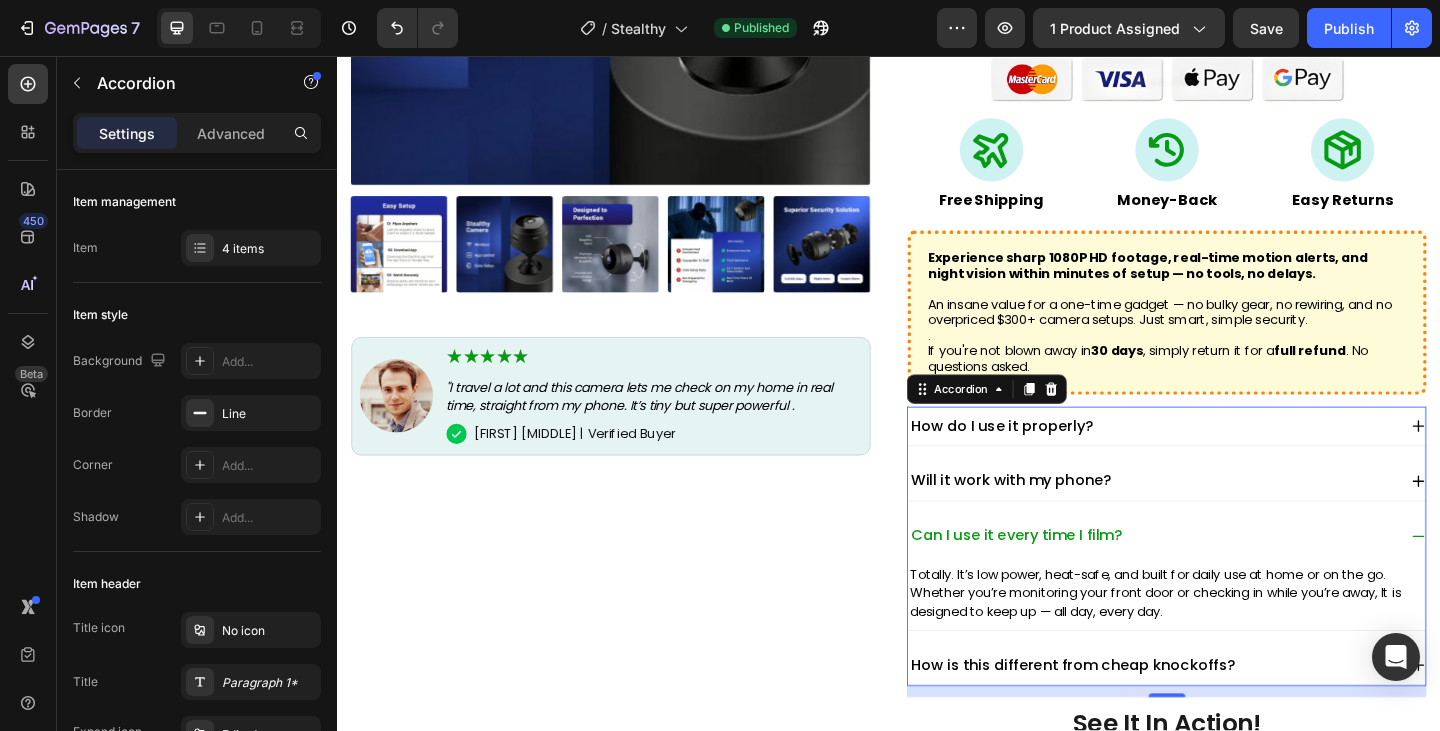 click 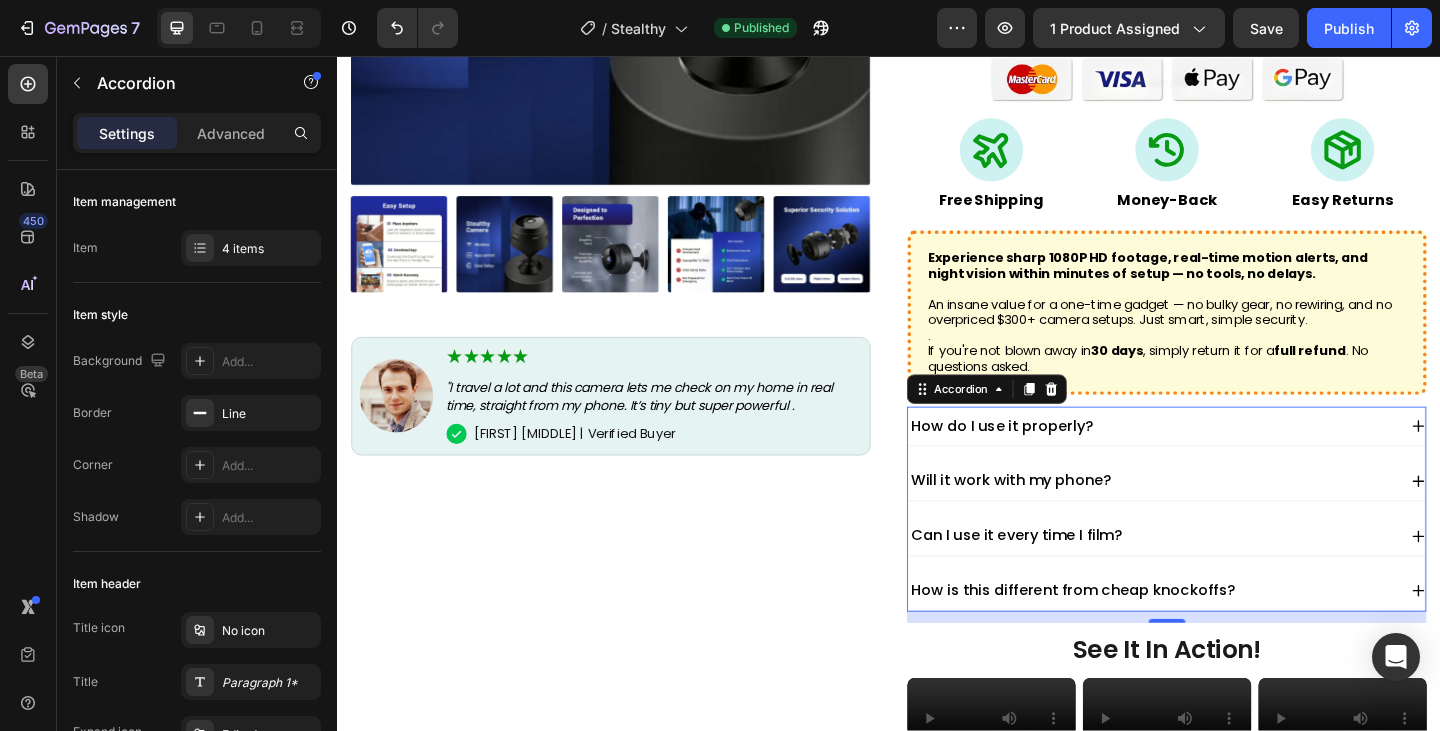 click on "How is this different from cheap knockoffs?" at bounding box center (1239, 638) 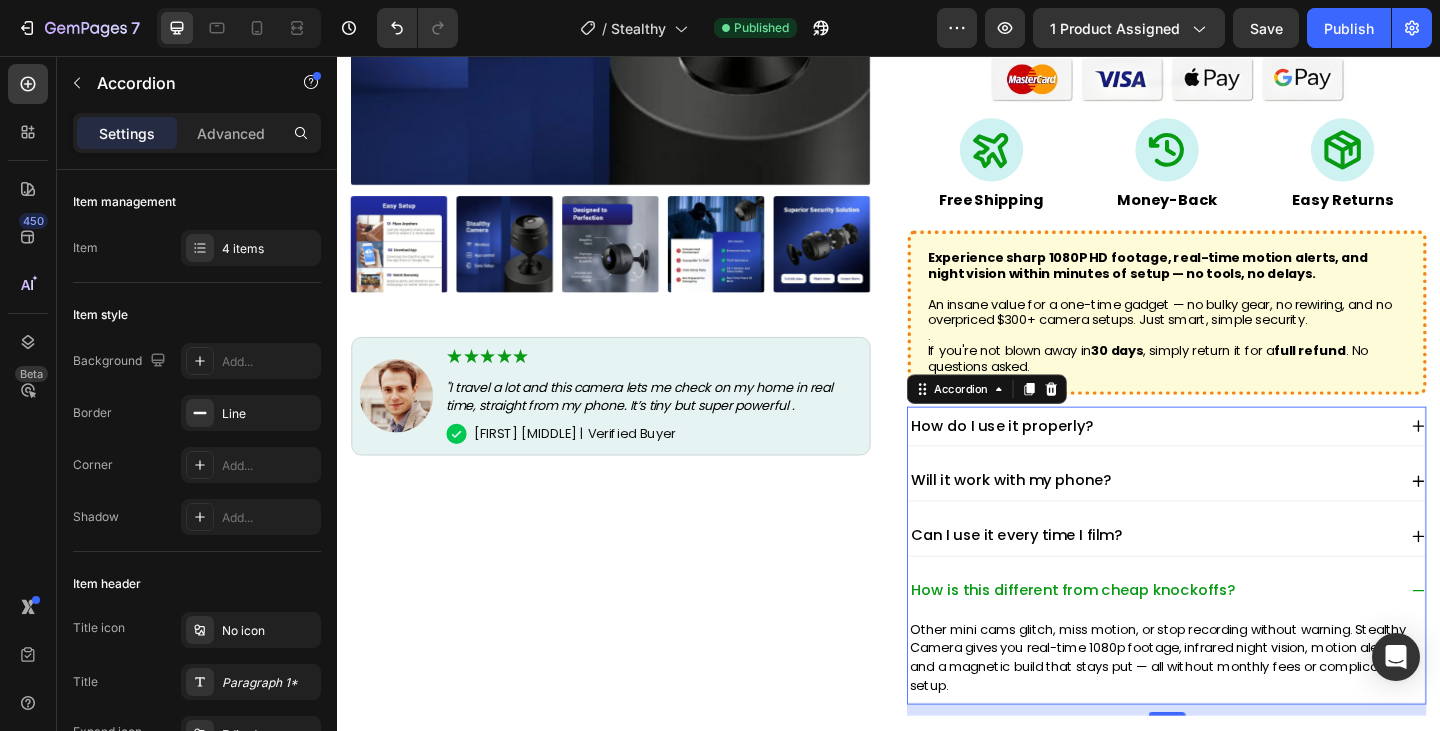 click on "How is this different from cheap knockoffs?" at bounding box center (1239, 638) 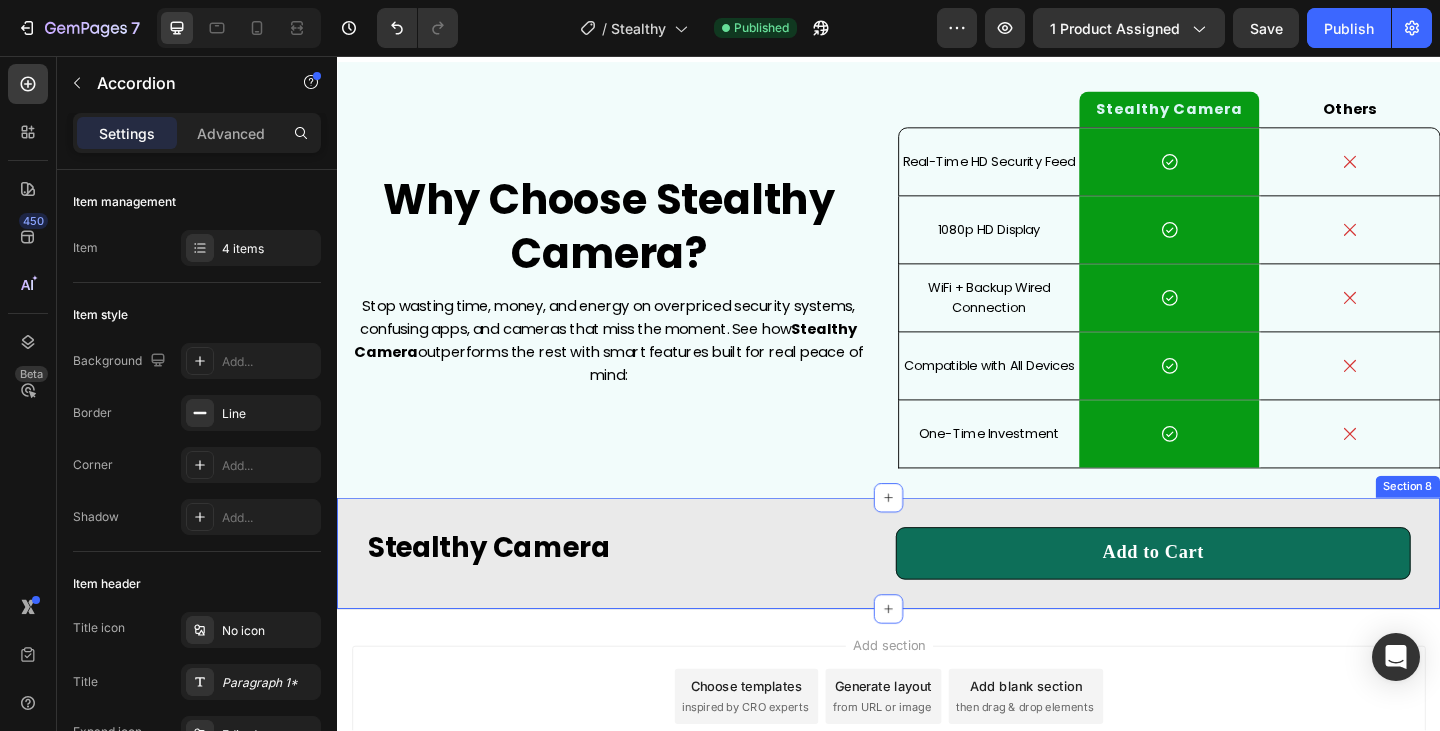 scroll, scrollTop: 4555, scrollLeft: 0, axis: vertical 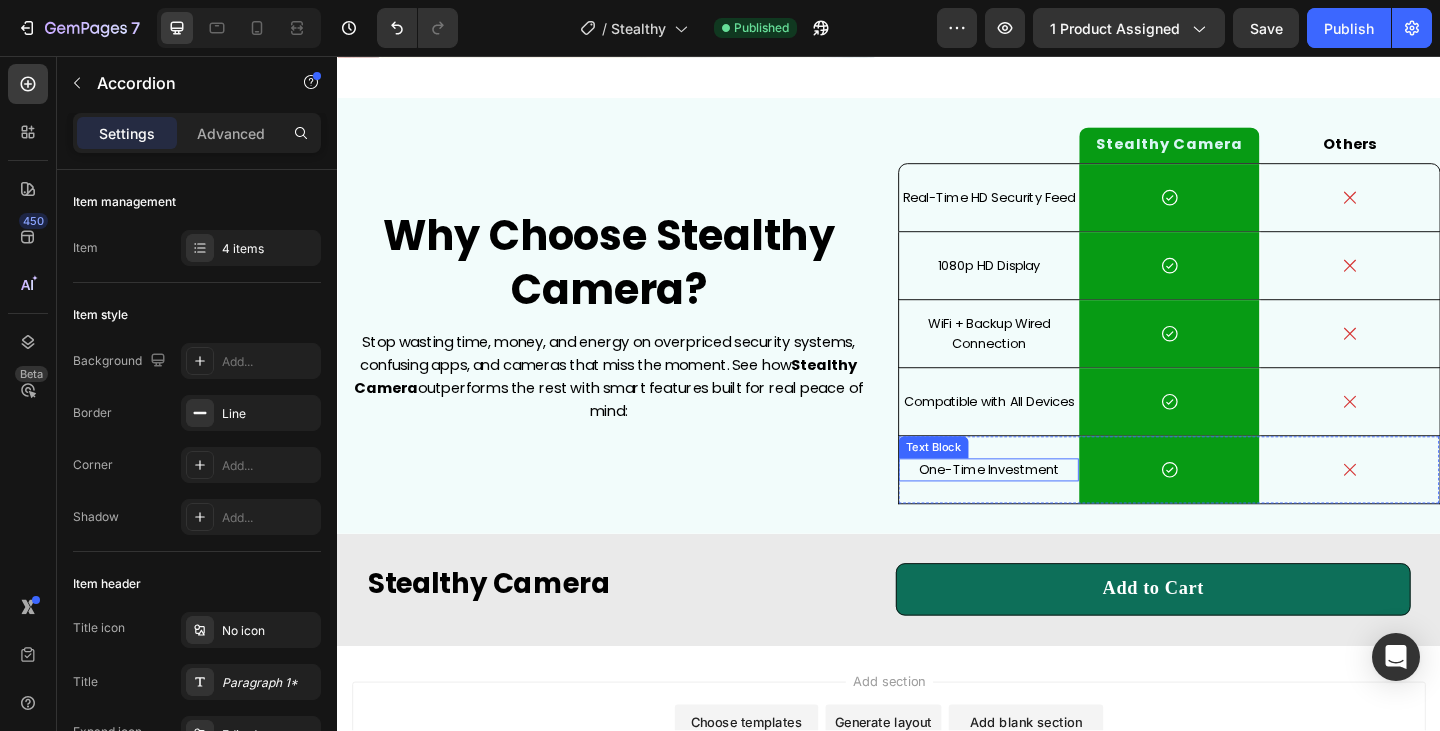 click on "One-Time Investment" at bounding box center (1046, 507) 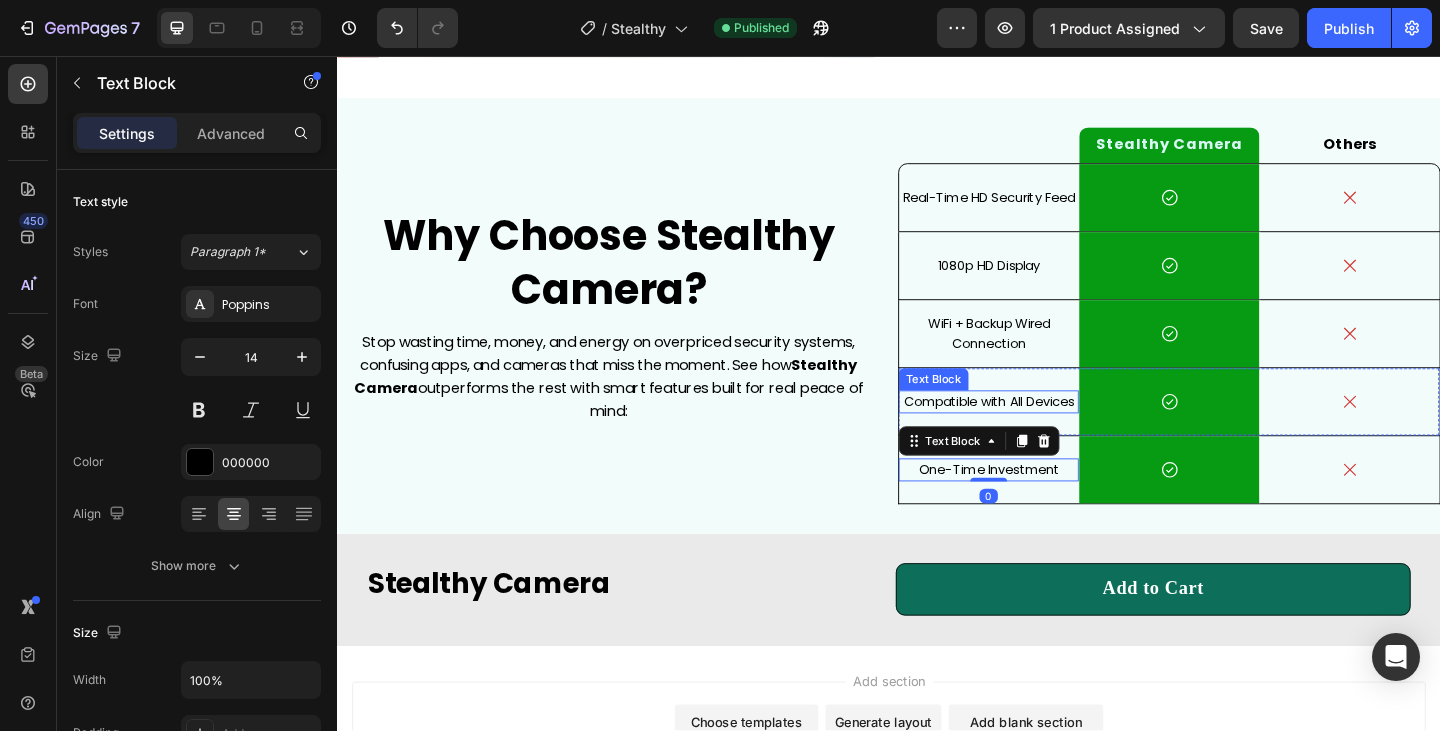 click on "Compatible with All Devices" at bounding box center (1046, 433) 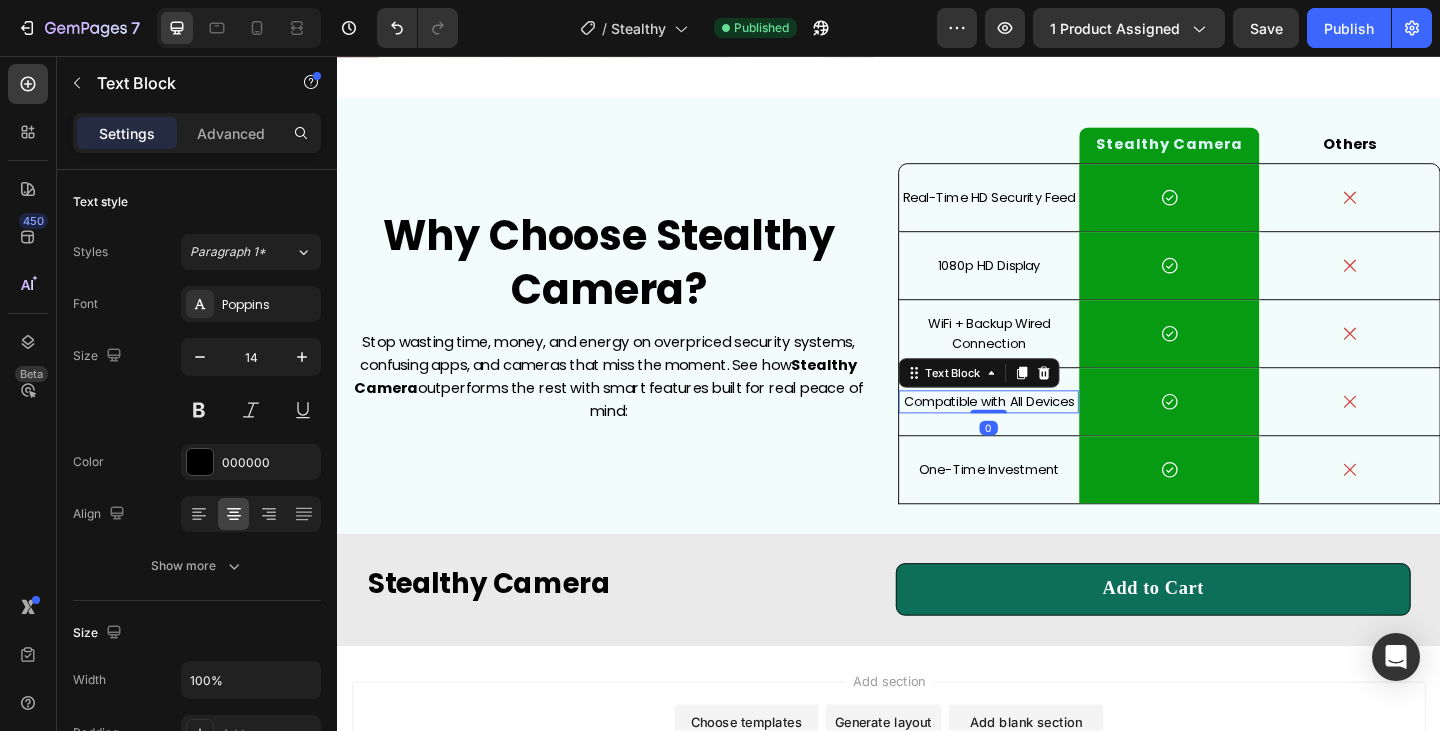 click on "Compatible with All Devices" at bounding box center (1046, 433) 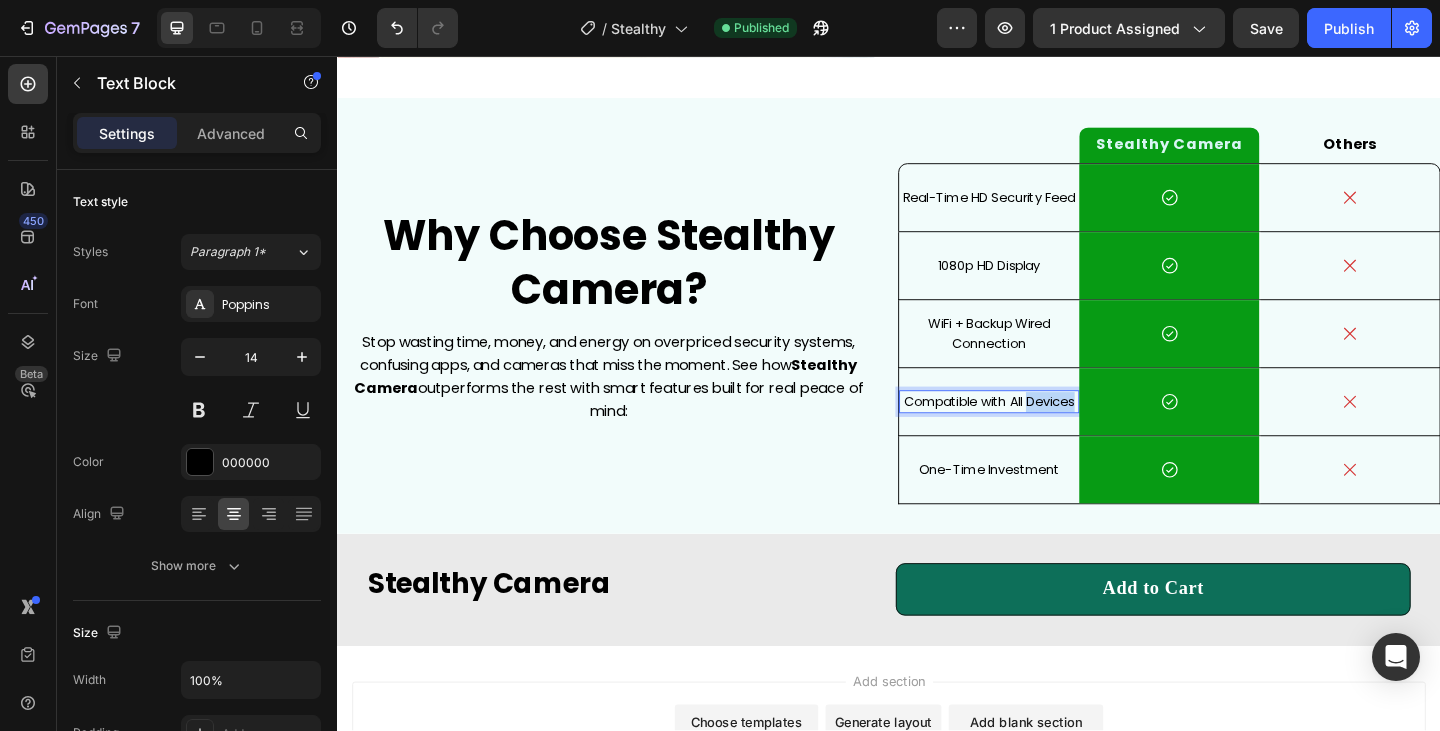 click on "Compatible with All Devices" at bounding box center [1046, 433] 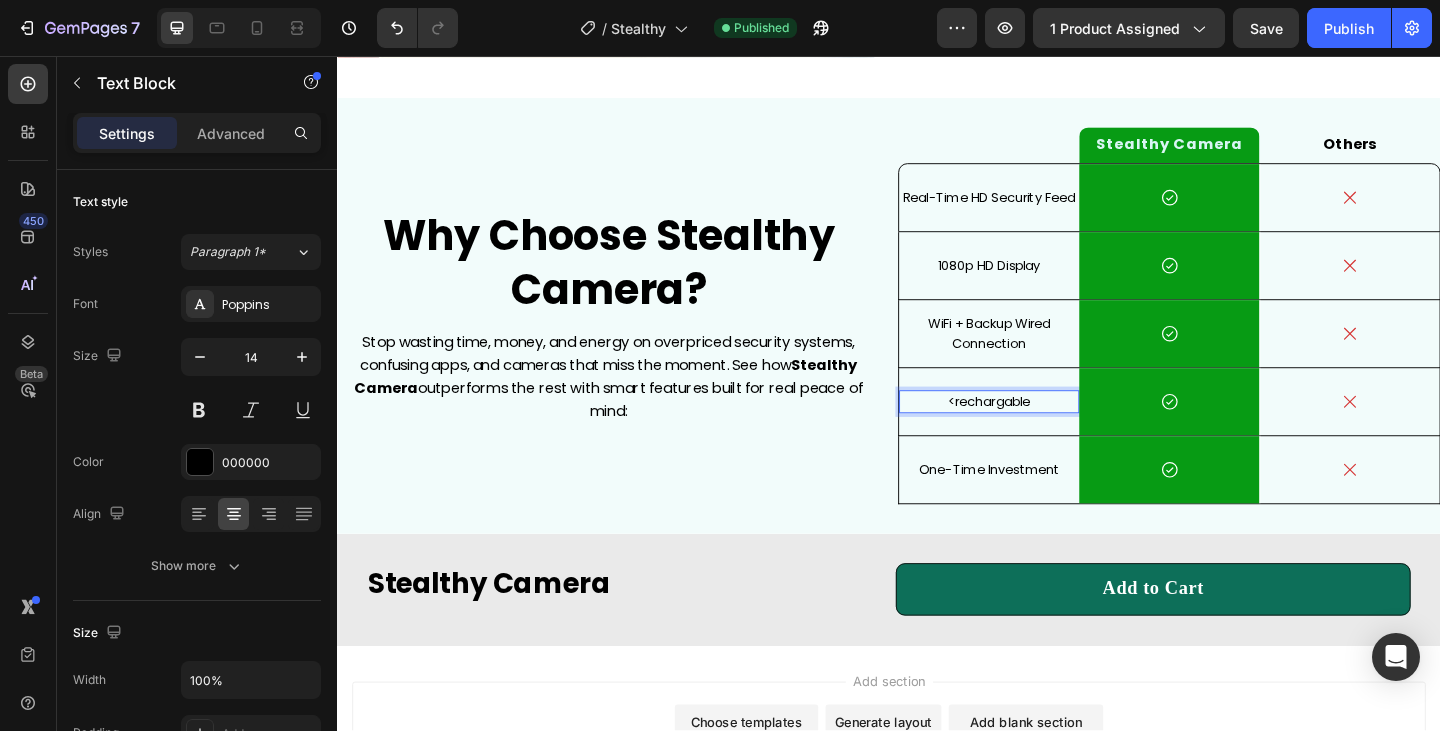 click on "<rechargable" at bounding box center (1046, 433) 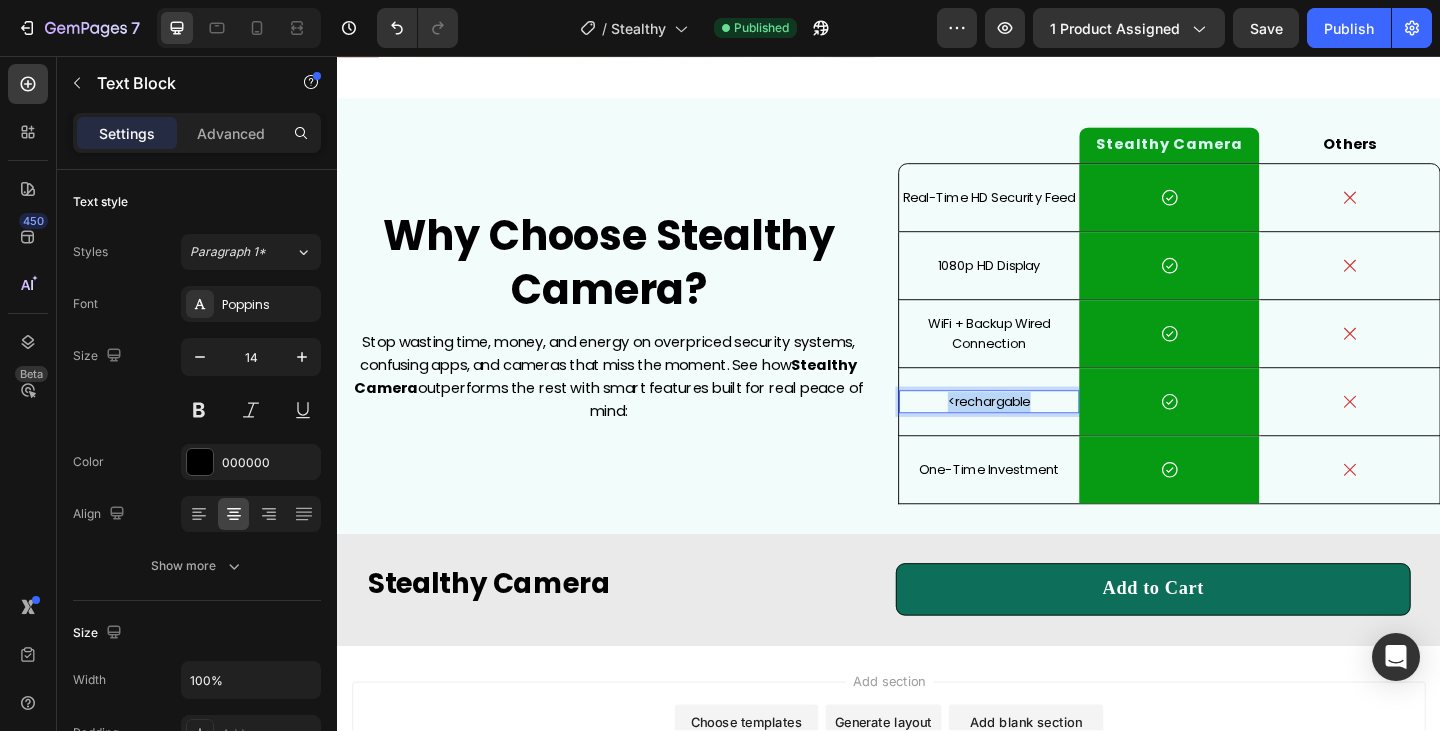 click on "<rechargable" at bounding box center (1046, 433) 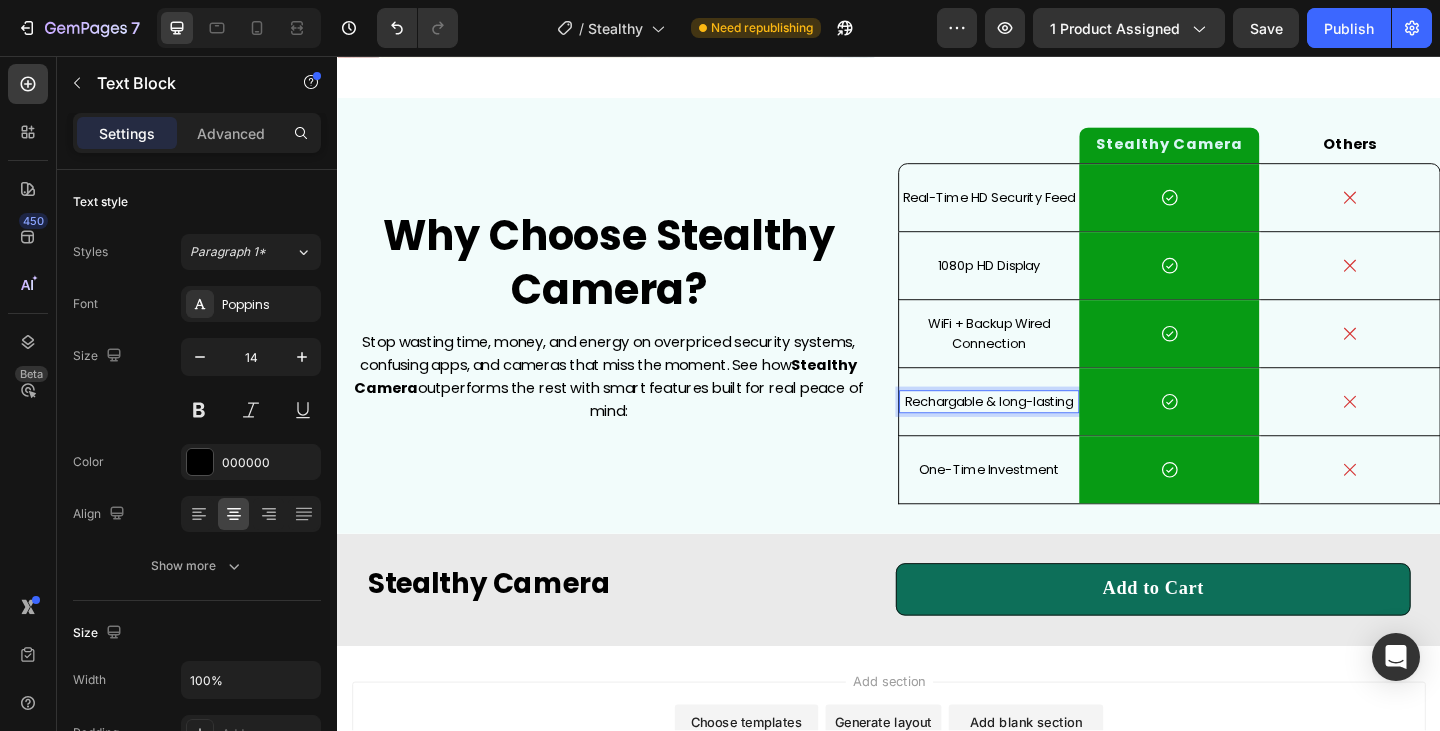 click on "Add section Choose templates inspired by CRO experts Generate layout from URL or image Add blank section then drag & drop elements" at bounding box center (937, 796) 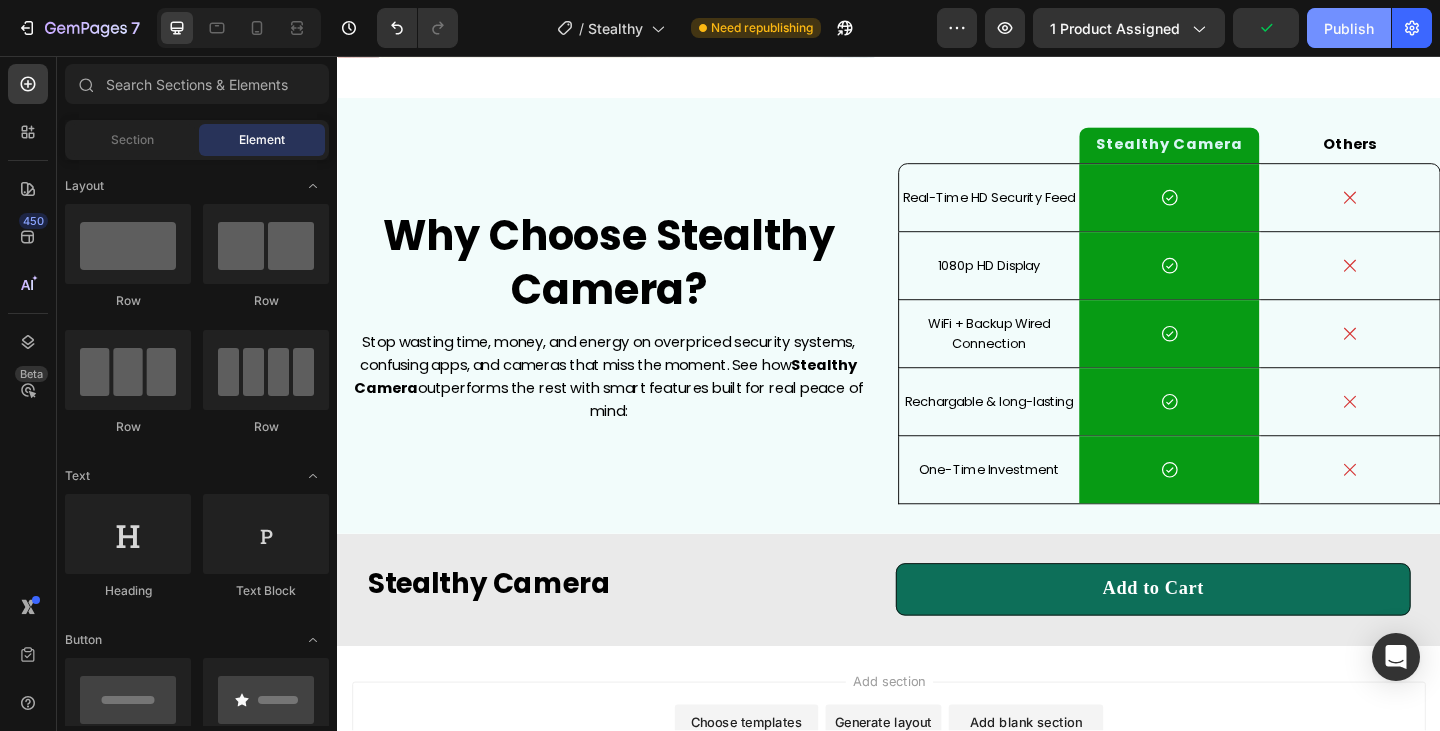 click on "Publish" 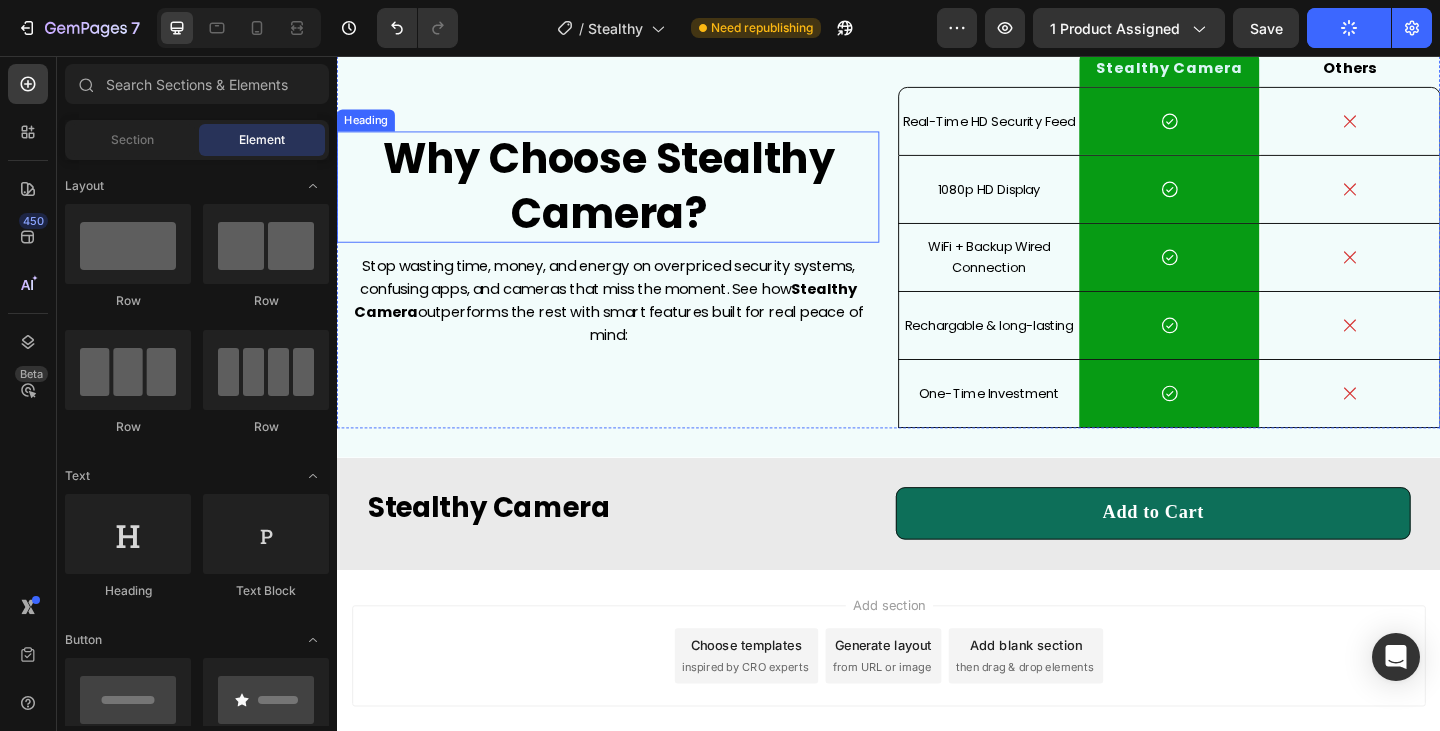 scroll, scrollTop: 4700, scrollLeft: 0, axis: vertical 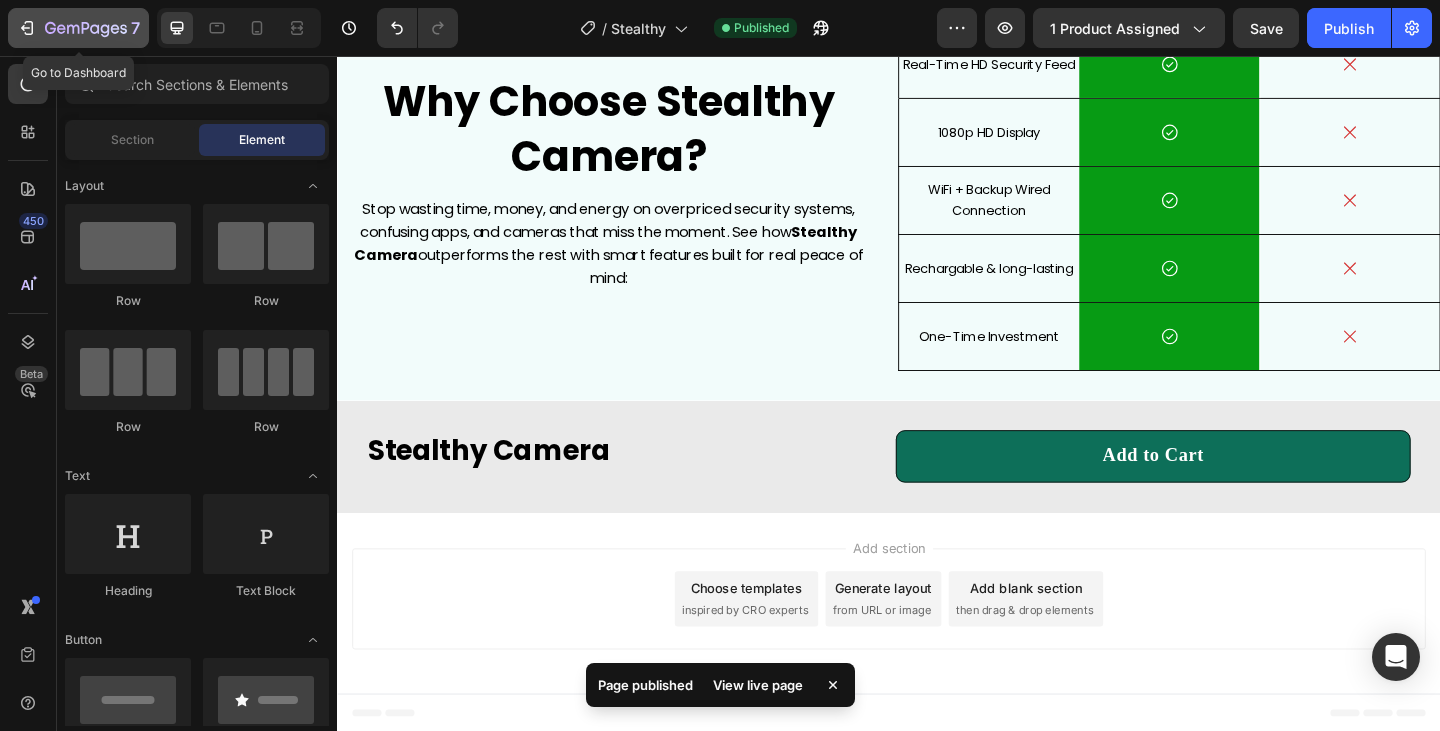 click 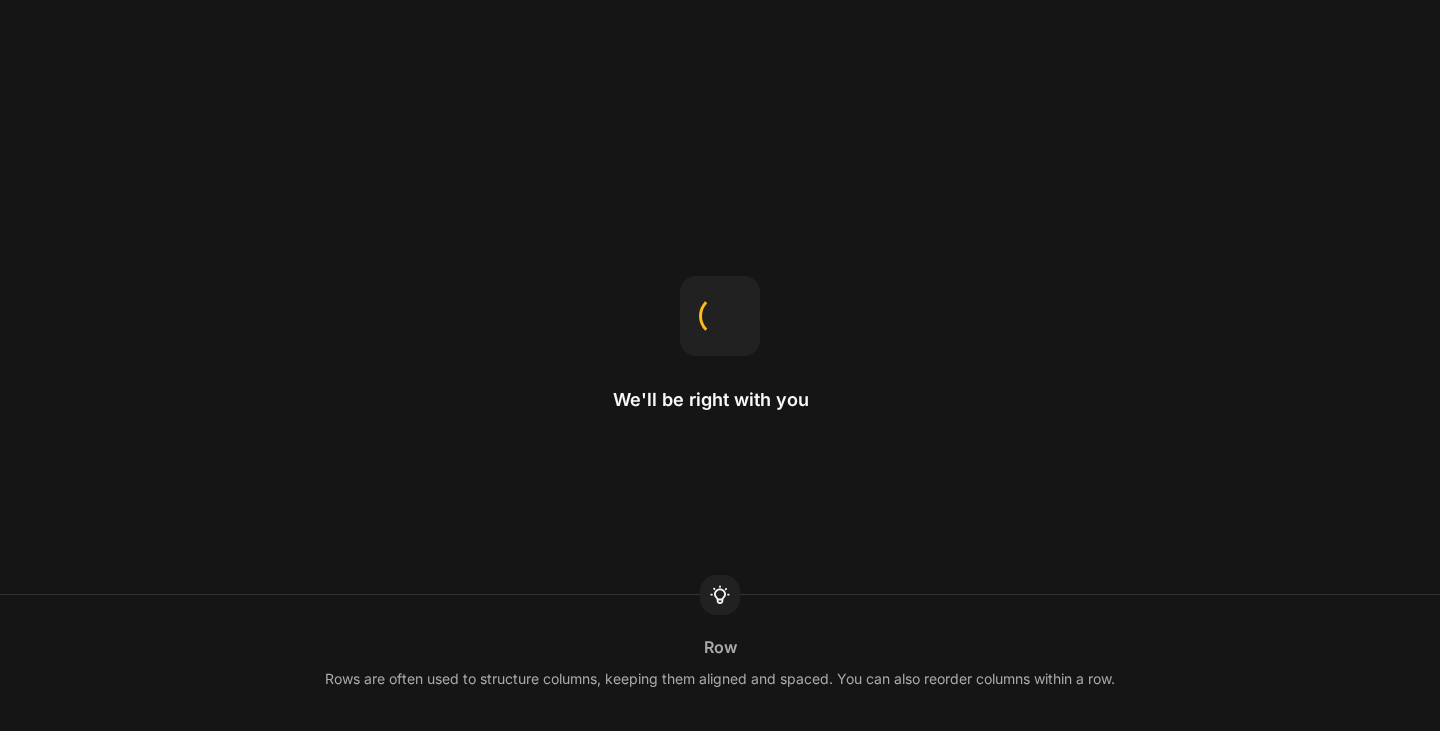 scroll, scrollTop: 0, scrollLeft: 0, axis: both 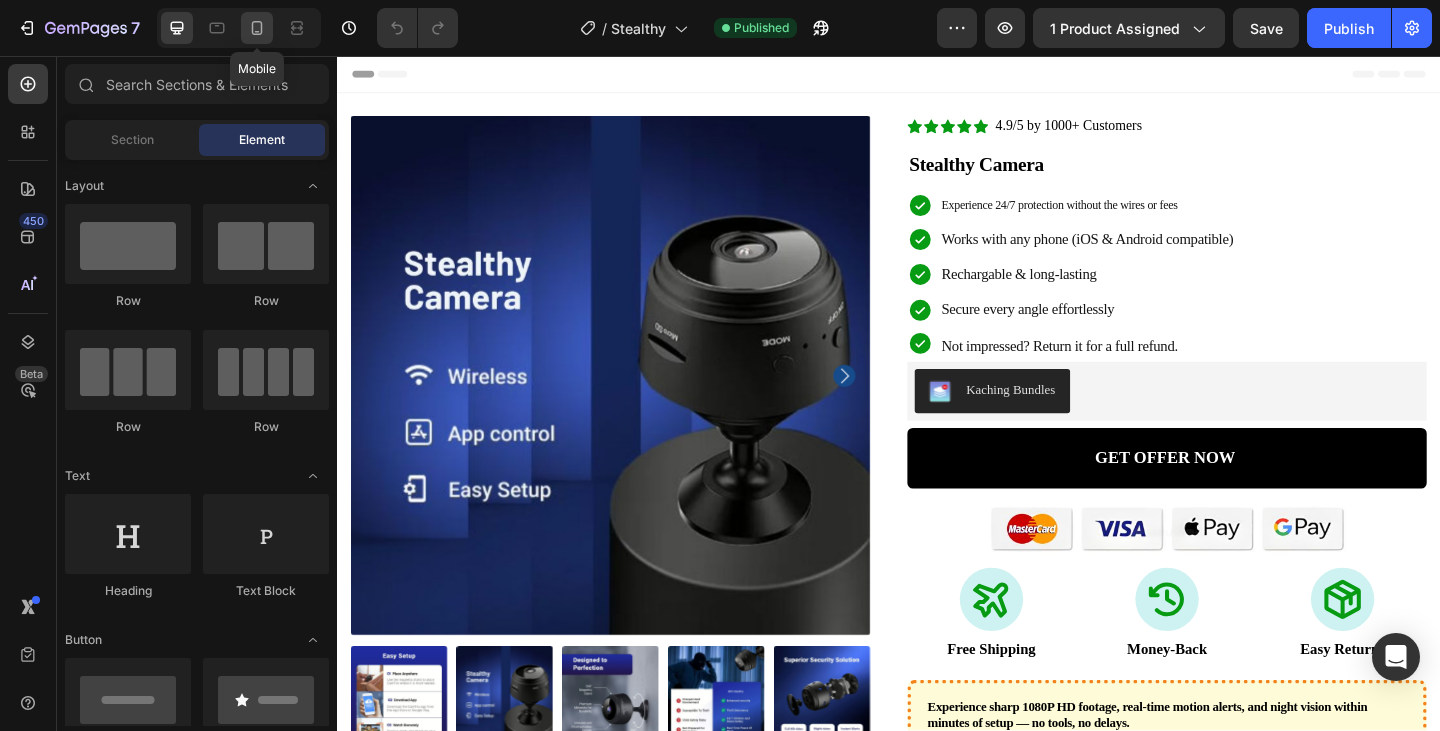 click 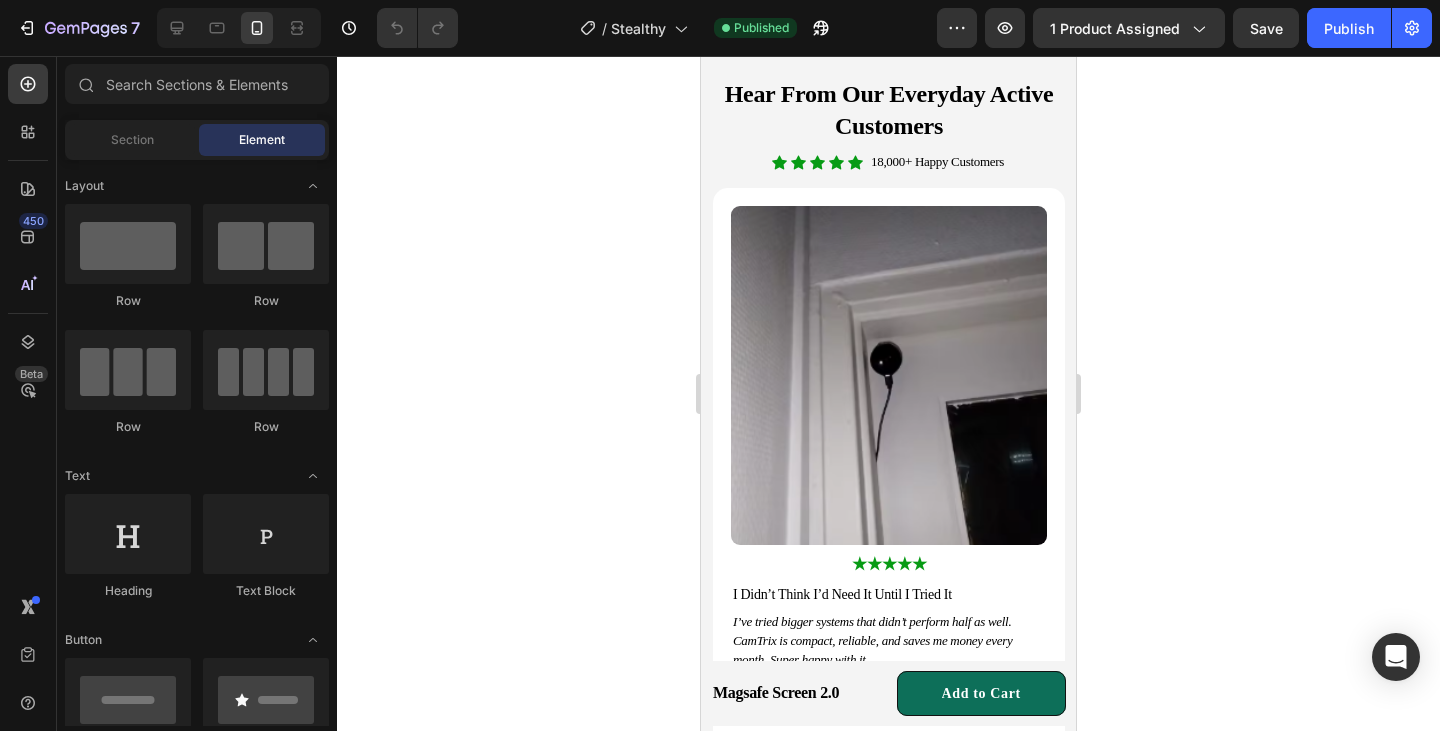 scroll, scrollTop: 2200, scrollLeft: 0, axis: vertical 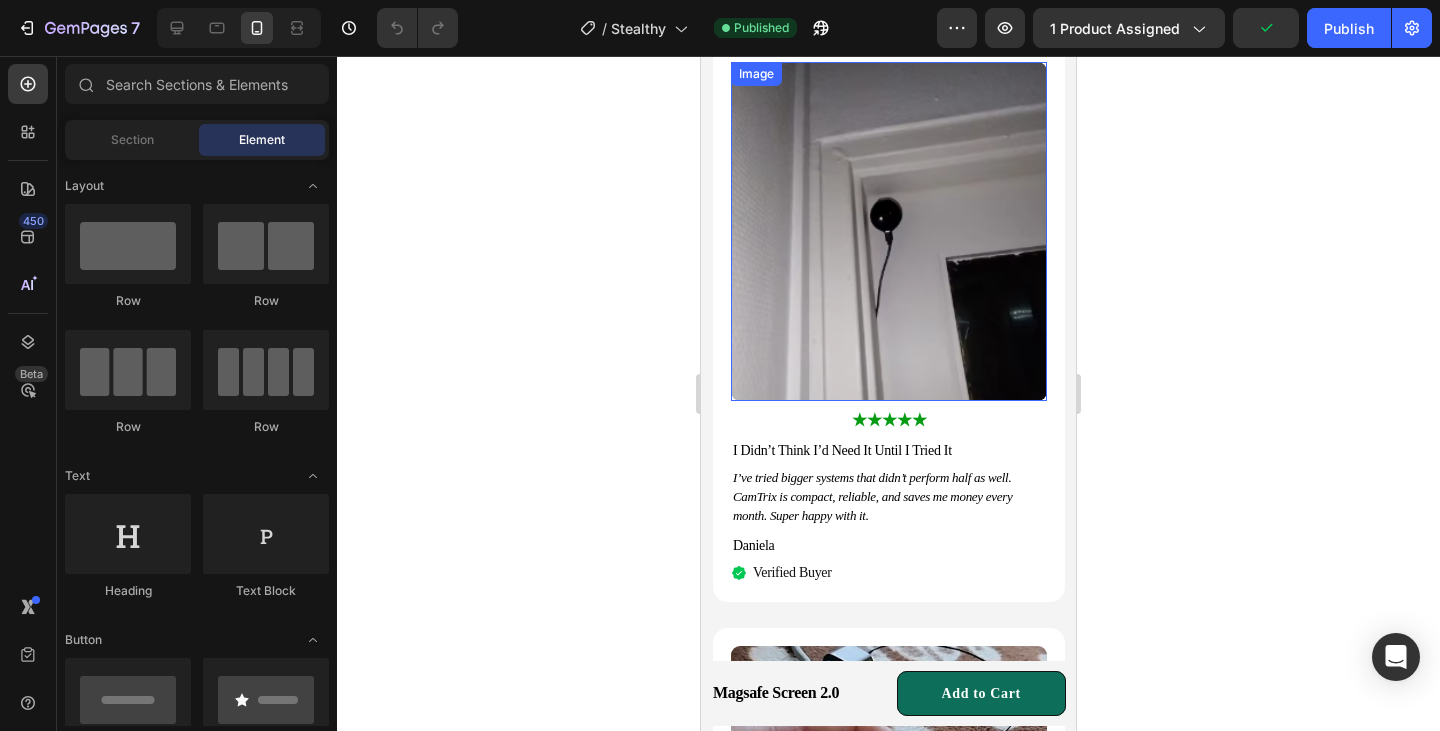 click at bounding box center (889, 231) 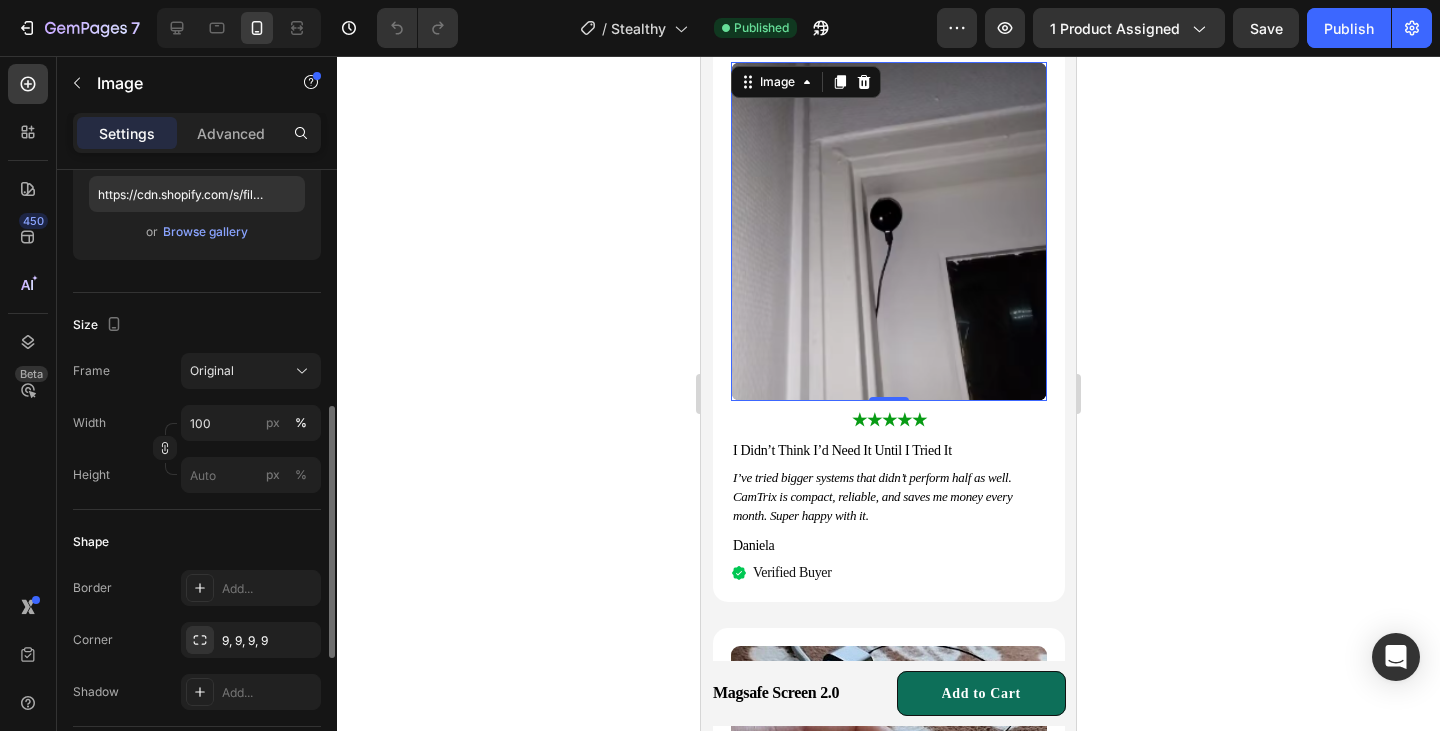 scroll, scrollTop: 0, scrollLeft: 0, axis: both 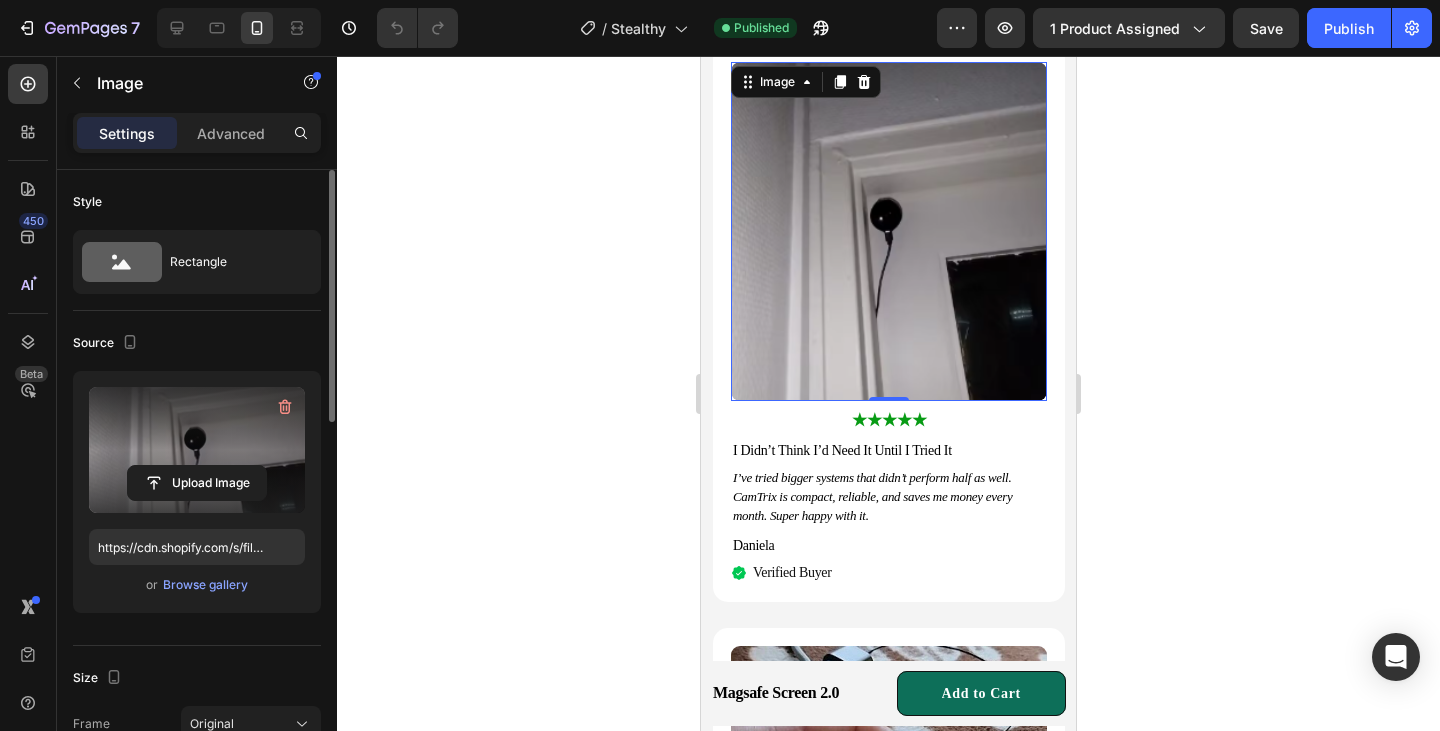 click at bounding box center [197, 450] 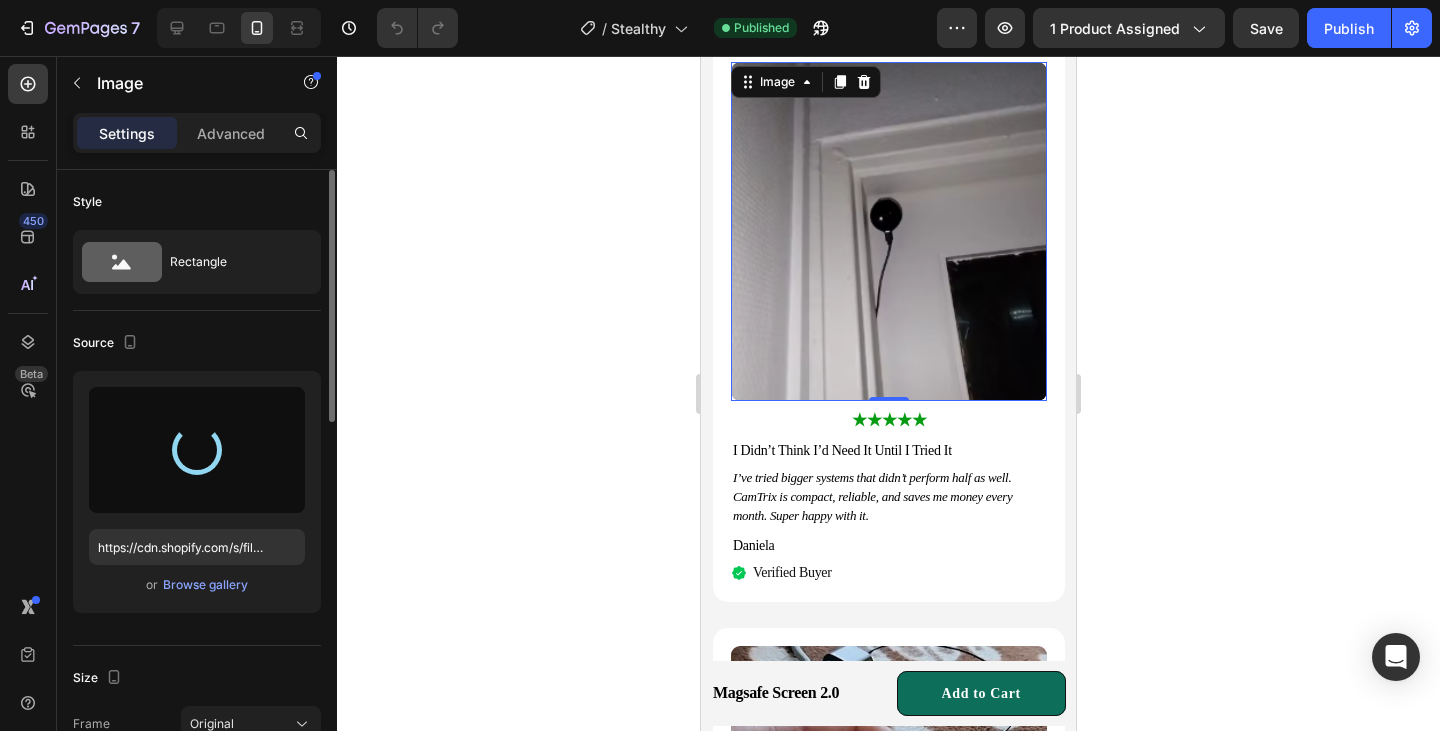 type on "https://cdn.shopify.com/s/files/1/0955/0902/0953/files/gempages_577880235253432848-42333867-48ff-4607-b61a-766a4757b3bc.webp" 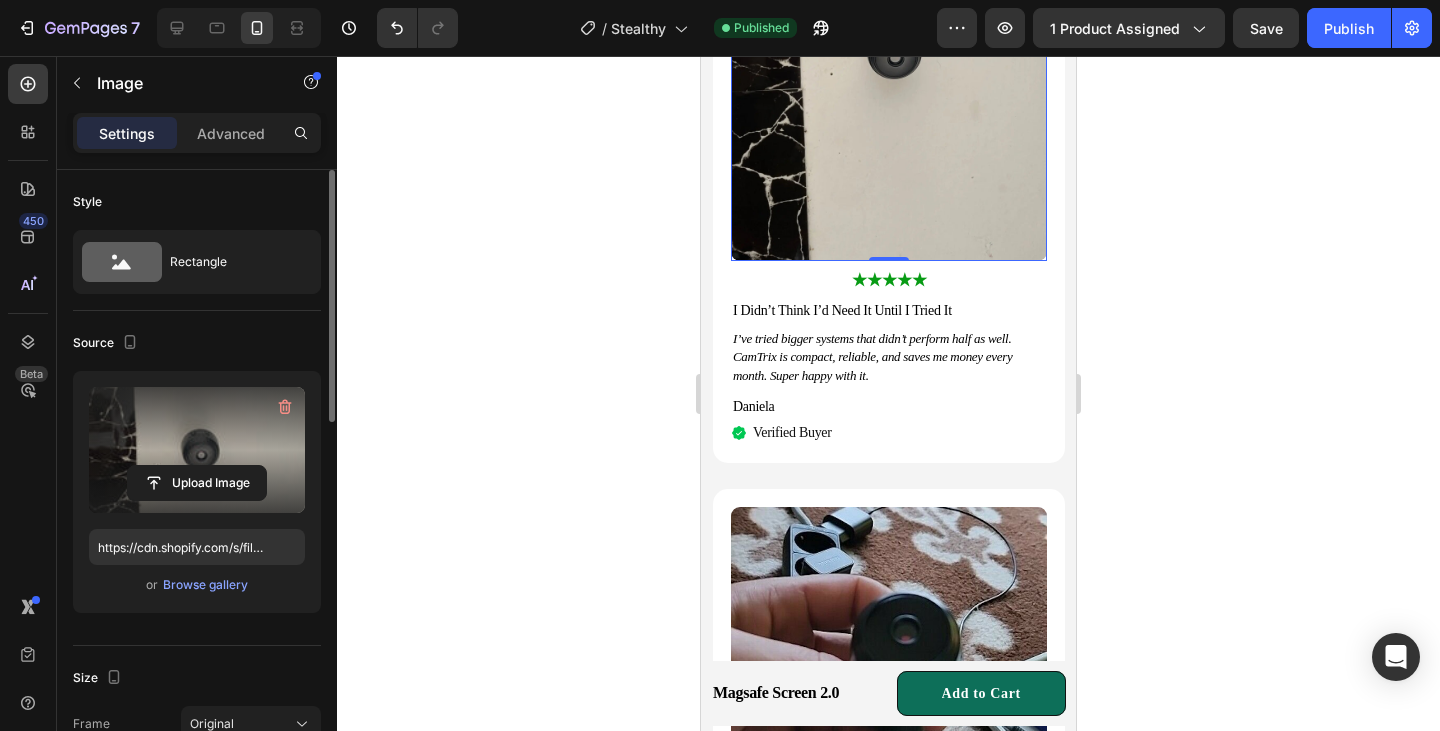 scroll, scrollTop: 2489, scrollLeft: 0, axis: vertical 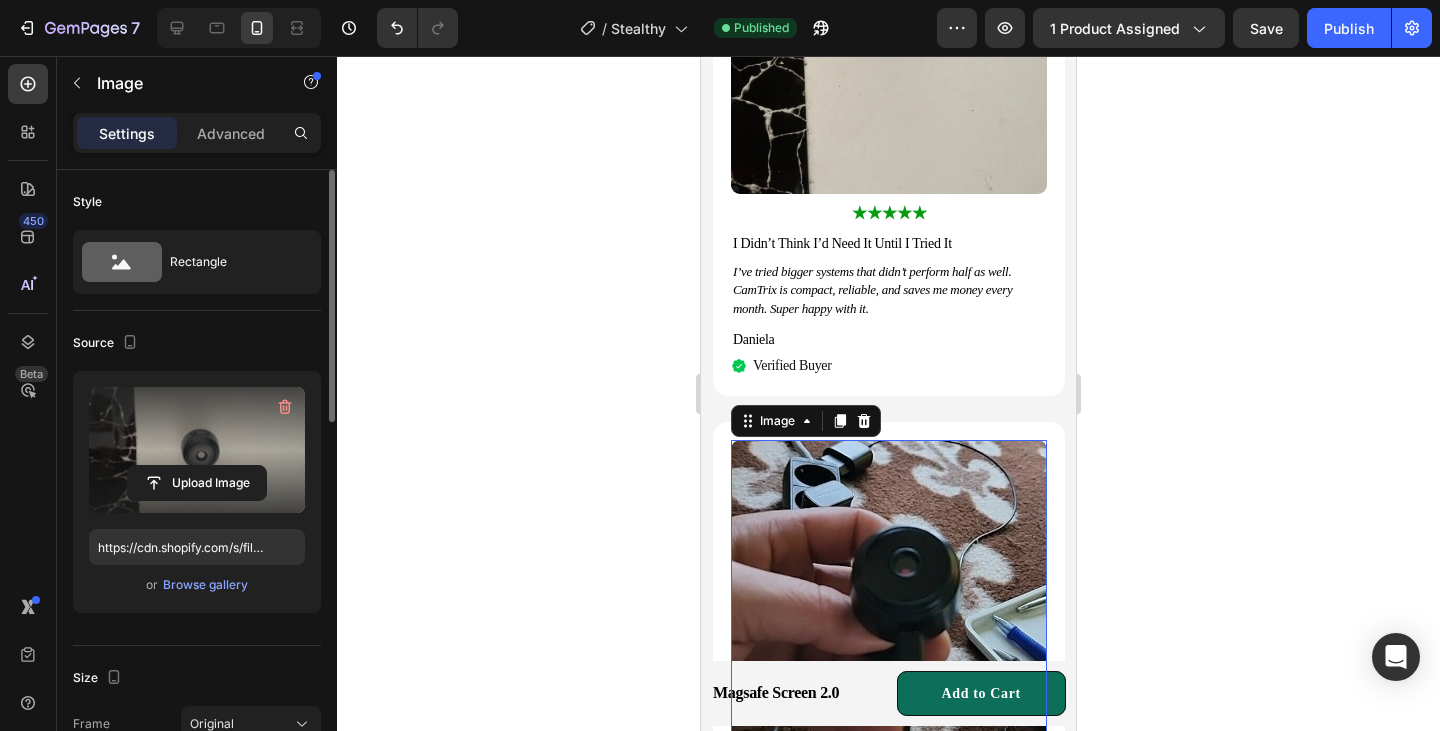 click at bounding box center [889, 599] 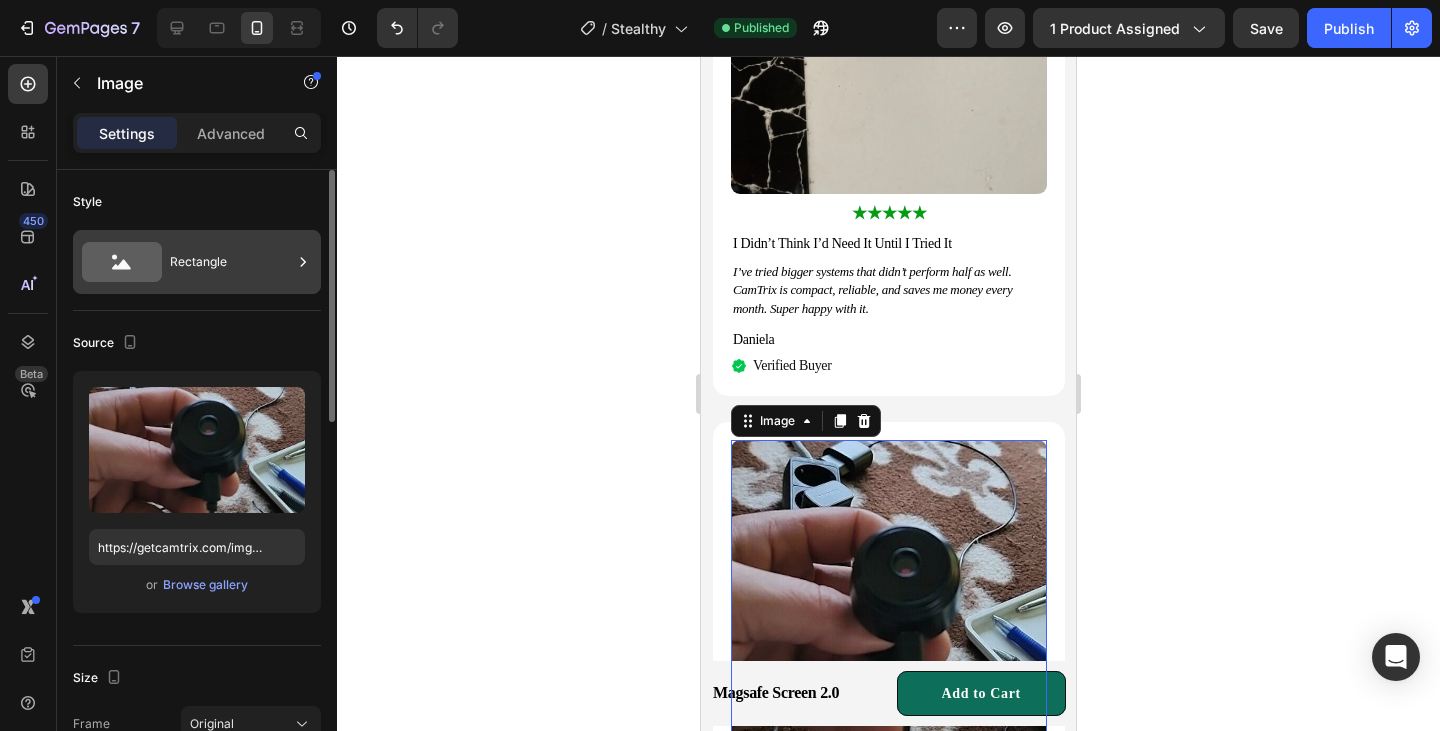 click on "Rectangle" at bounding box center (197, 262) 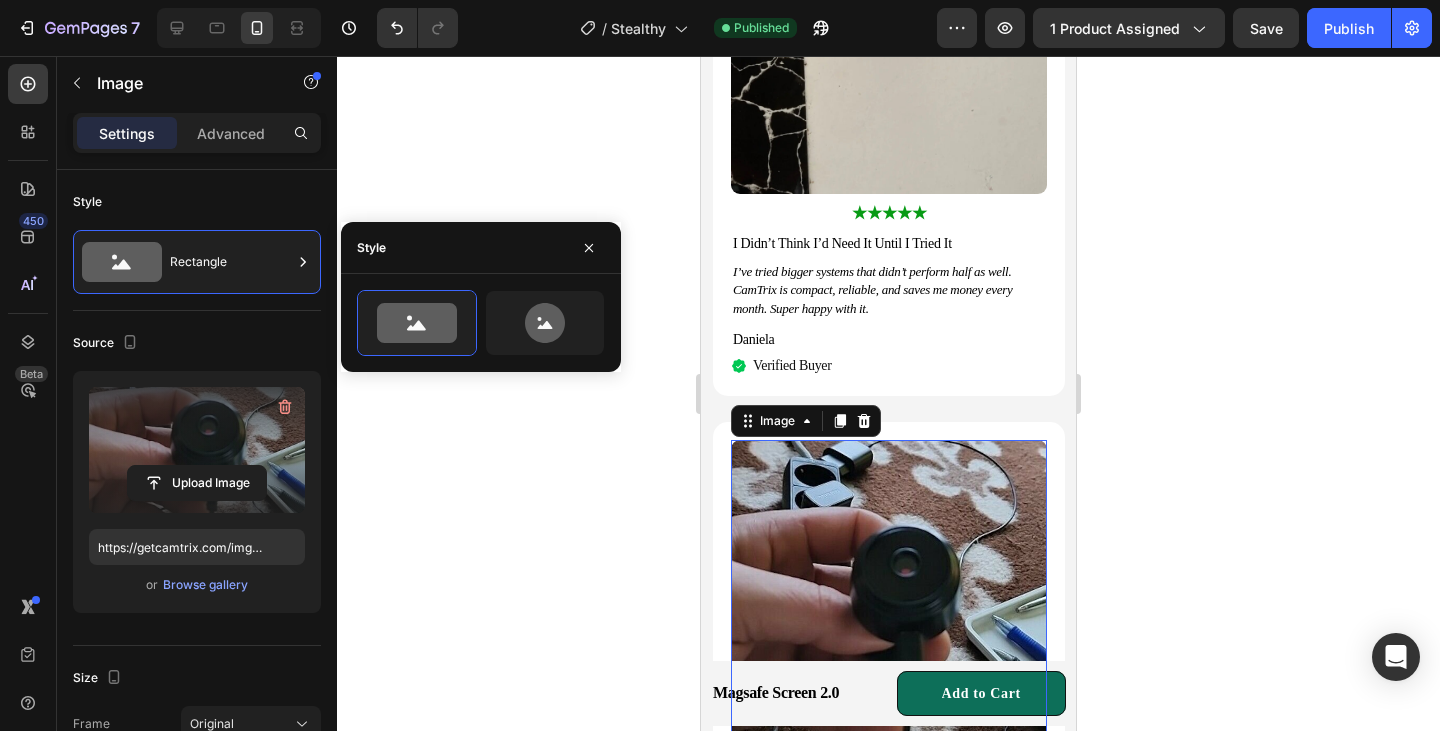 click at bounding box center (197, 450) 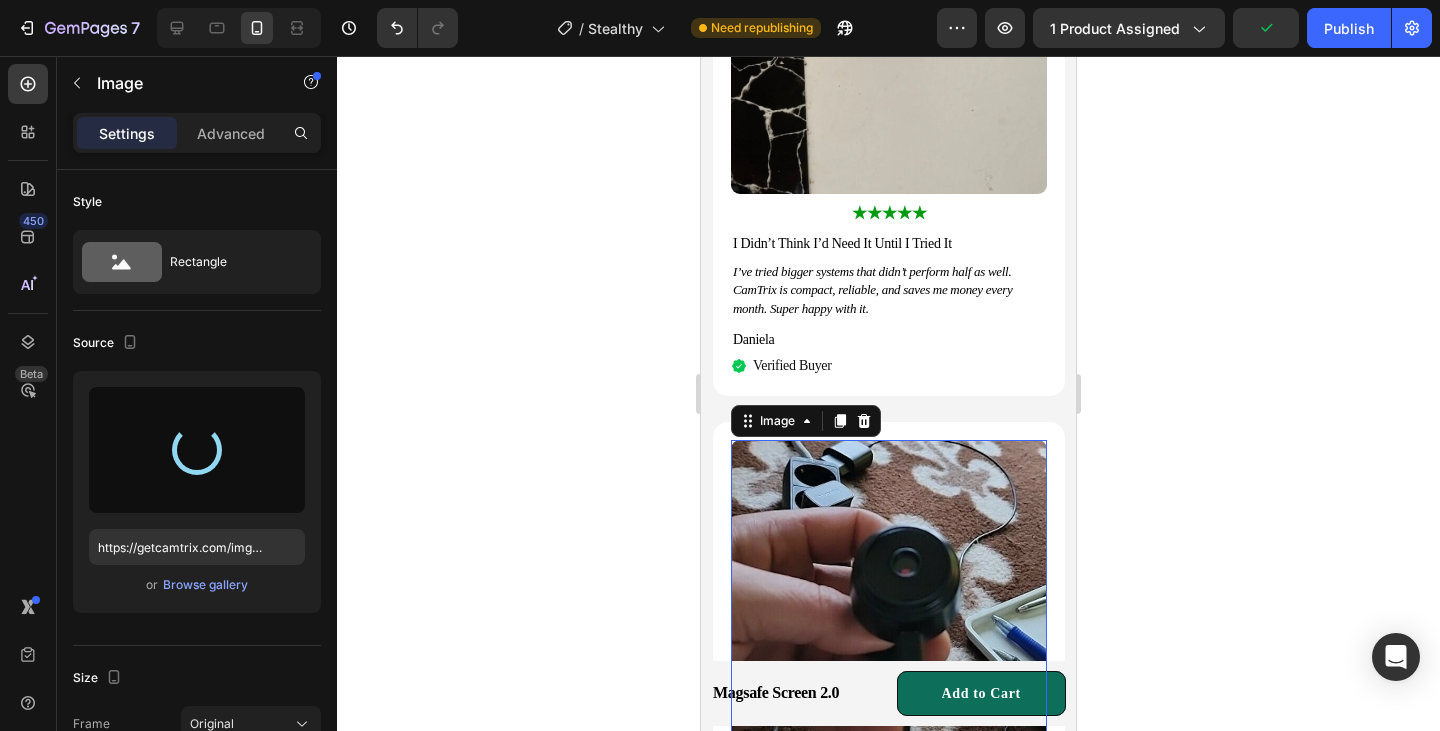 type on "https://cdn.shopify.com/s/files/1/0955/0902/0953/files/gempages_577880235253432848-67341b9a-ae44-43e7-90d0-728905eea86b.webp" 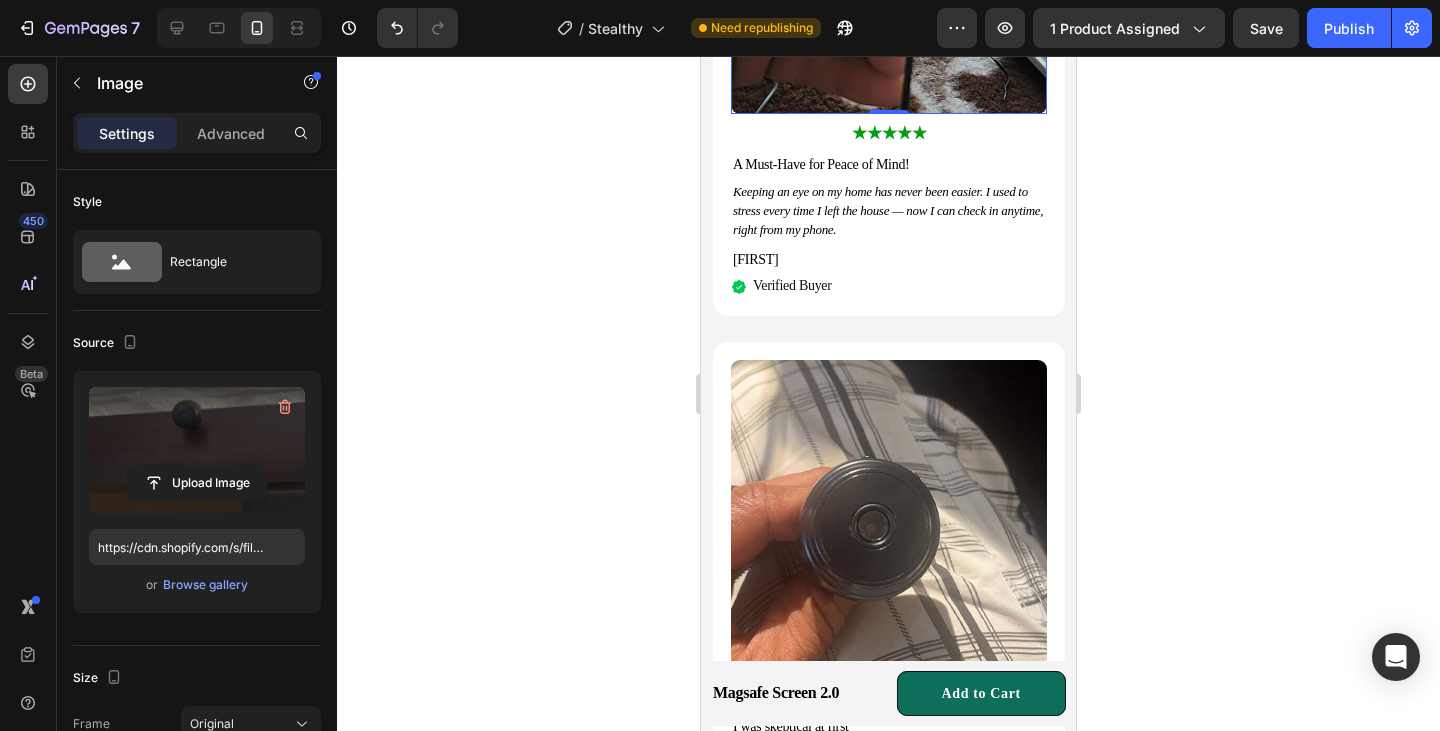 scroll, scrollTop: 3517, scrollLeft: 0, axis: vertical 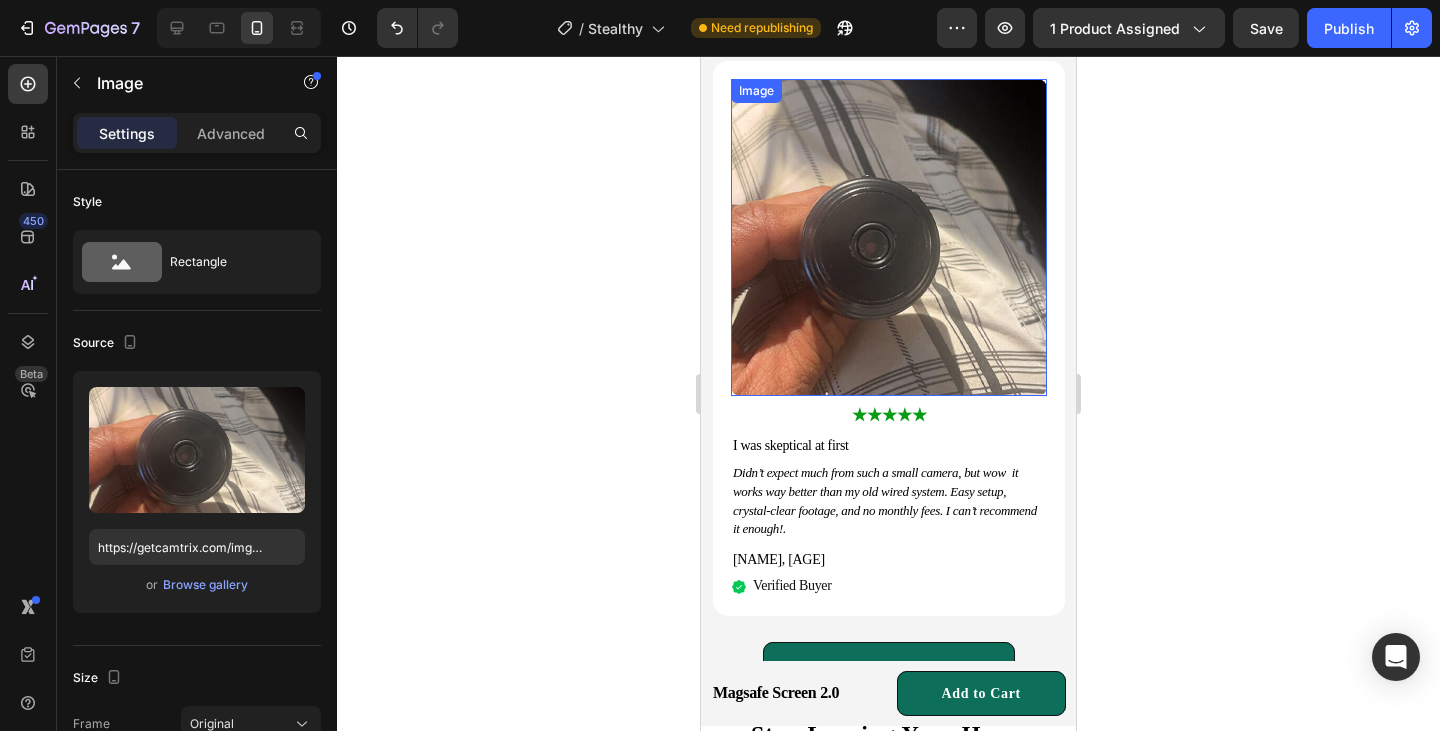 click at bounding box center [889, 237] 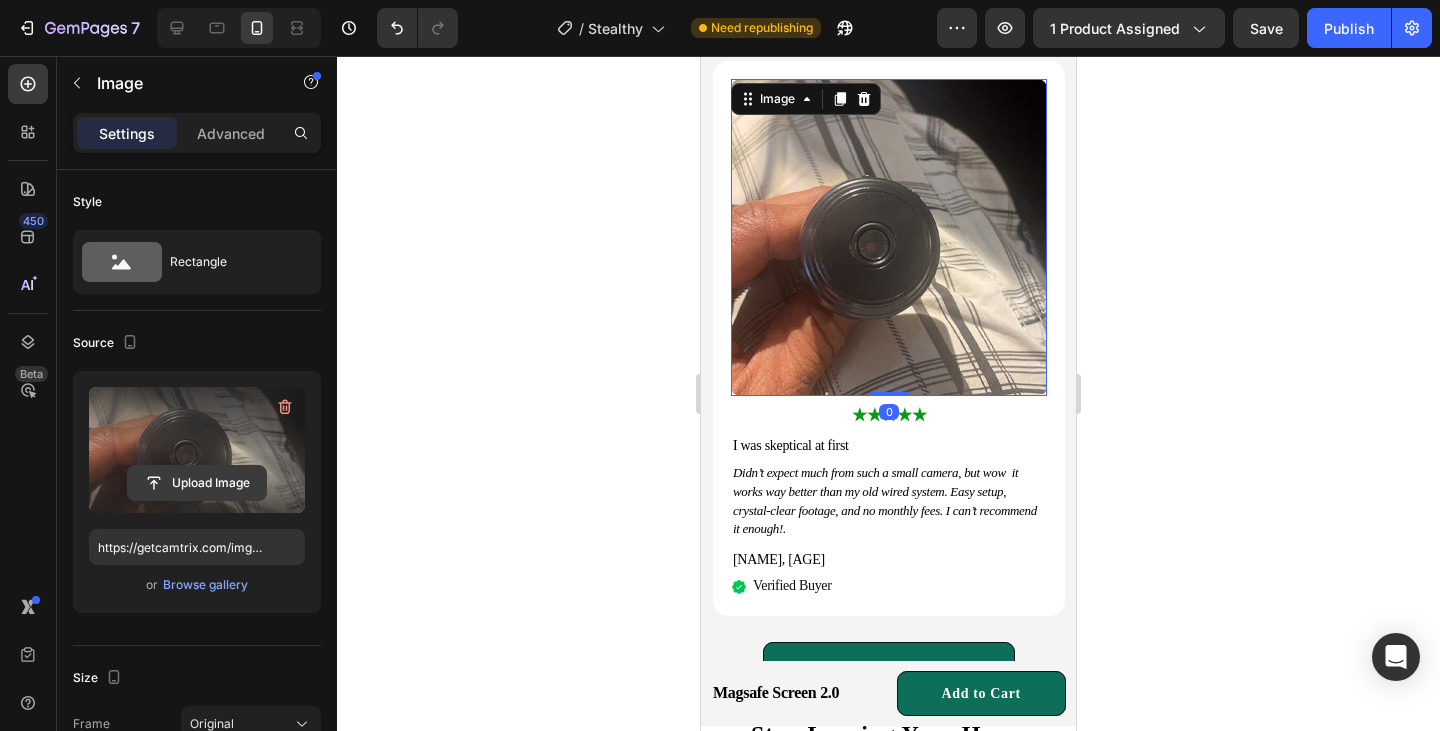 click 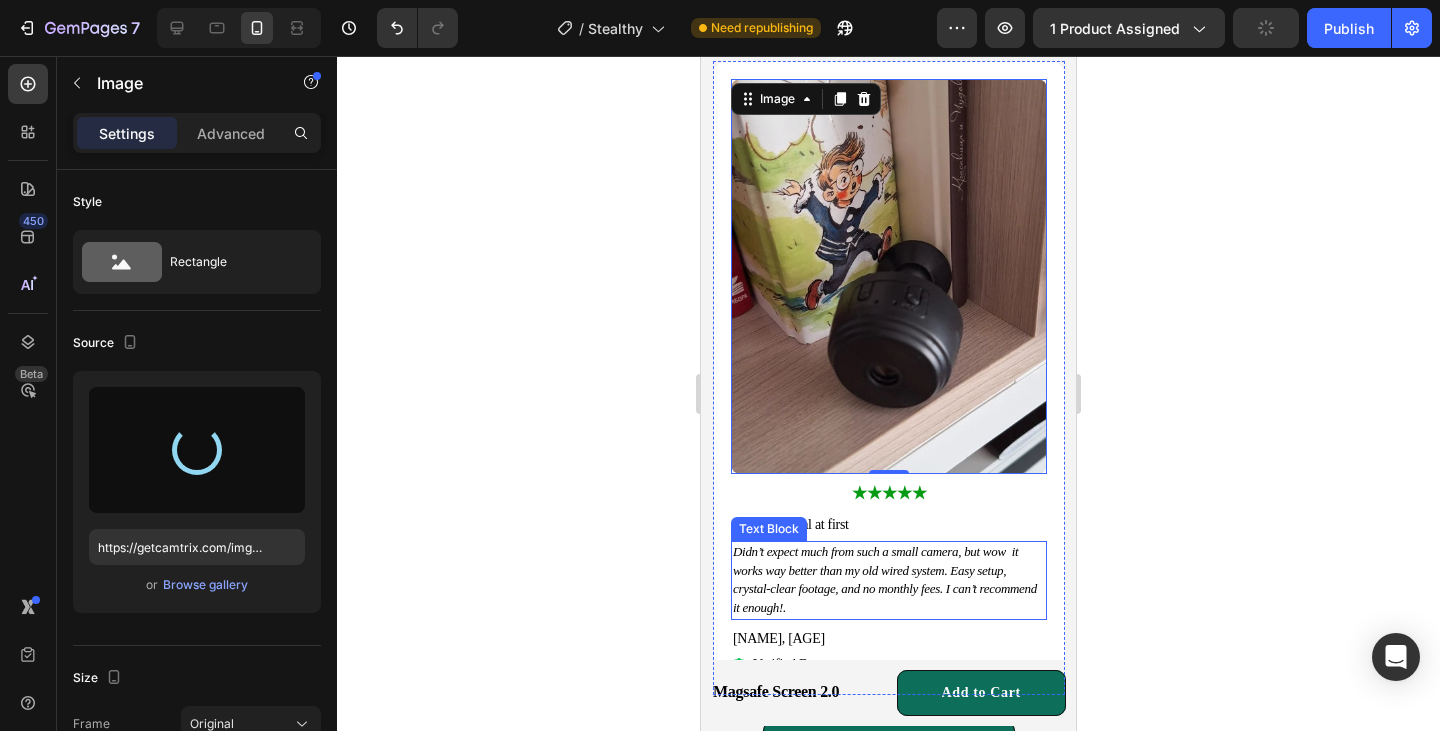 type on "https://cdn.shopify.com/s/files/1/0955/0902/0953/files/gempages_577880235253432848-085ffae0-3233-438e-a551-a6acc3c60a69.webp" 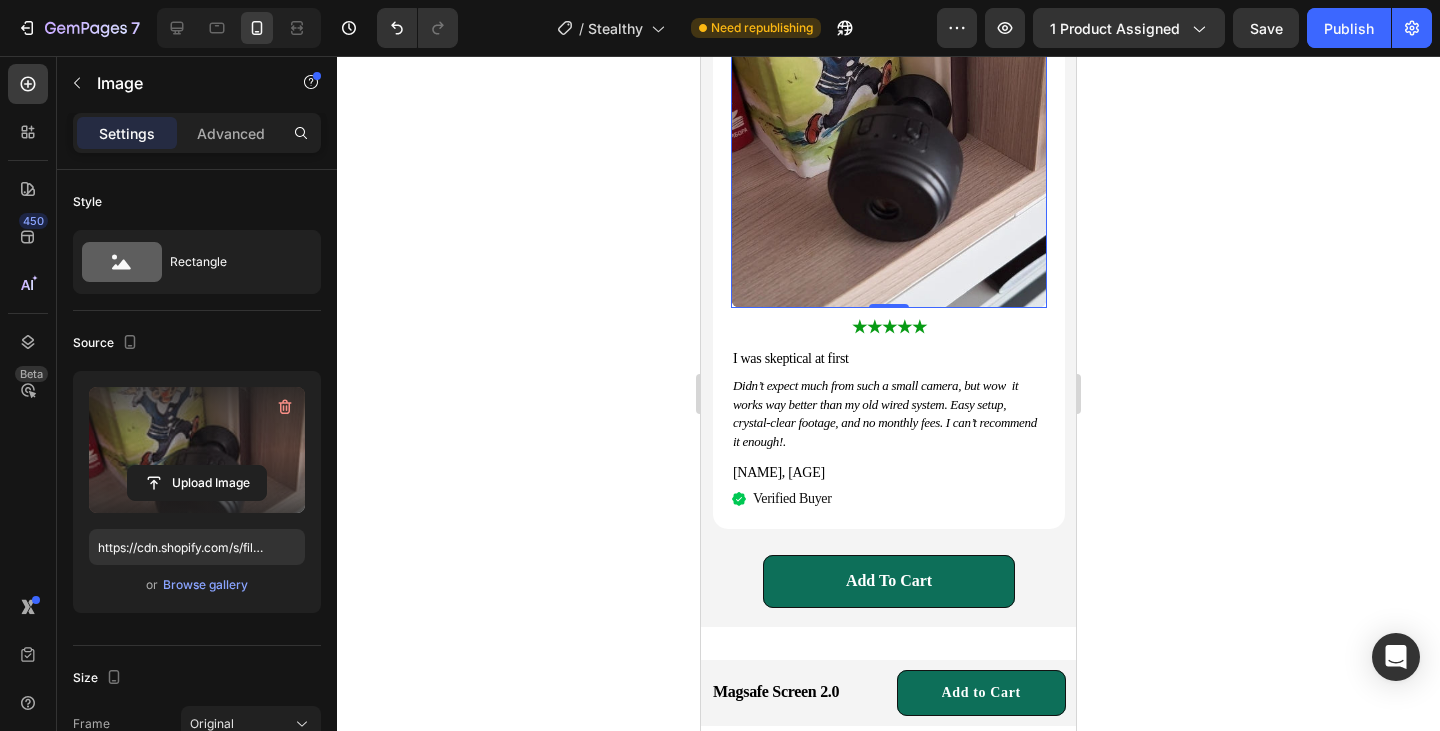 scroll, scrollTop: 3494, scrollLeft: 0, axis: vertical 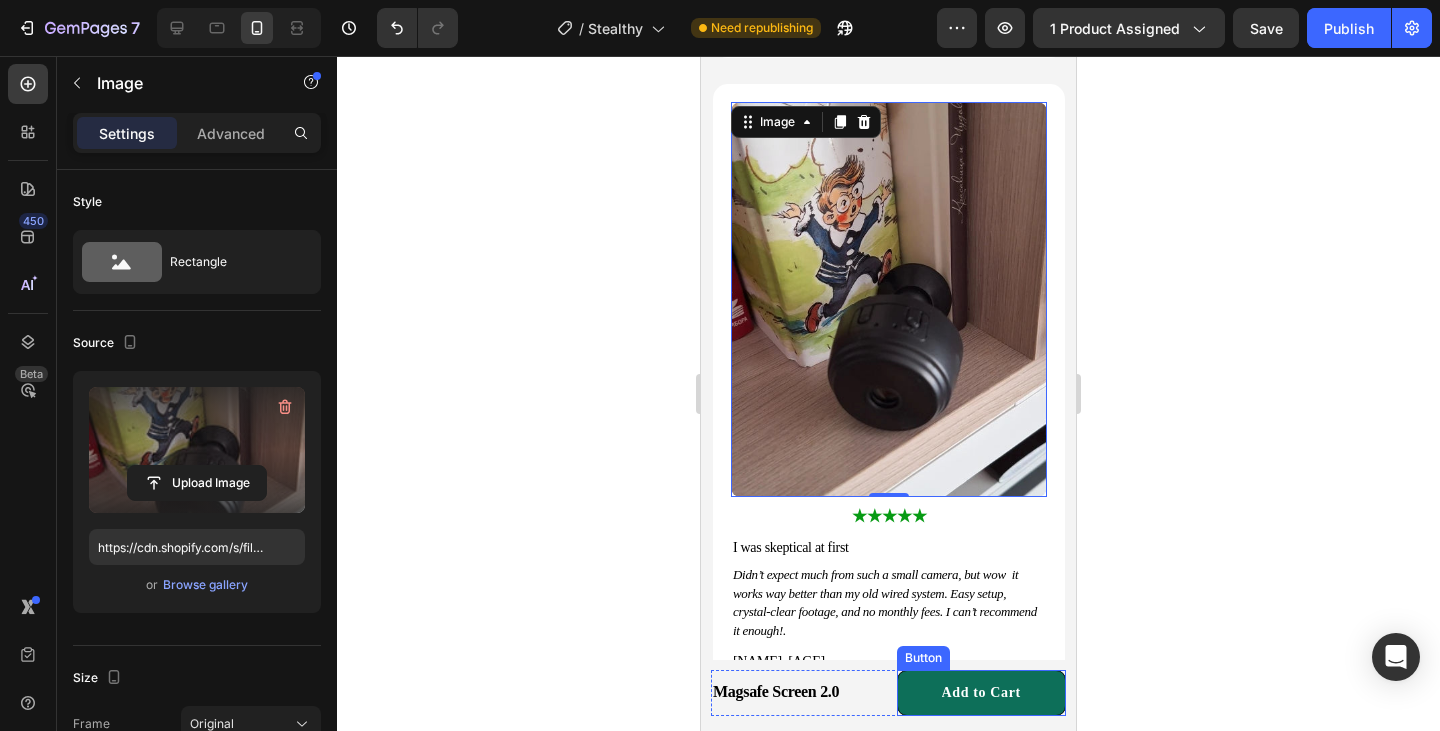 click on "Button" at bounding box center [923, 659] 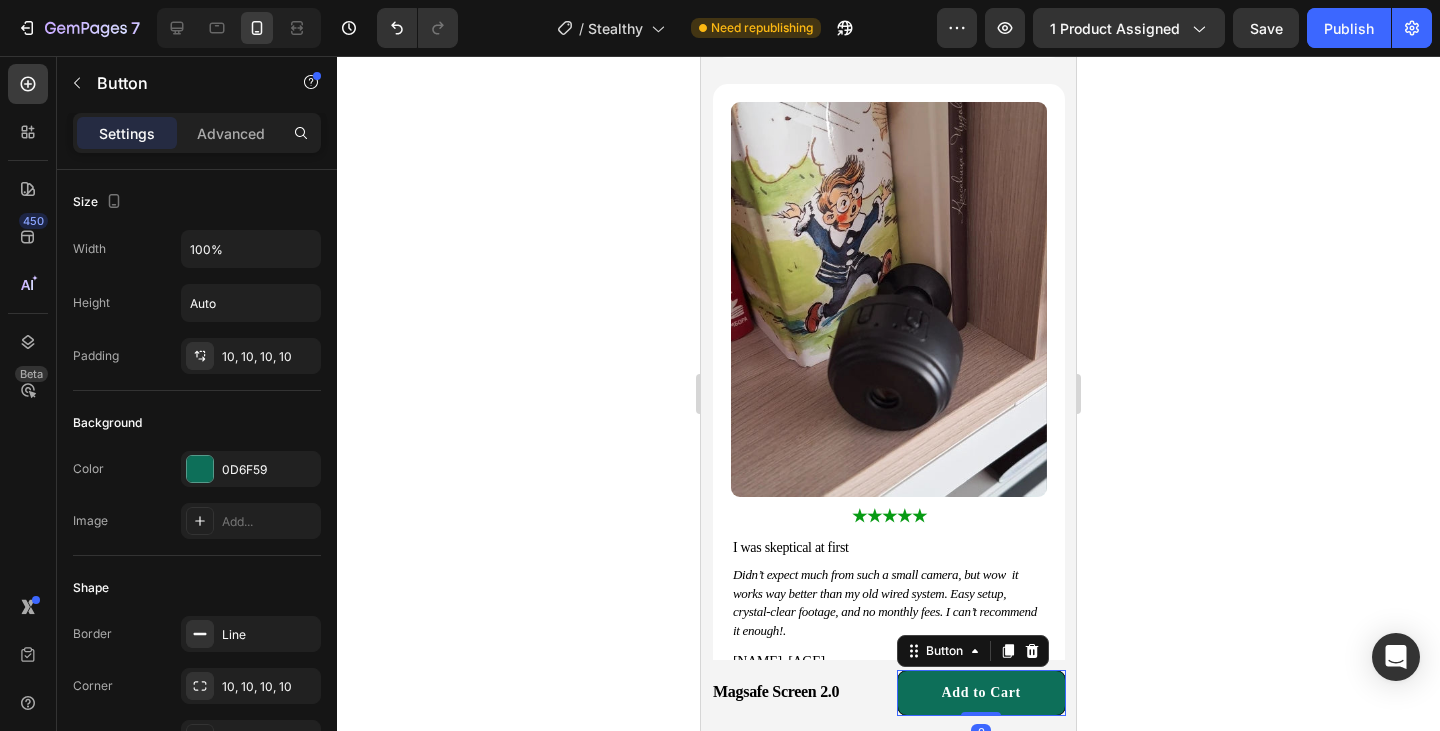 click on "Button" at bounding box center [973, 652] 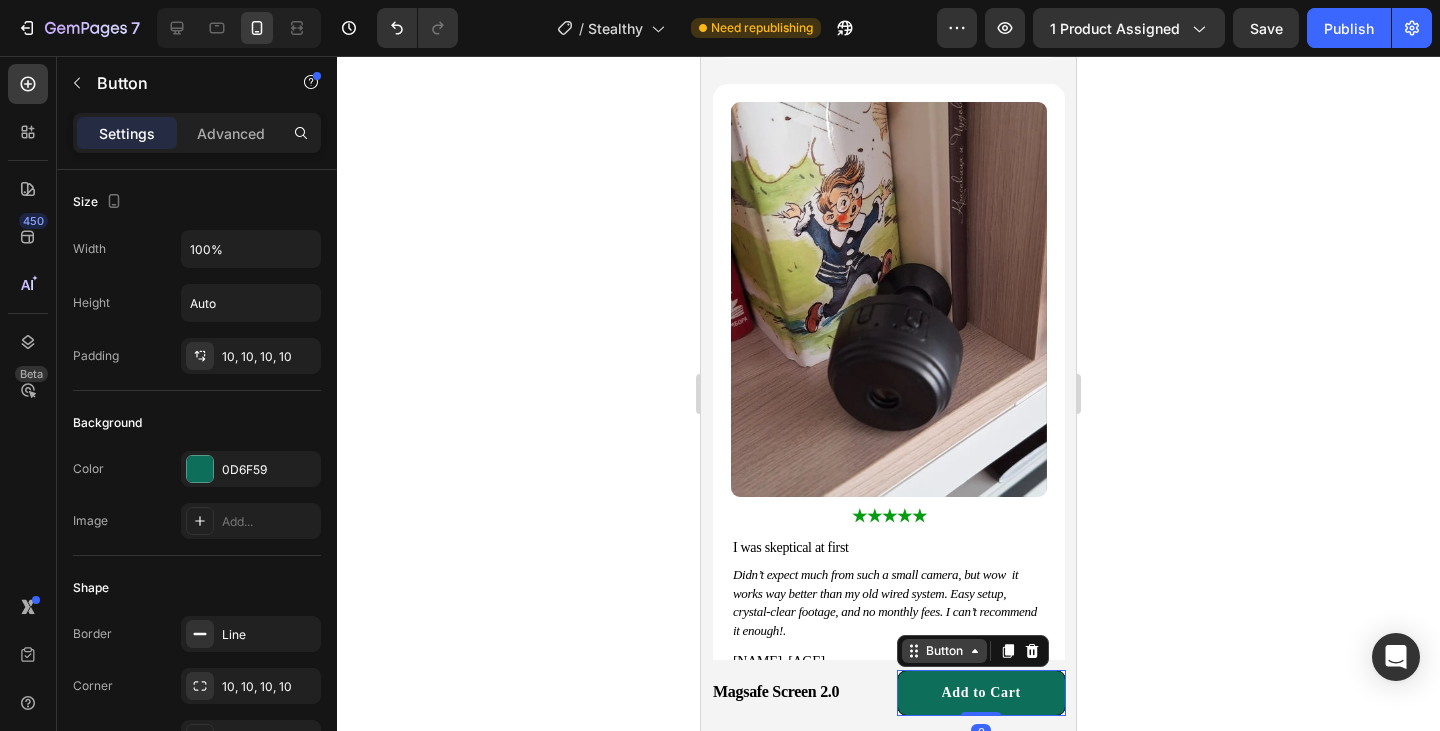 click on "Button" at bounding box center [944, 652] 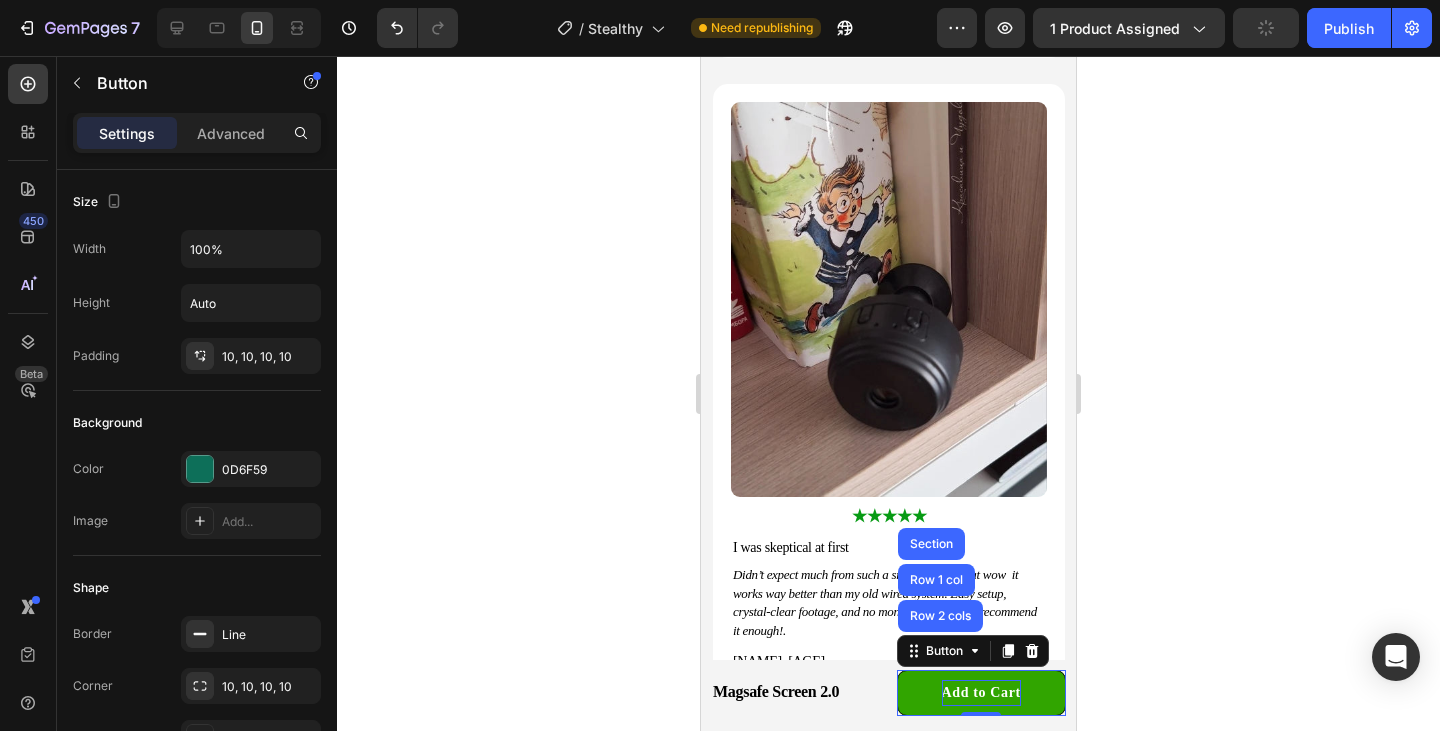 click on "Add to Cart" at bounding box center [981, 693] 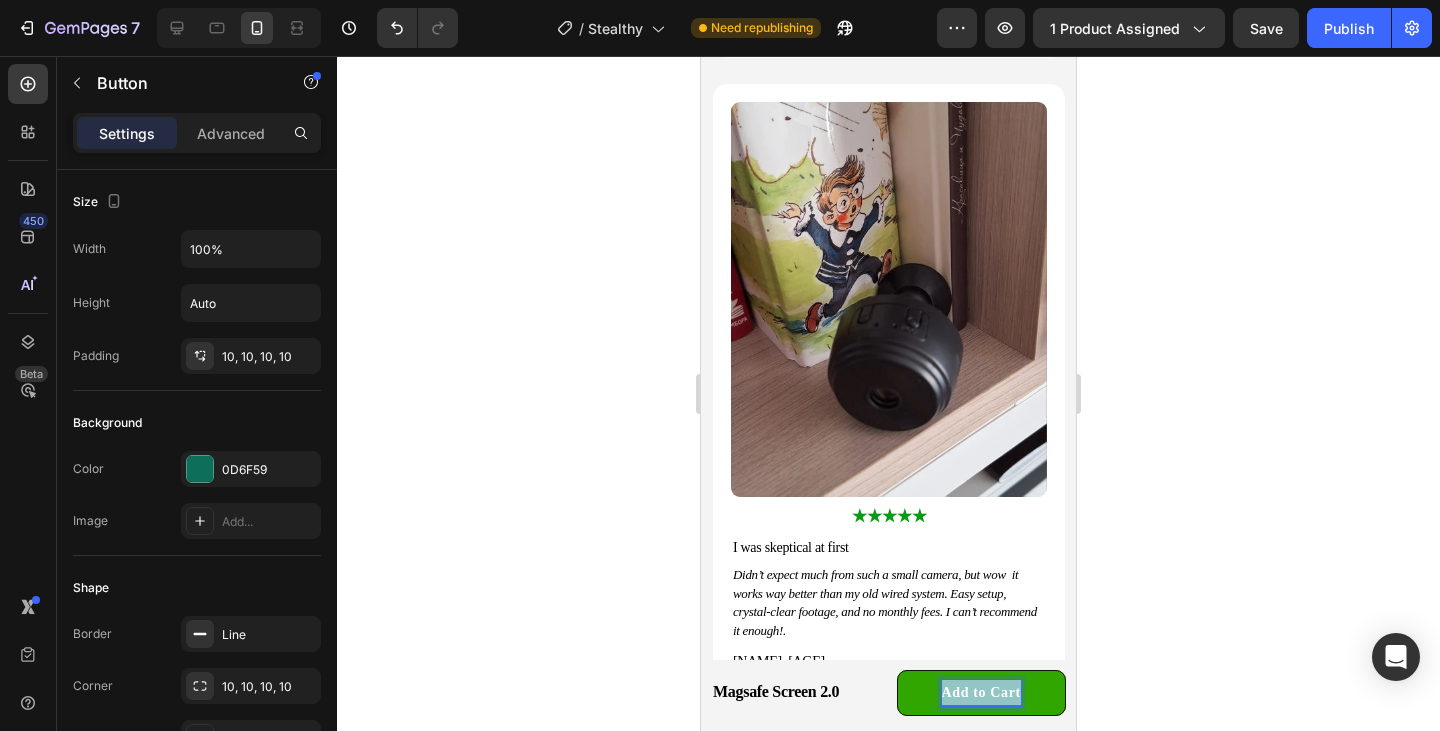 drag, startPoint x: 945, startPoint y: 693, endPoint x: 1057, endPoint y: 686, distance: 112.21854 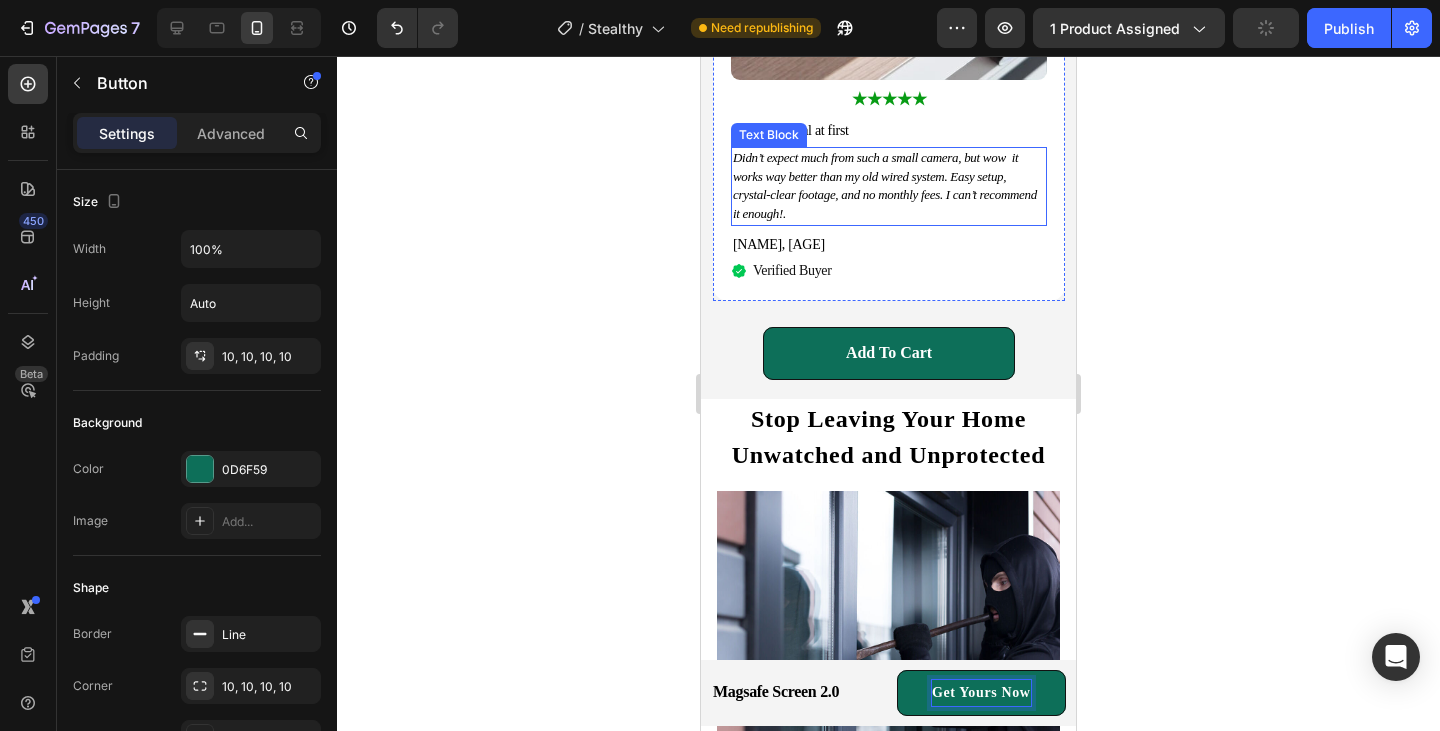 scroll, scrollTop: 4012, scrollLeft: 0, axis: vertical 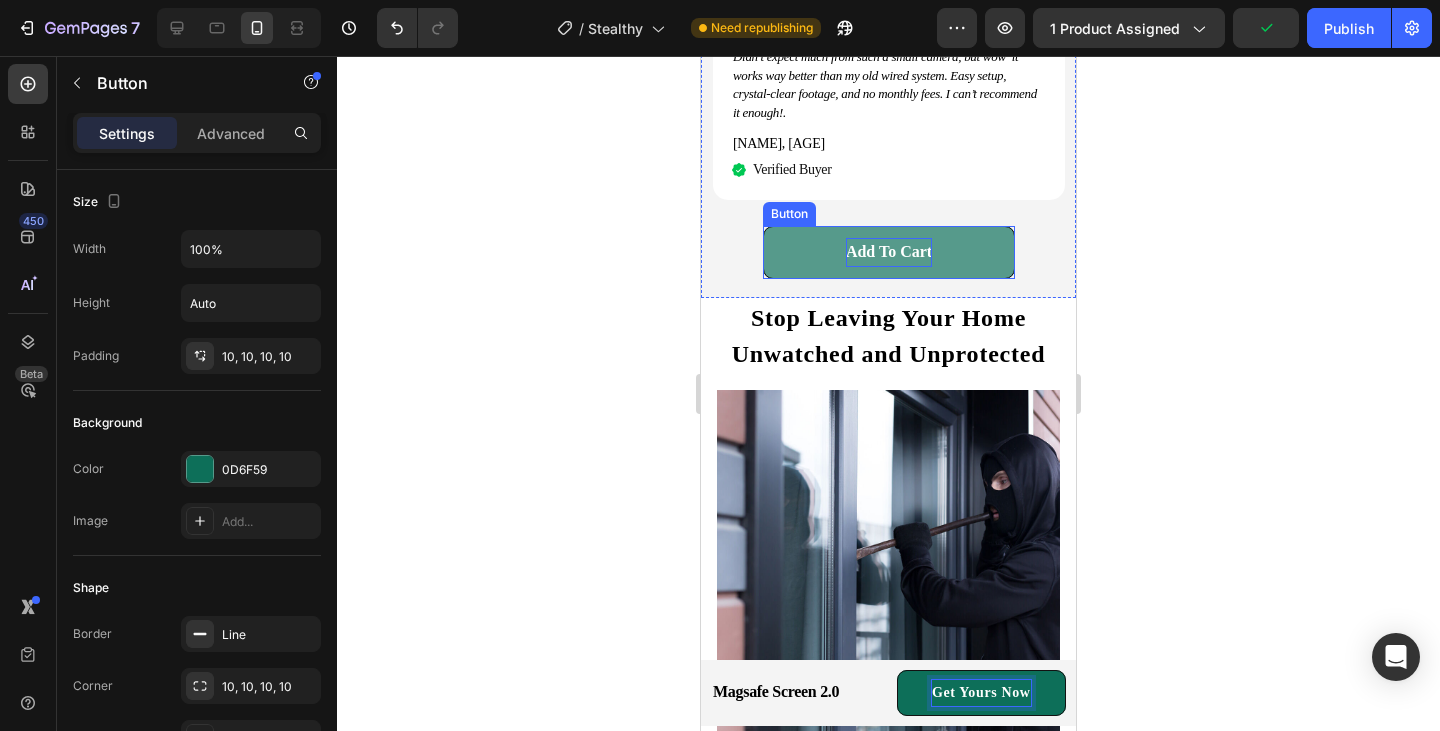 click on "Add To Cart" at bounding box center (889, 251) 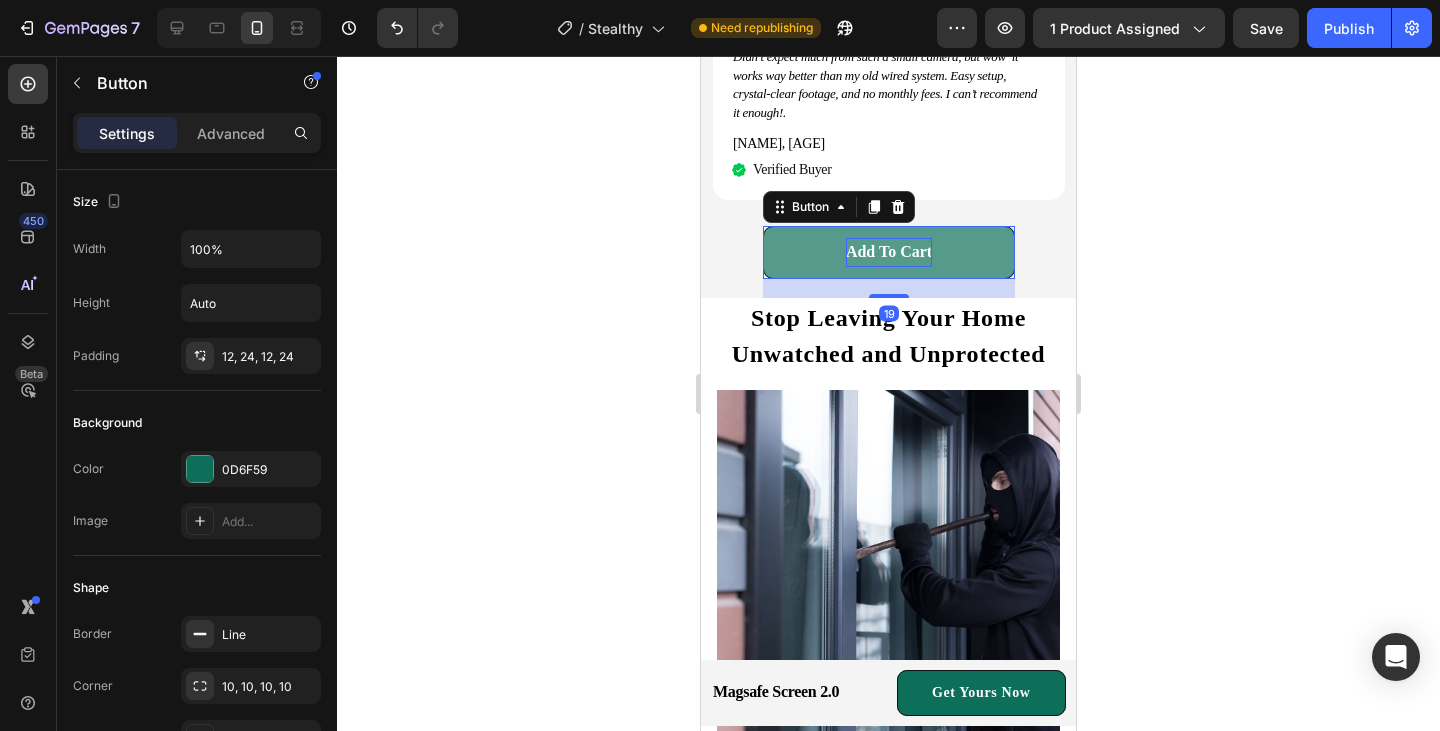 click on "Add To Cart" at bounding box center (889, 251) 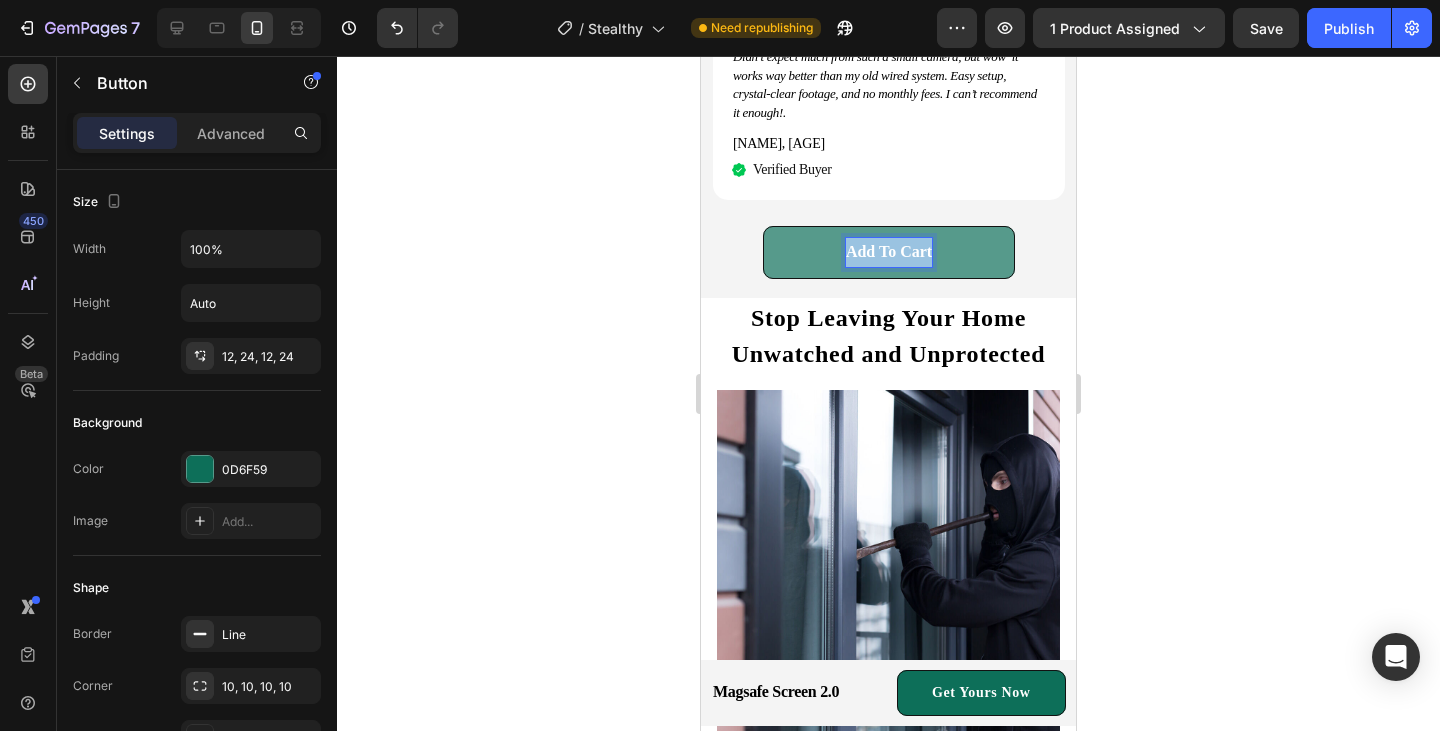 drag, startPoint x: 850, startPoint y: 252, endPoint x: 939, endPoint y: 250, distance: 89.02247 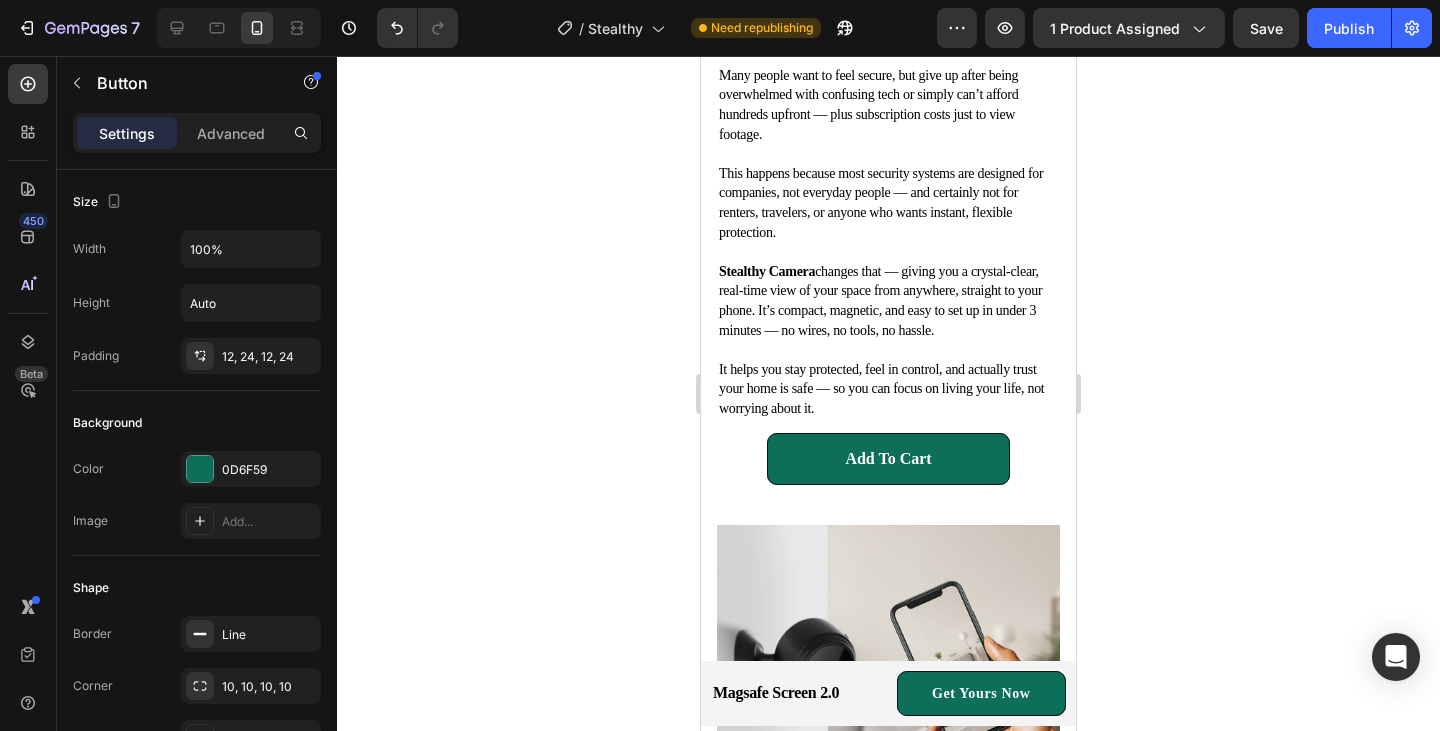 scroll, scrollTop: 5251, scrollLeft: 0, axis: vertical 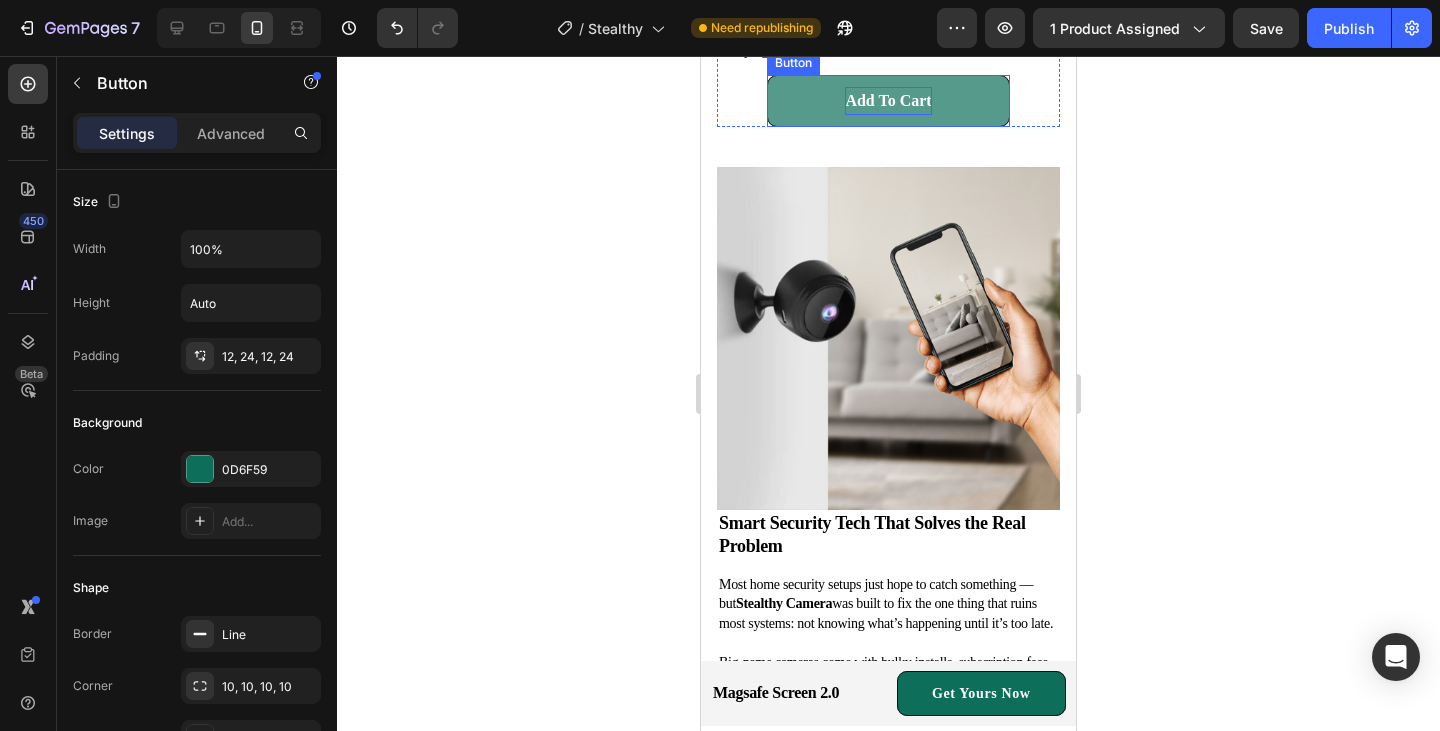 click on "Add To Cart" at bounding box center [888, 100] 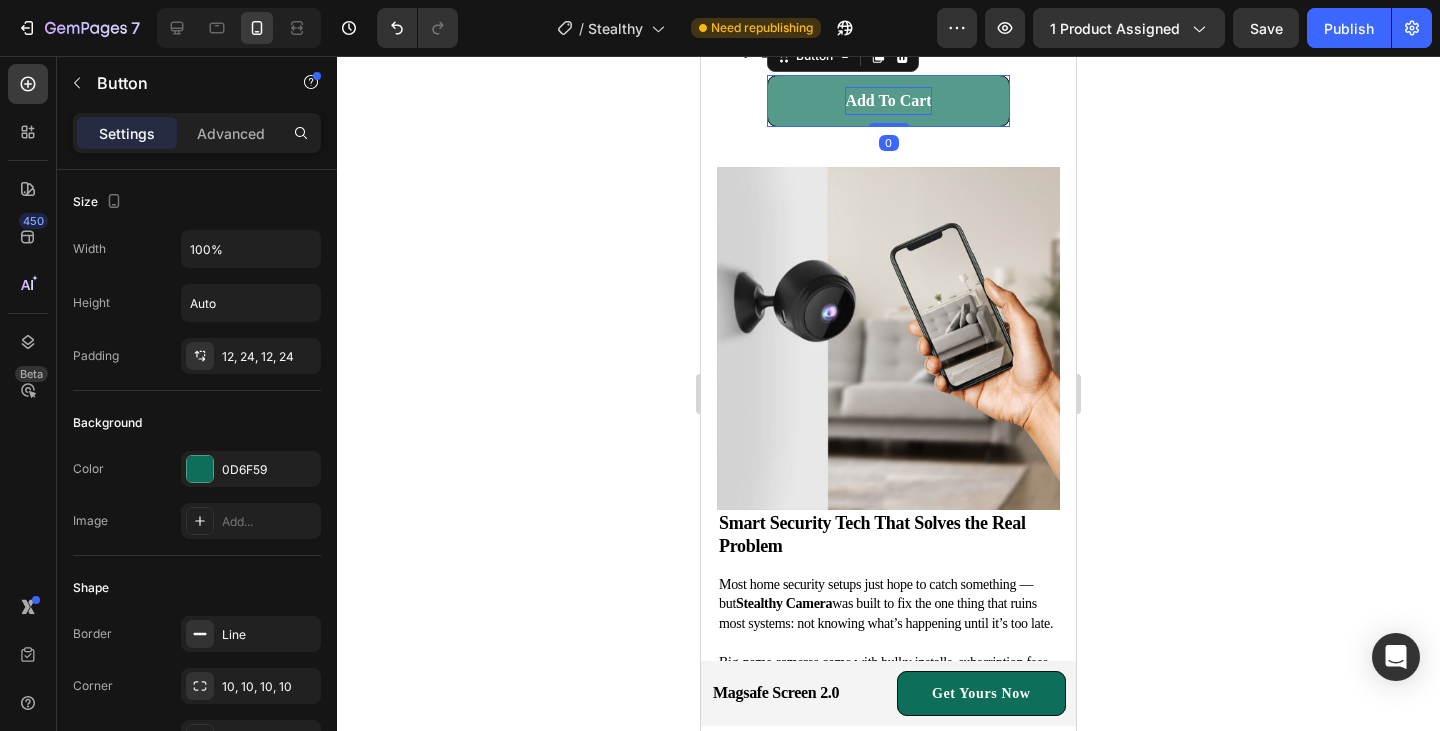 click on "Add To Cart" at bounding box center [888, 100] 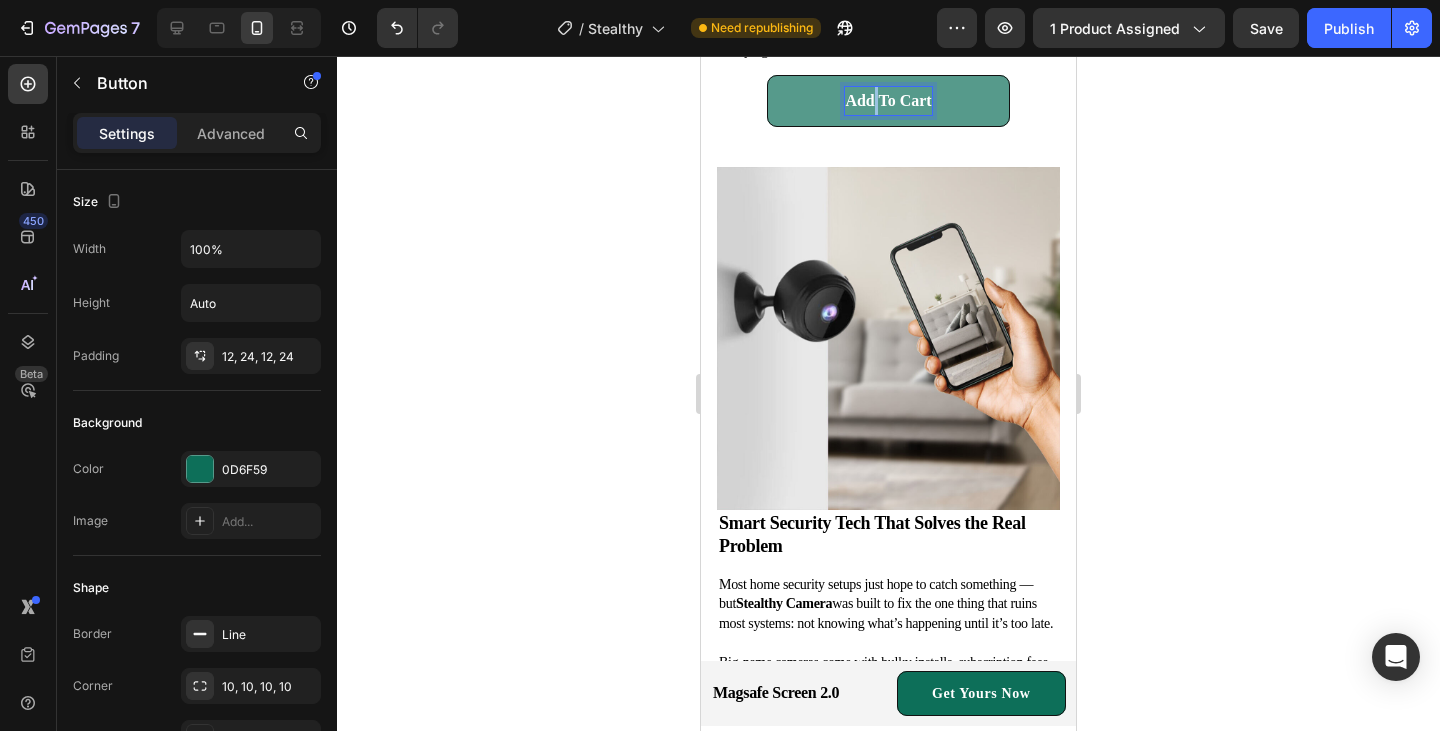 click on "Add To Cart" at bounding box center [888, 100] 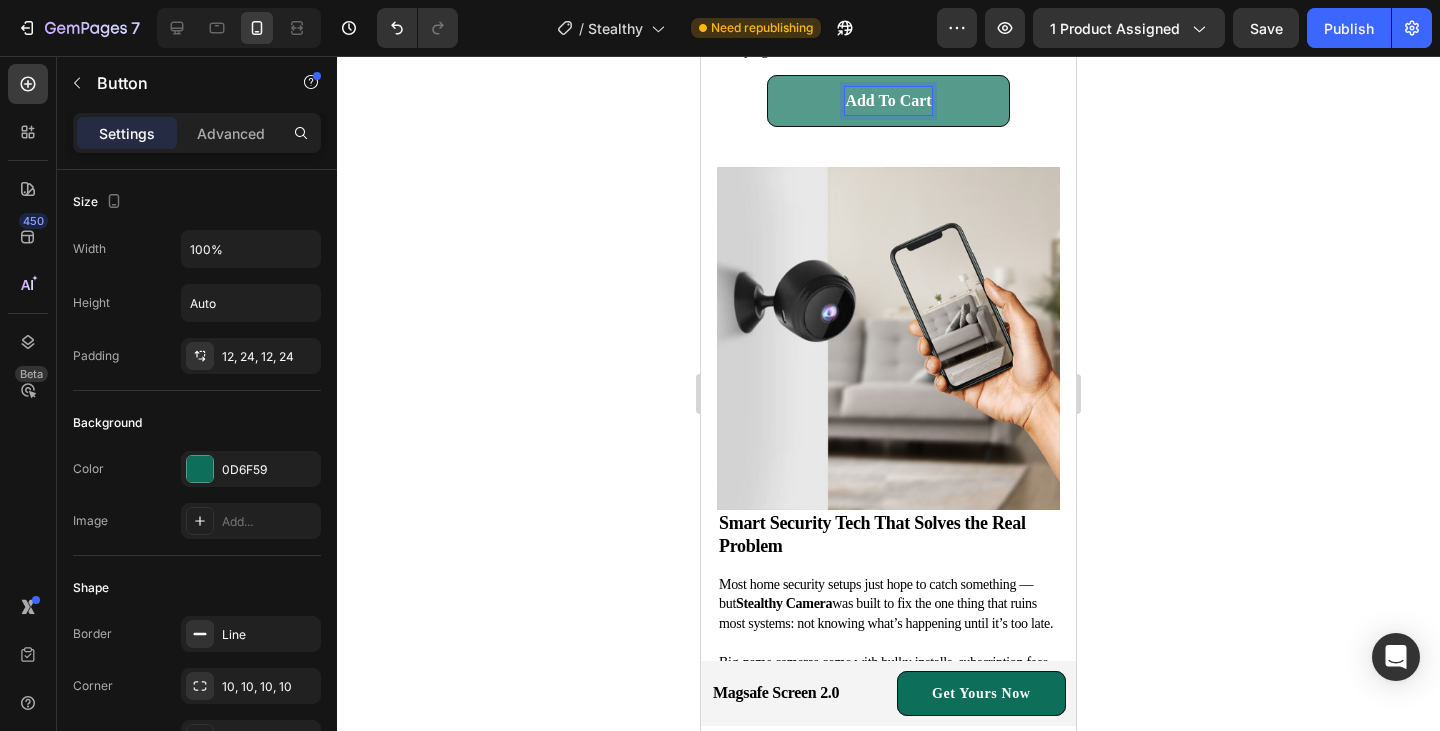 click on "Add To Cart" at bounding box center (888, 100) 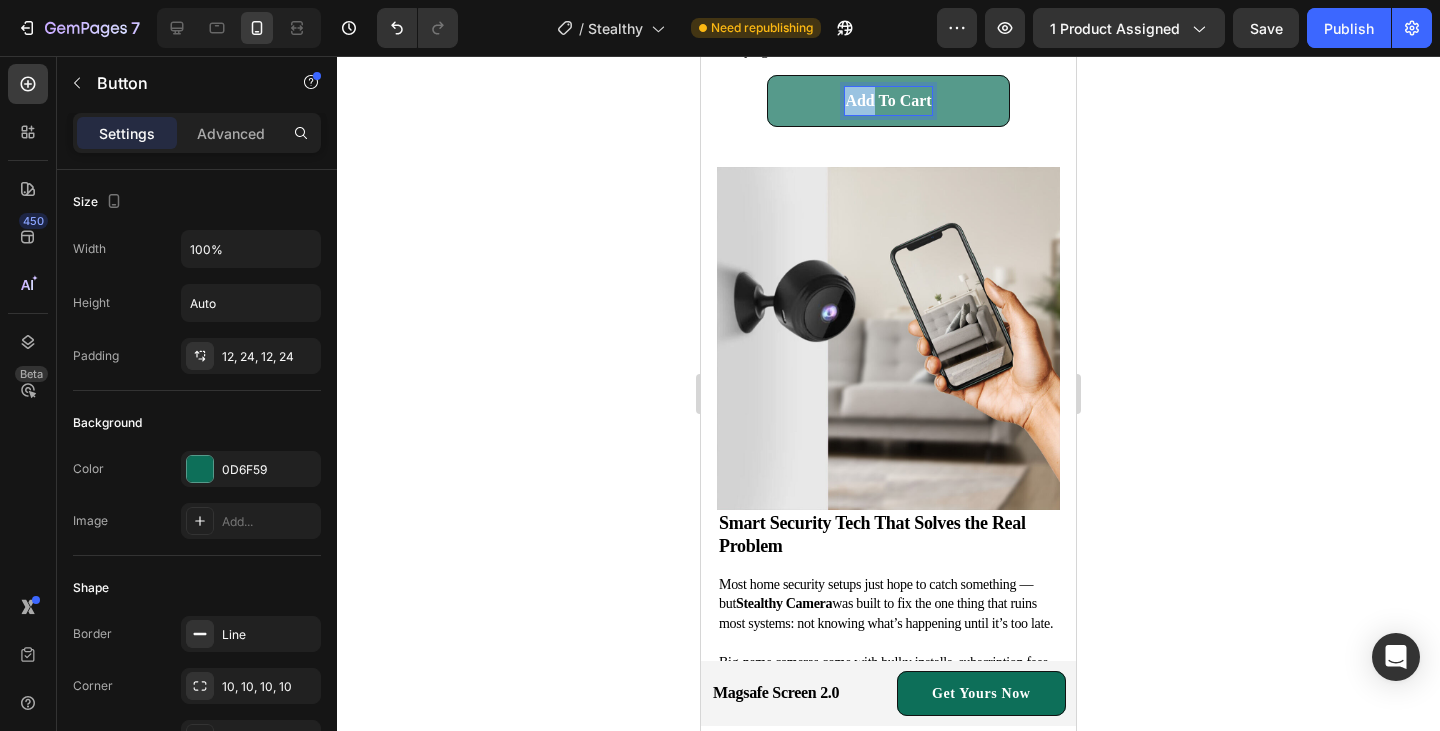 click on "Add To Cart" at bounding box center [888, 100] 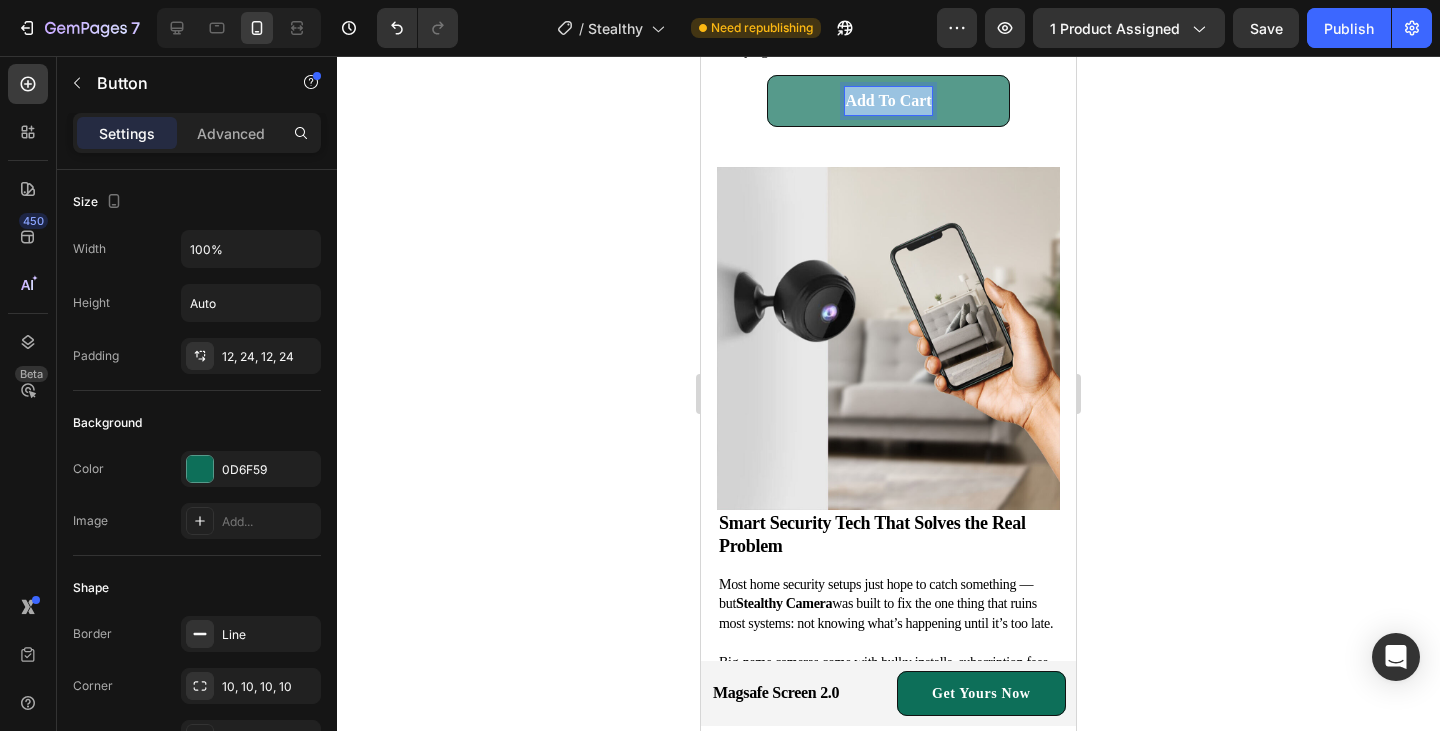click on "Add To Cart" at bounding box center (888, 100) 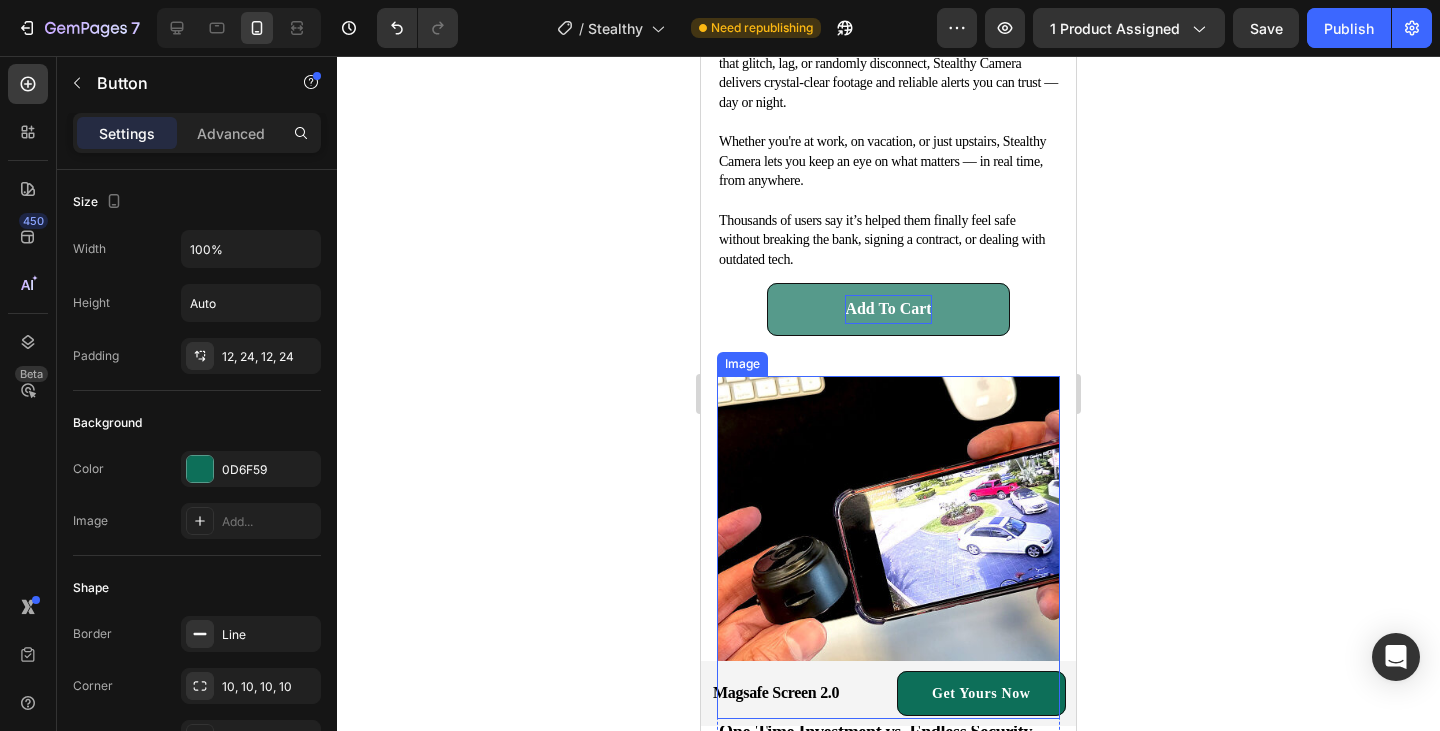 scroll, scrollTop: 6108, scrollLeft: 0, axis: vertical 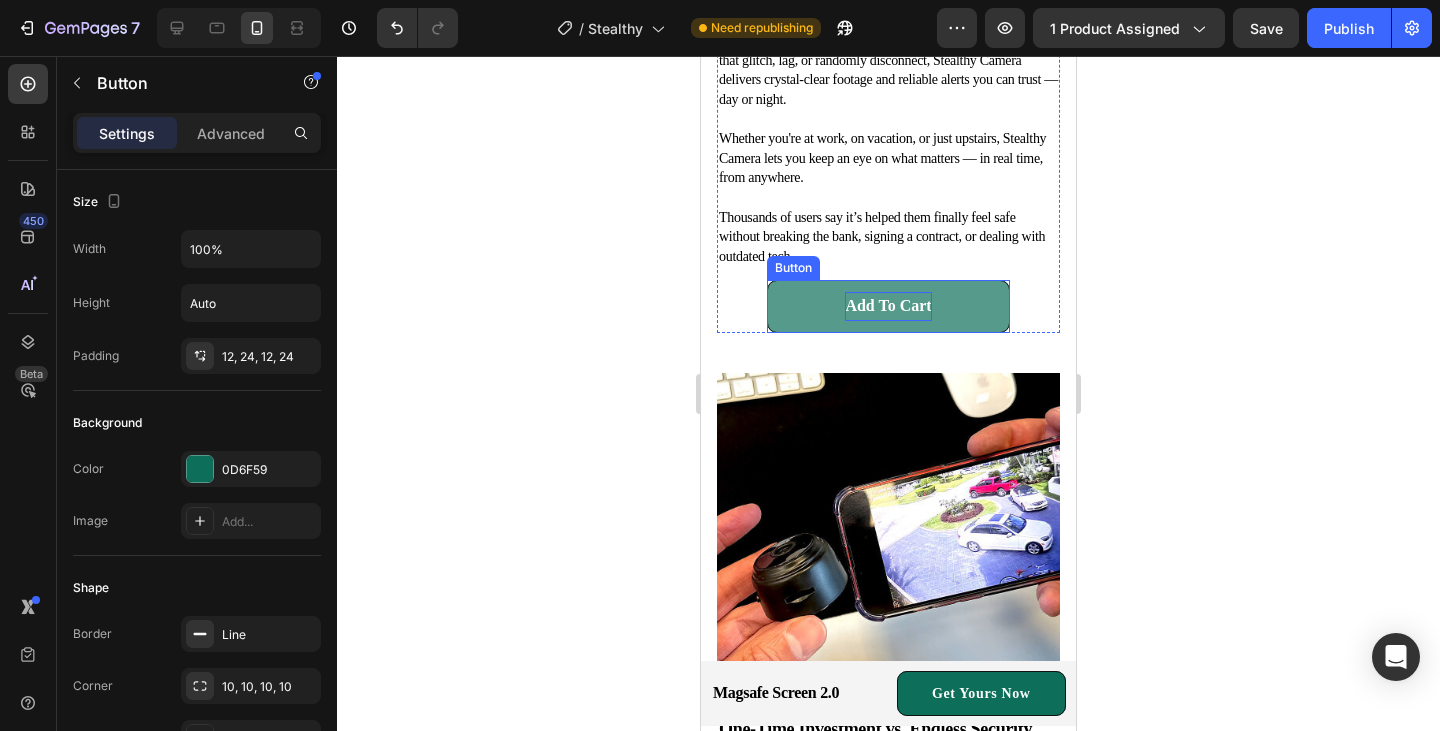 click on "Add To Cart" at bounding box center [888, 305] 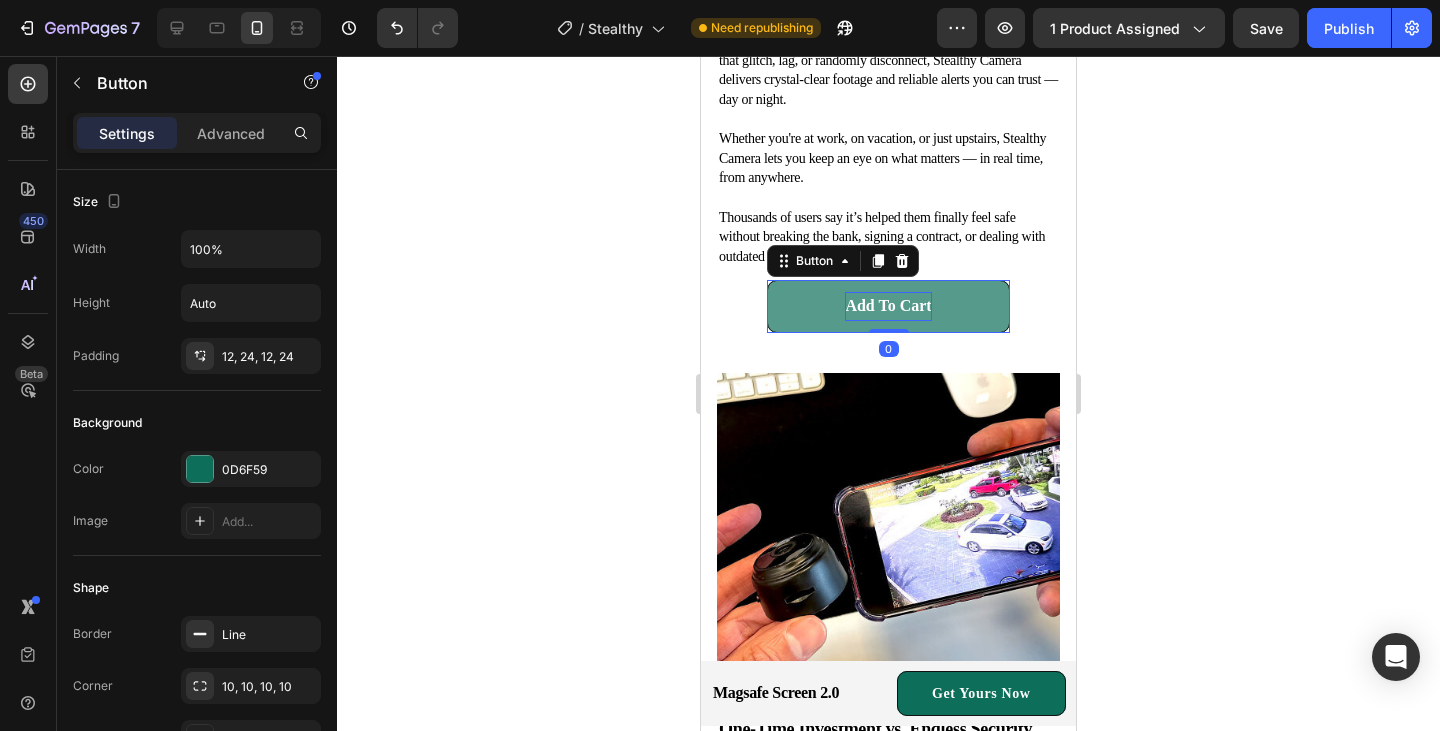 click on "Add To Cart" at bounding box center (888, 305) 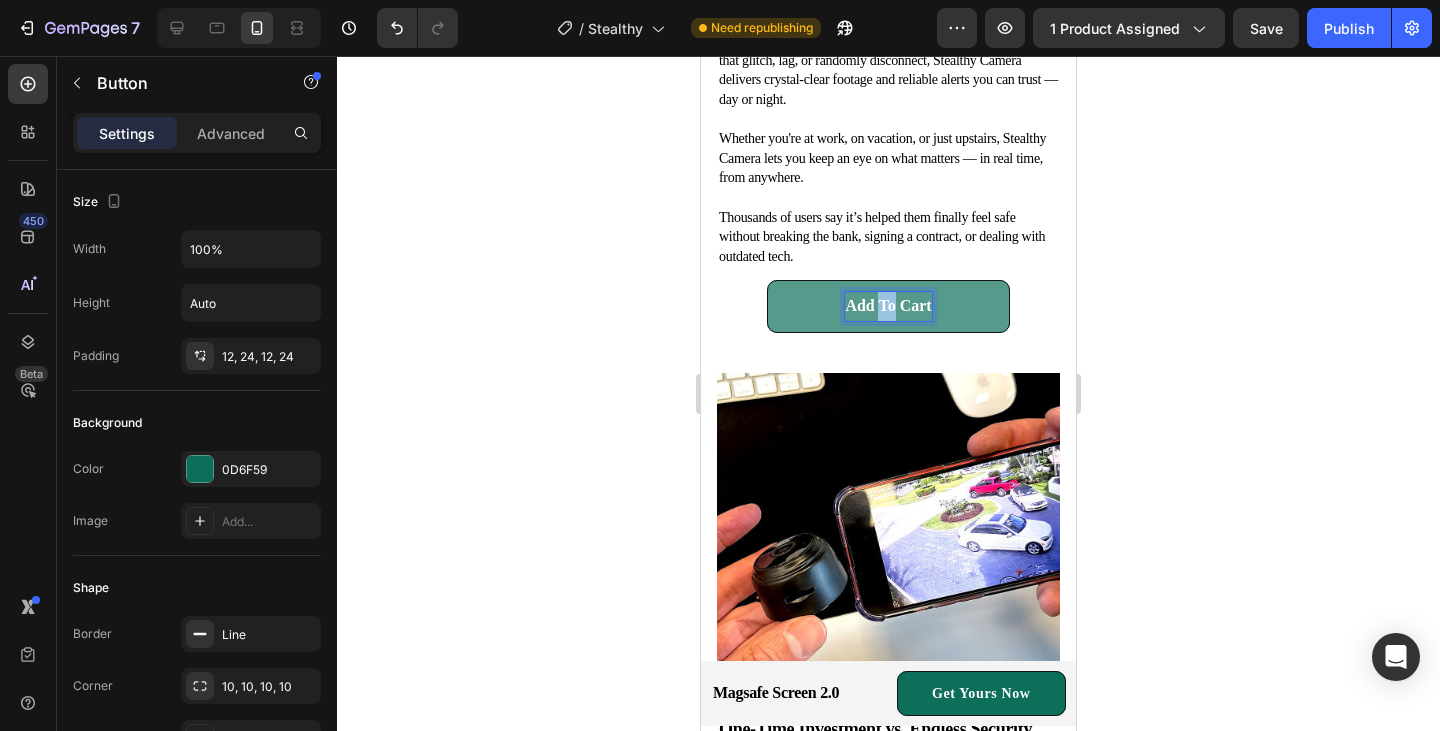 click on "Add To Cart" at bounding box center (888, 305) 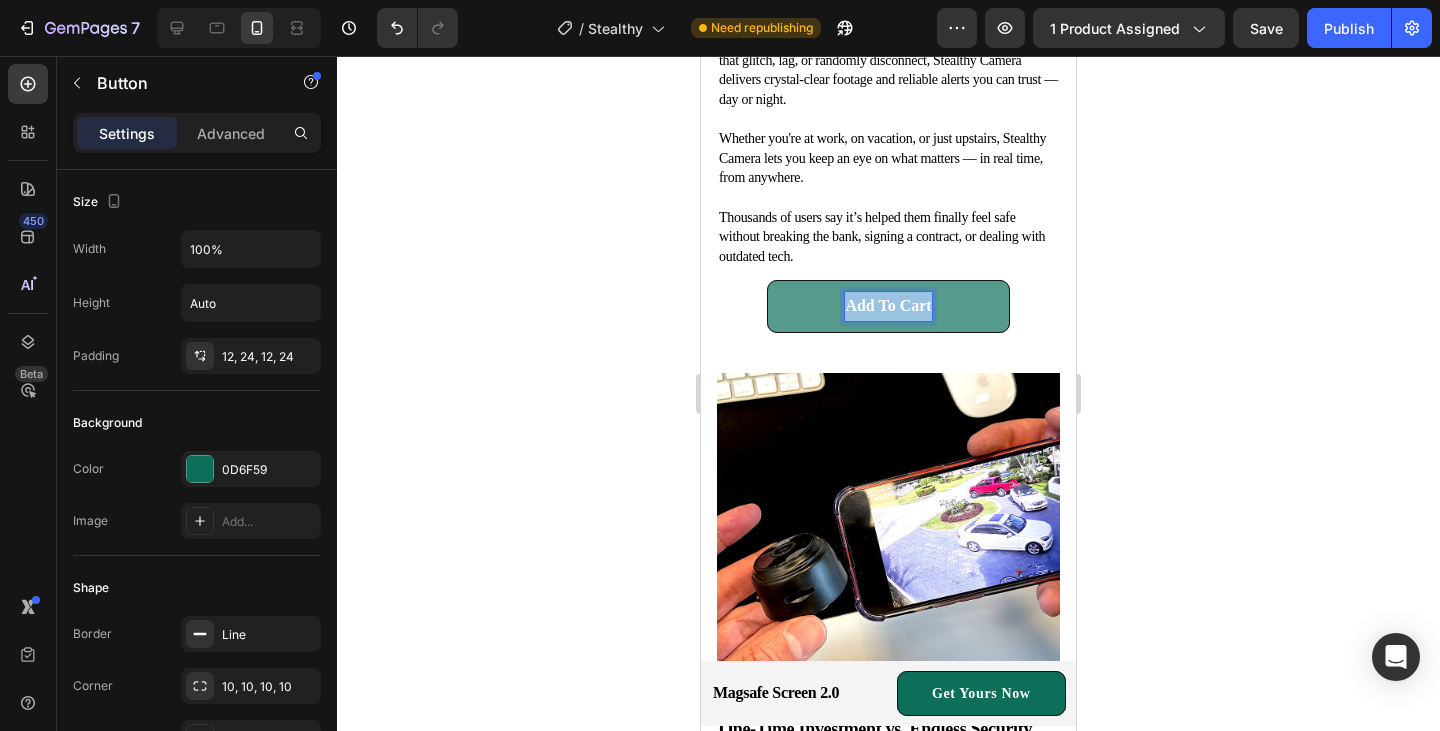 click on "Add To Cart" at bounding box center [888, 305] 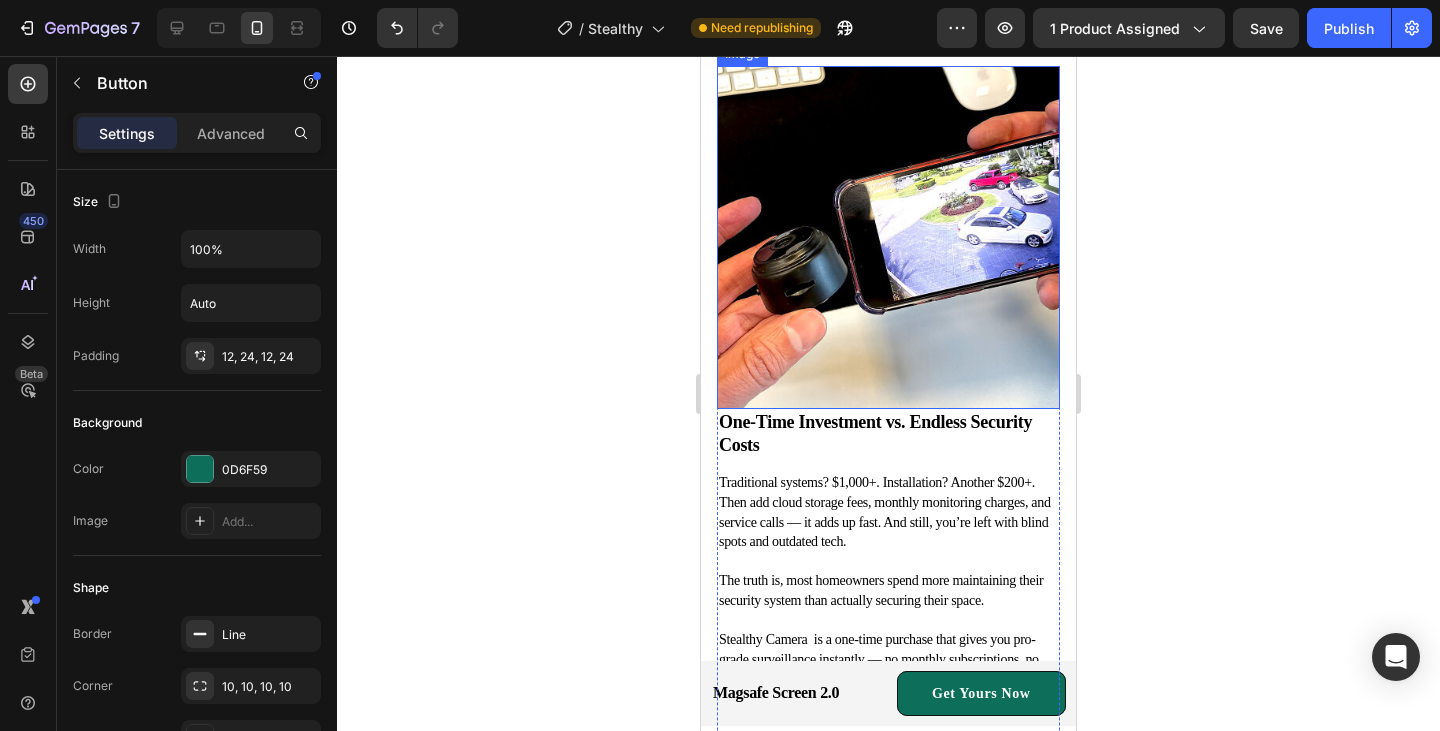 scroll, scrollTop: 7188, scrollLeft: 0, axis: vertical 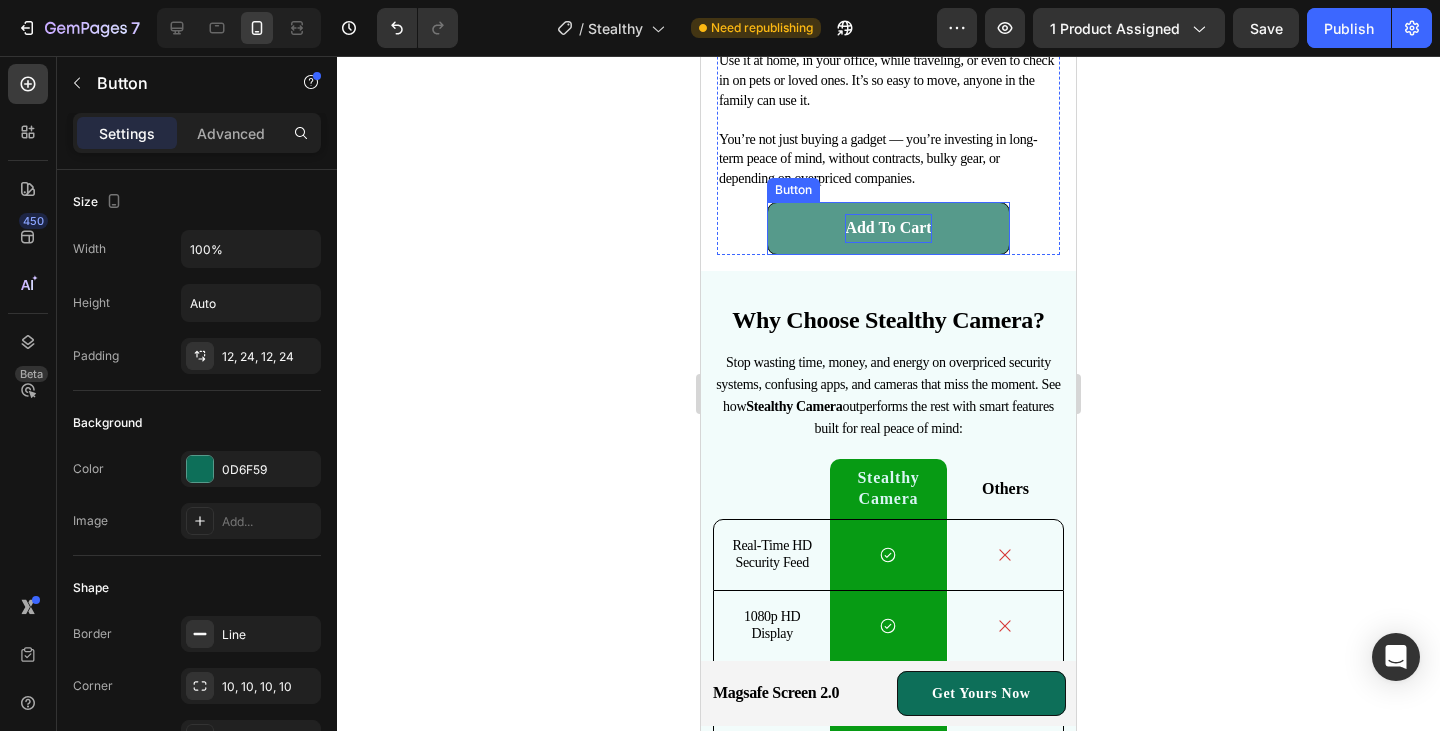 click on "Add To Cart" at bounding box center [888, 227] 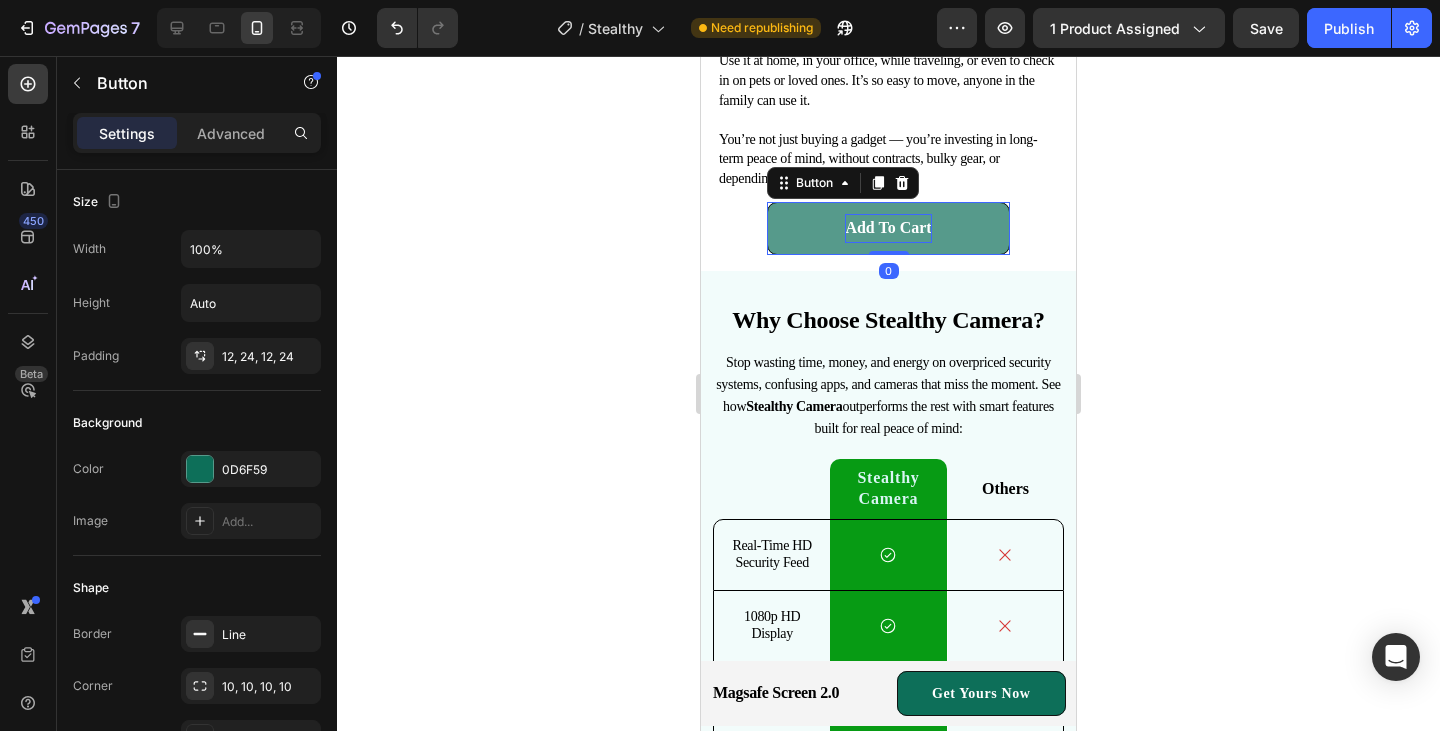 click on "Add To Cart" at bounding box center [888, 227] 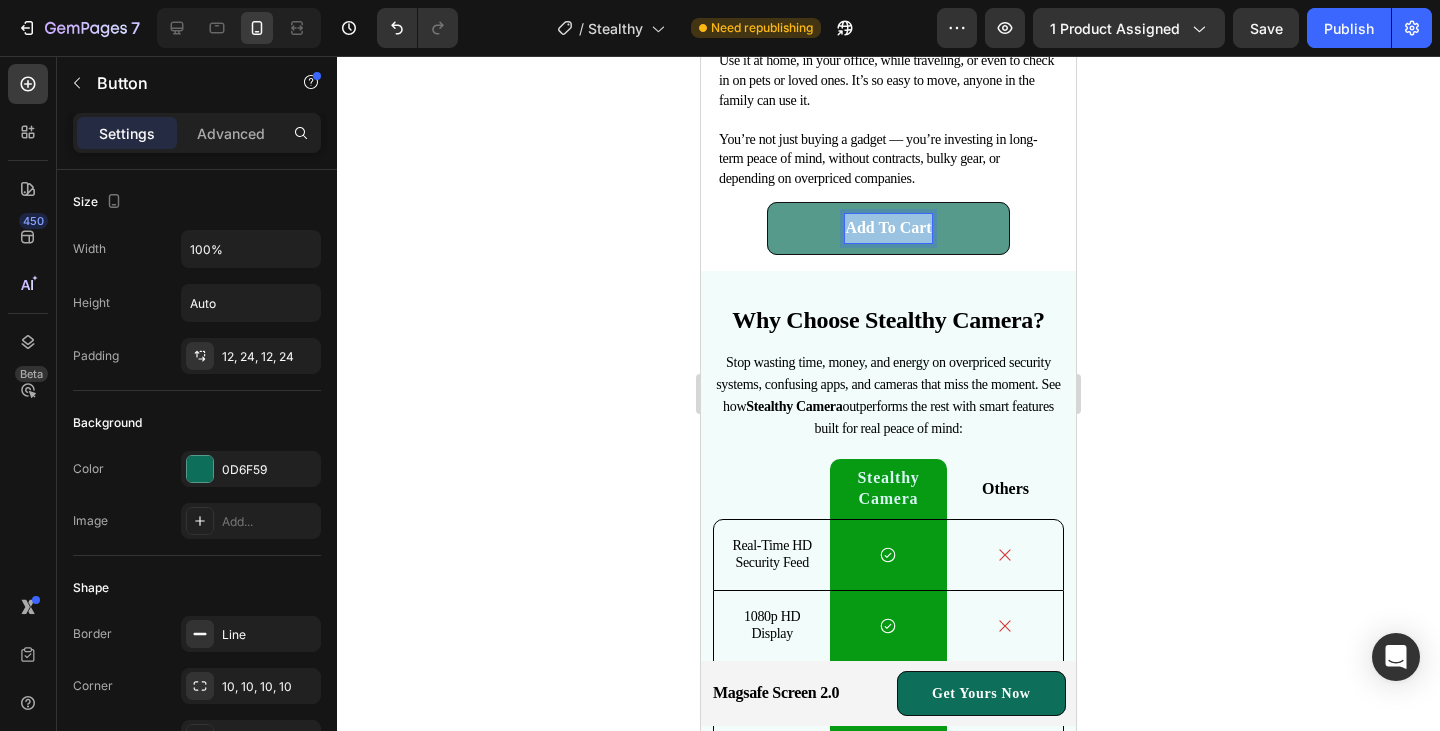 click on "Add To Cart" at bounding box center (888, 227) 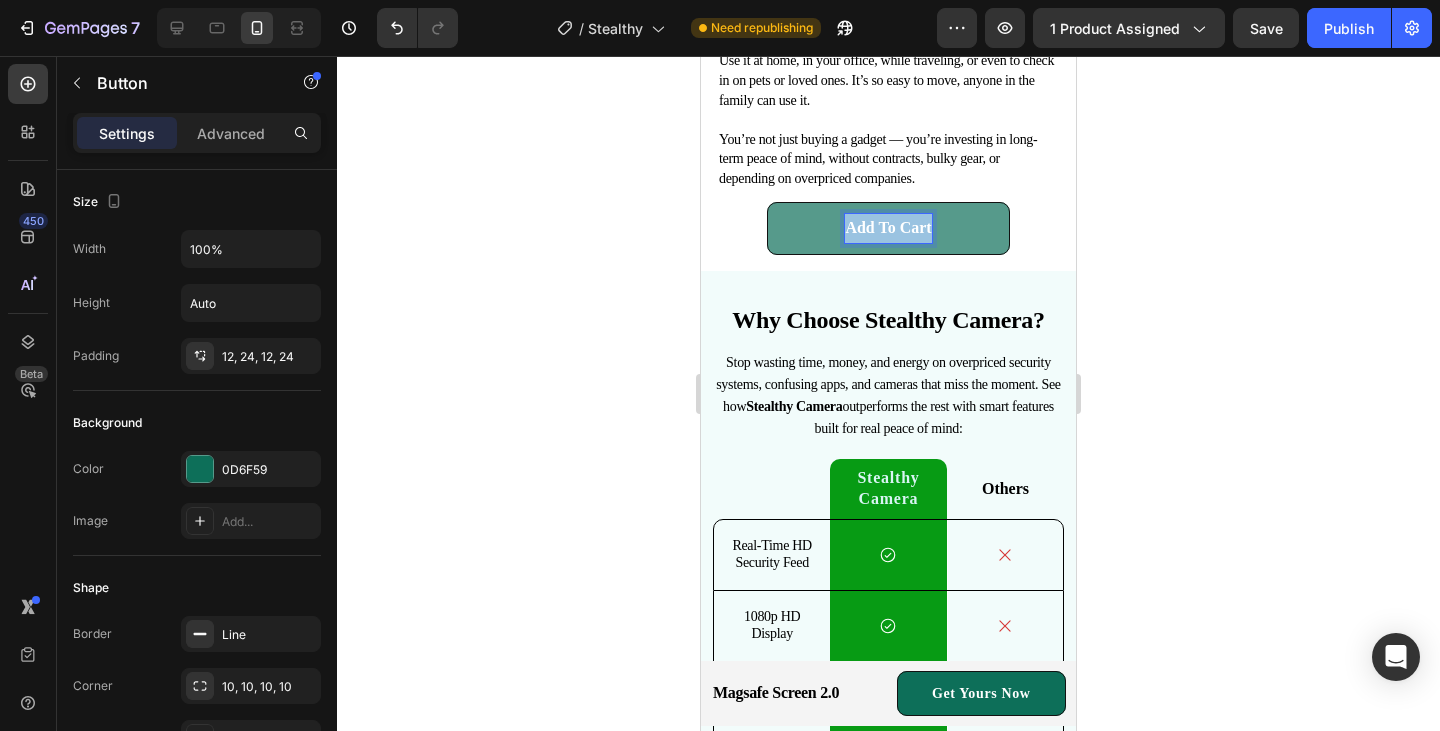 click on "Add To Cart" at bounding box center (888, 227) 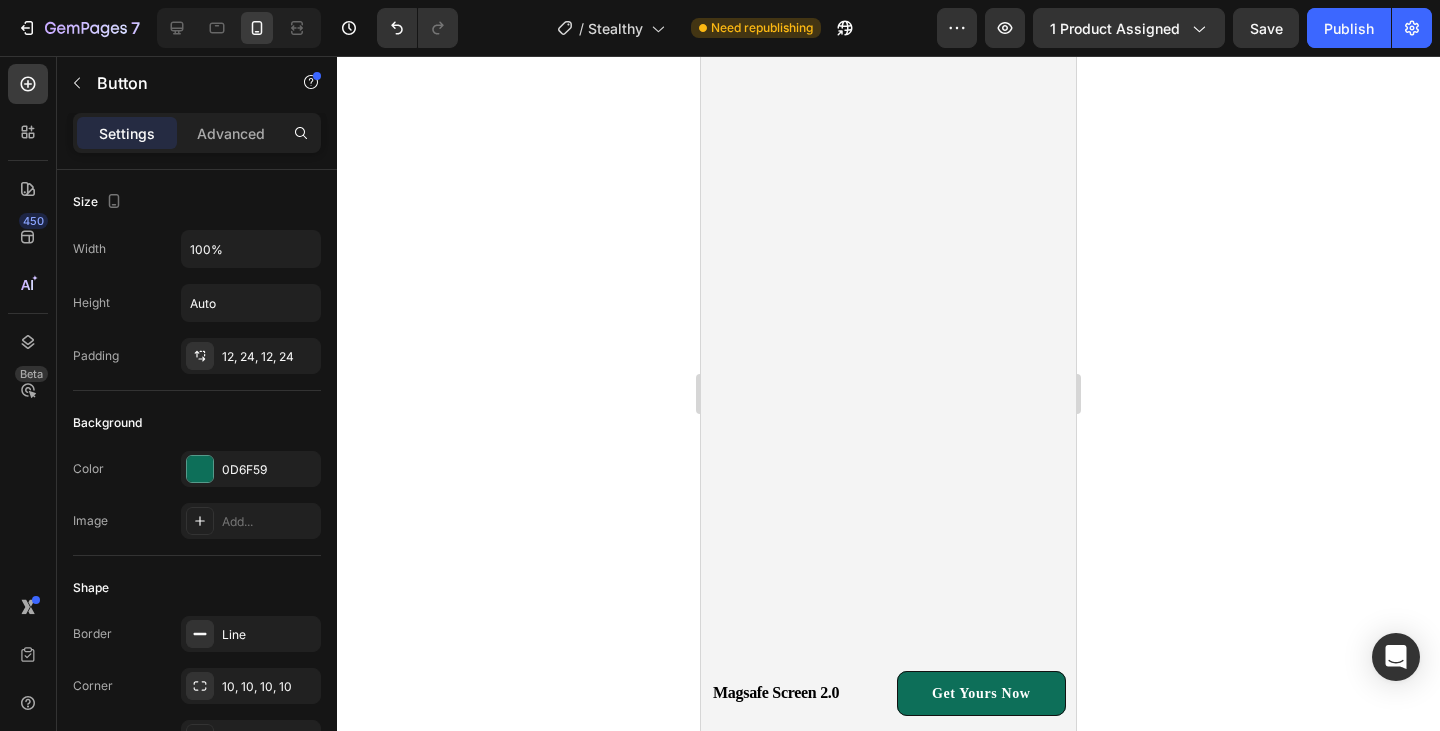scroll, scrollTop: 0, scrollLeft: 0, axis: both 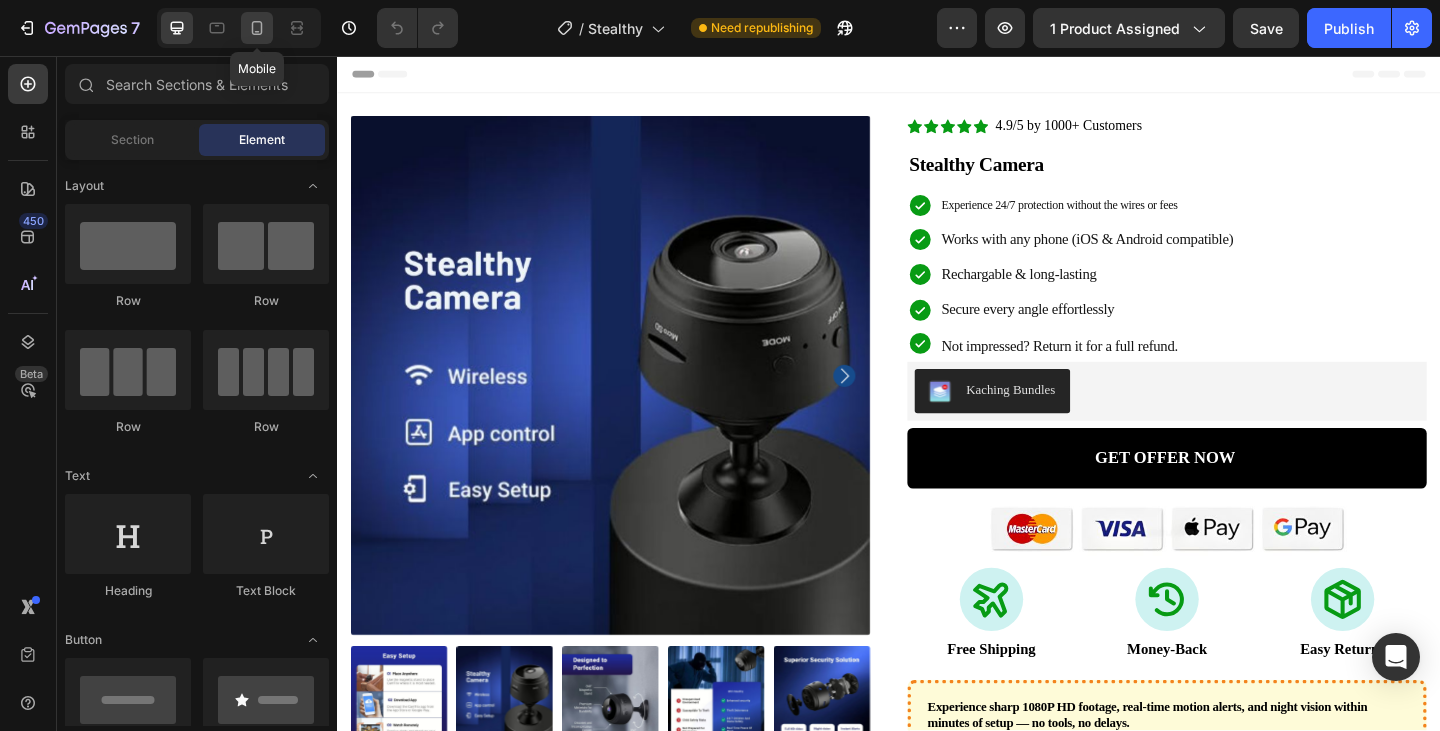 click 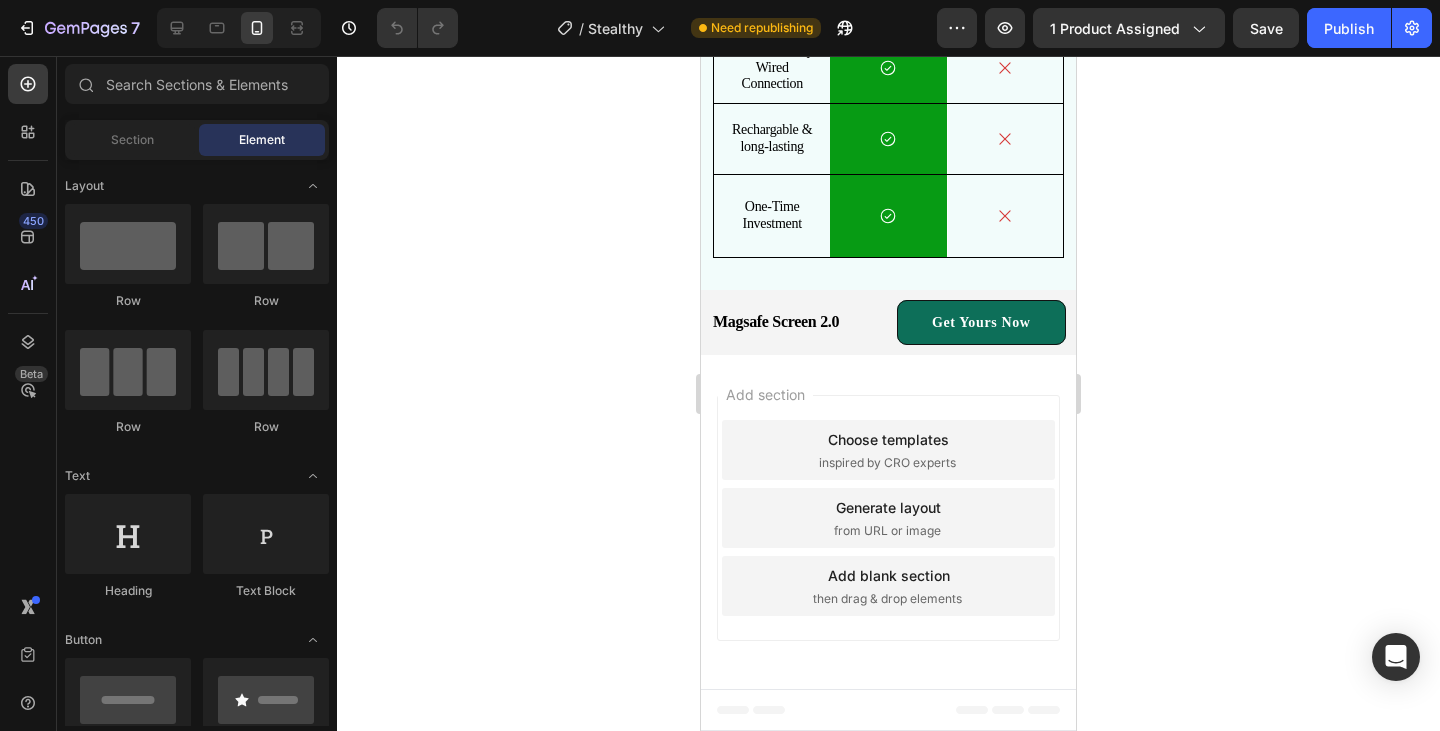 scroll, scrollTop: 7966, scrollLeft: 0, axis: vertical 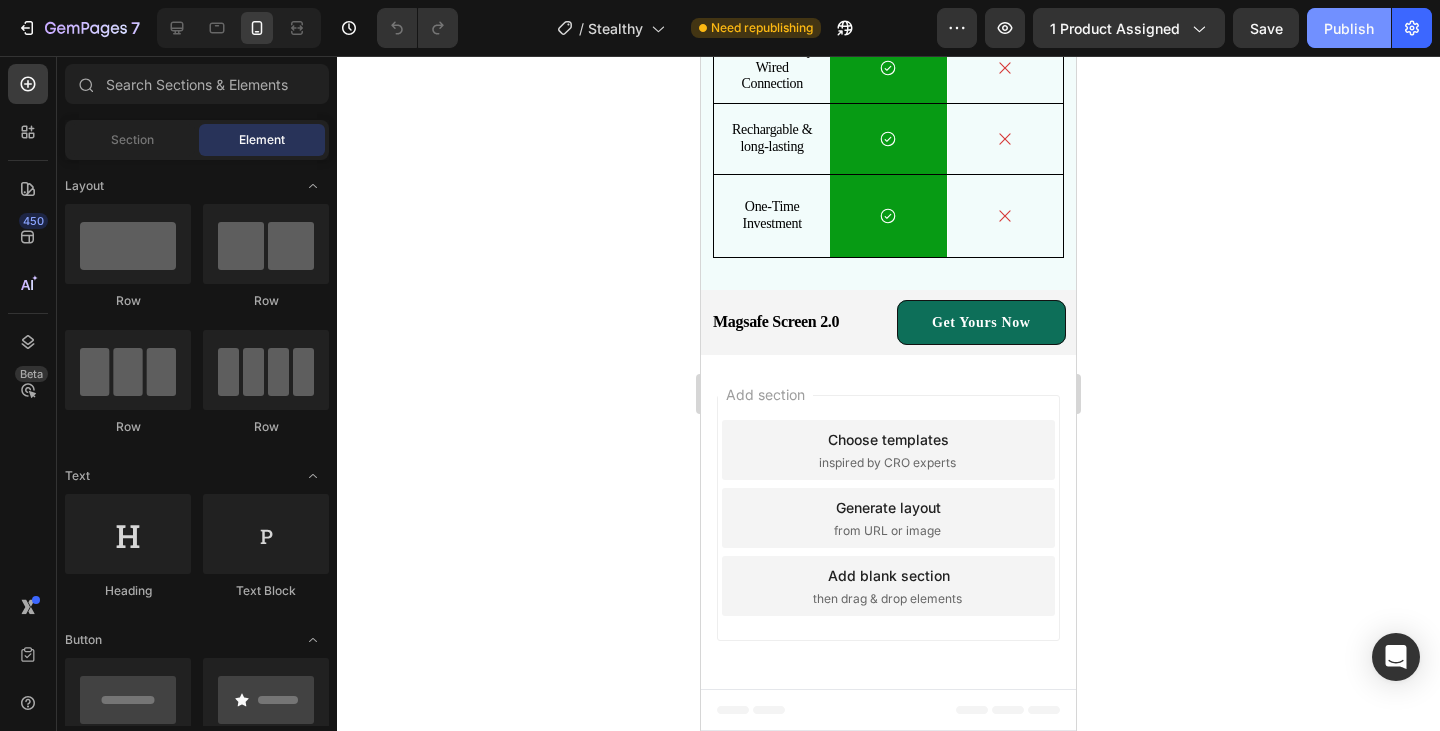 click on "Publish" 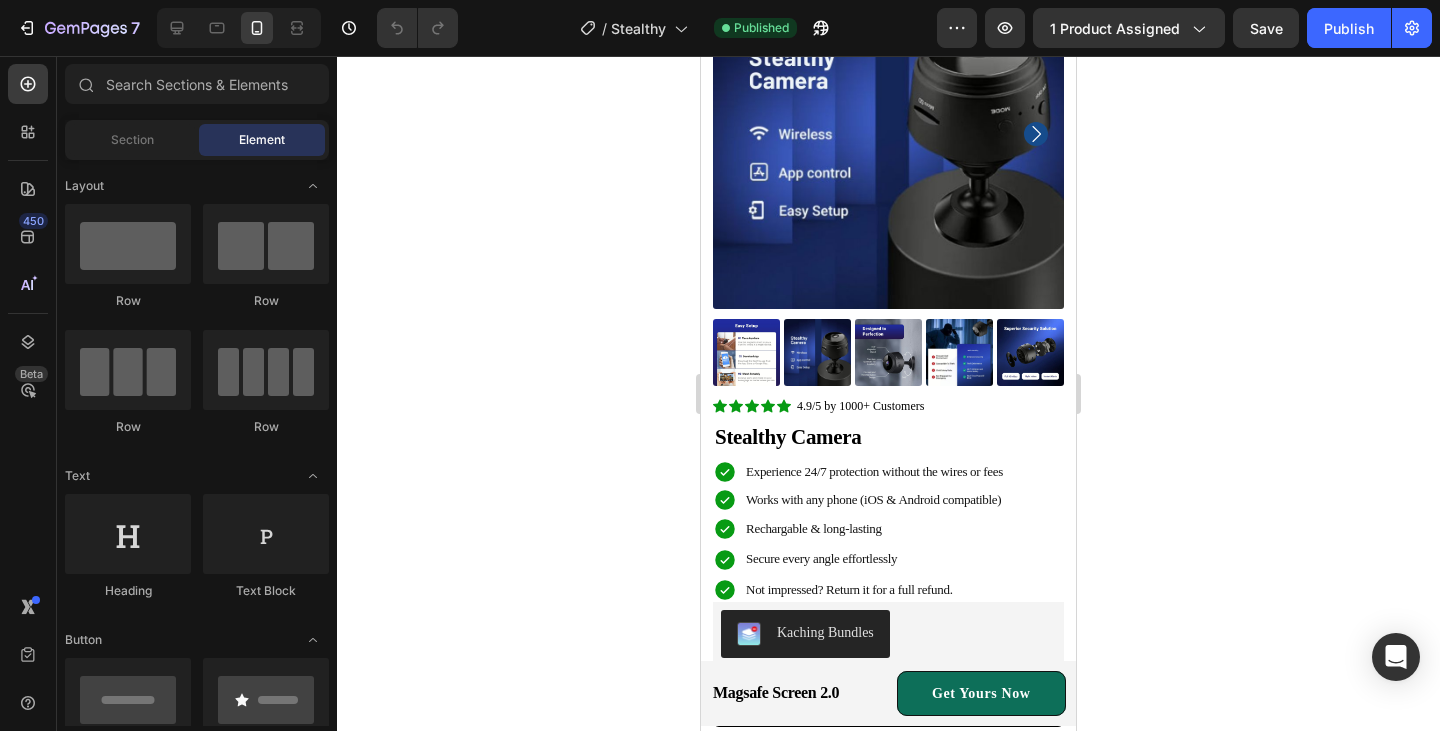 scroll, scrollTop: 0, scrollLeft: 0, axis: both 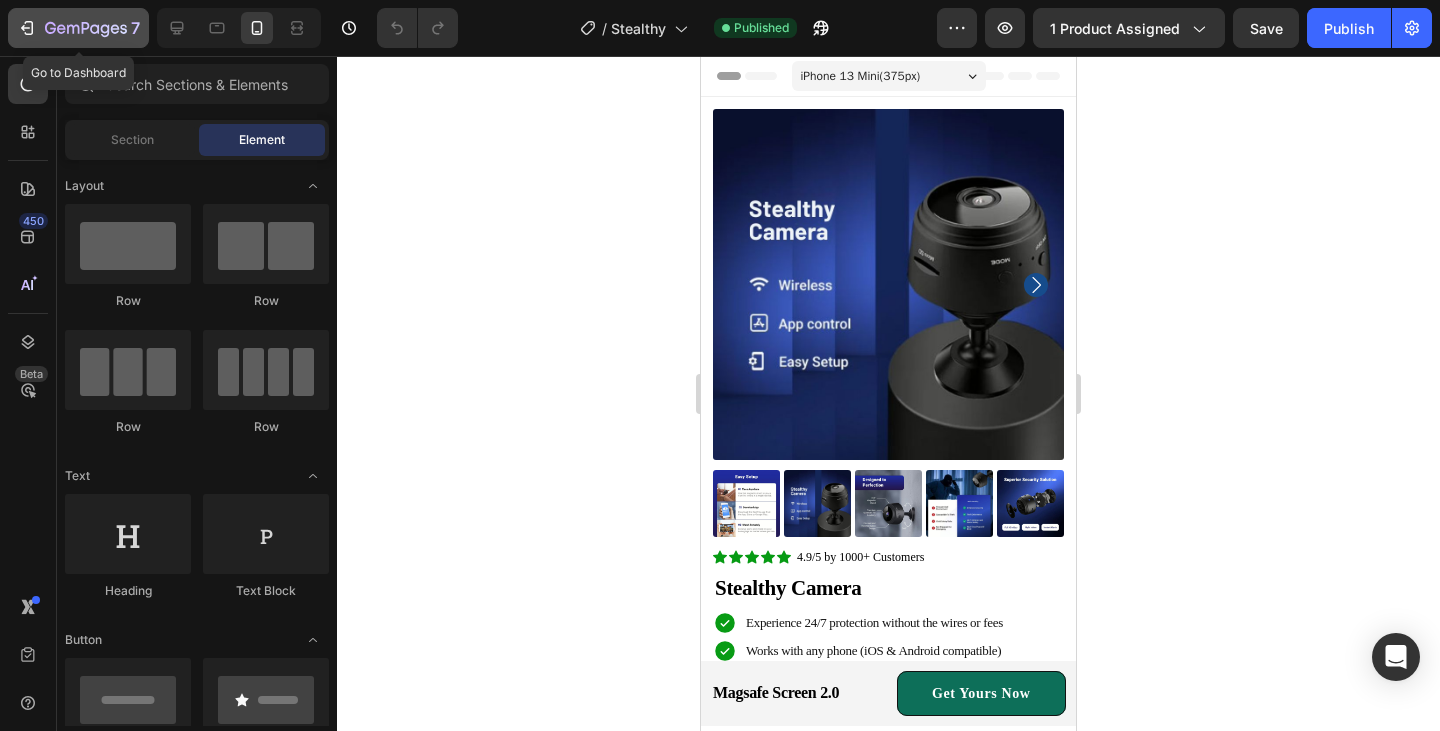click 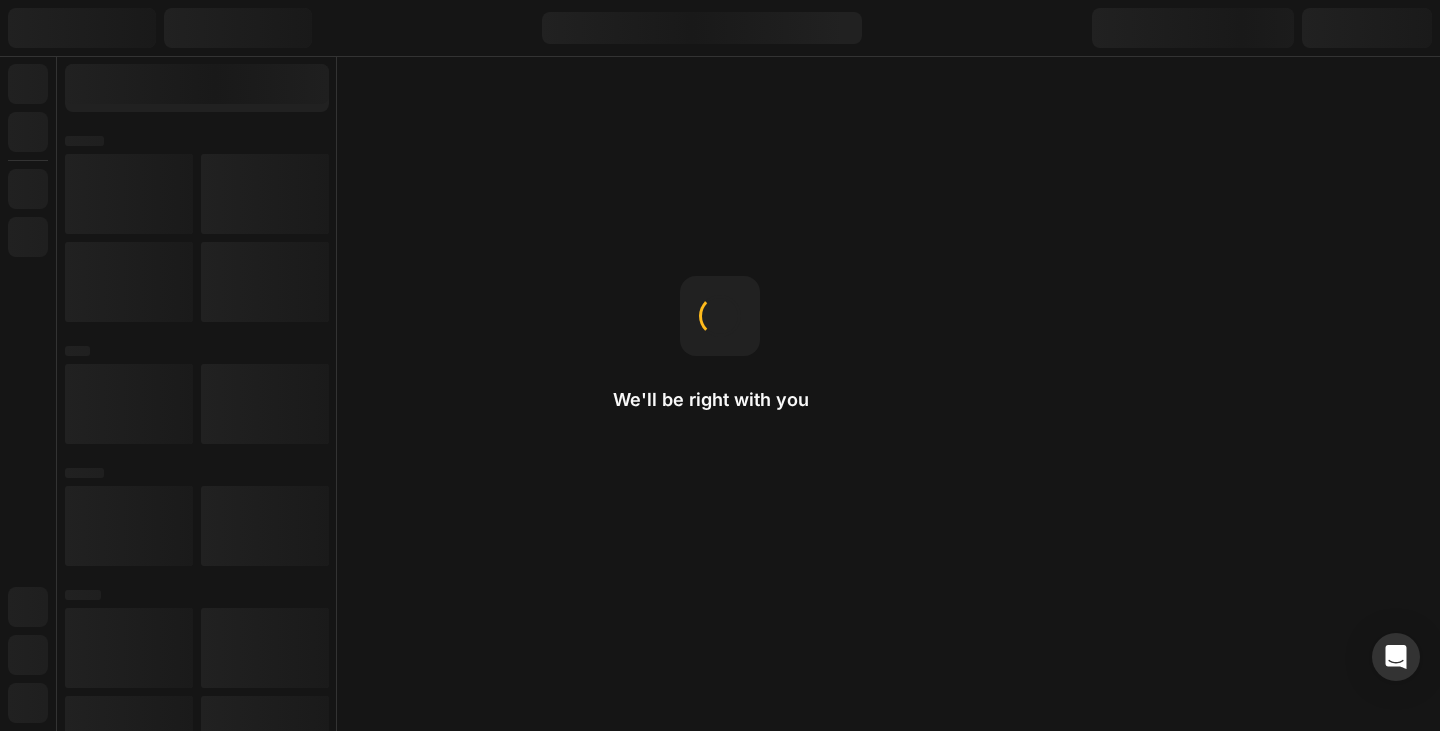 scroll, scrollTop: 0, scrollLeft: 0, axis: both 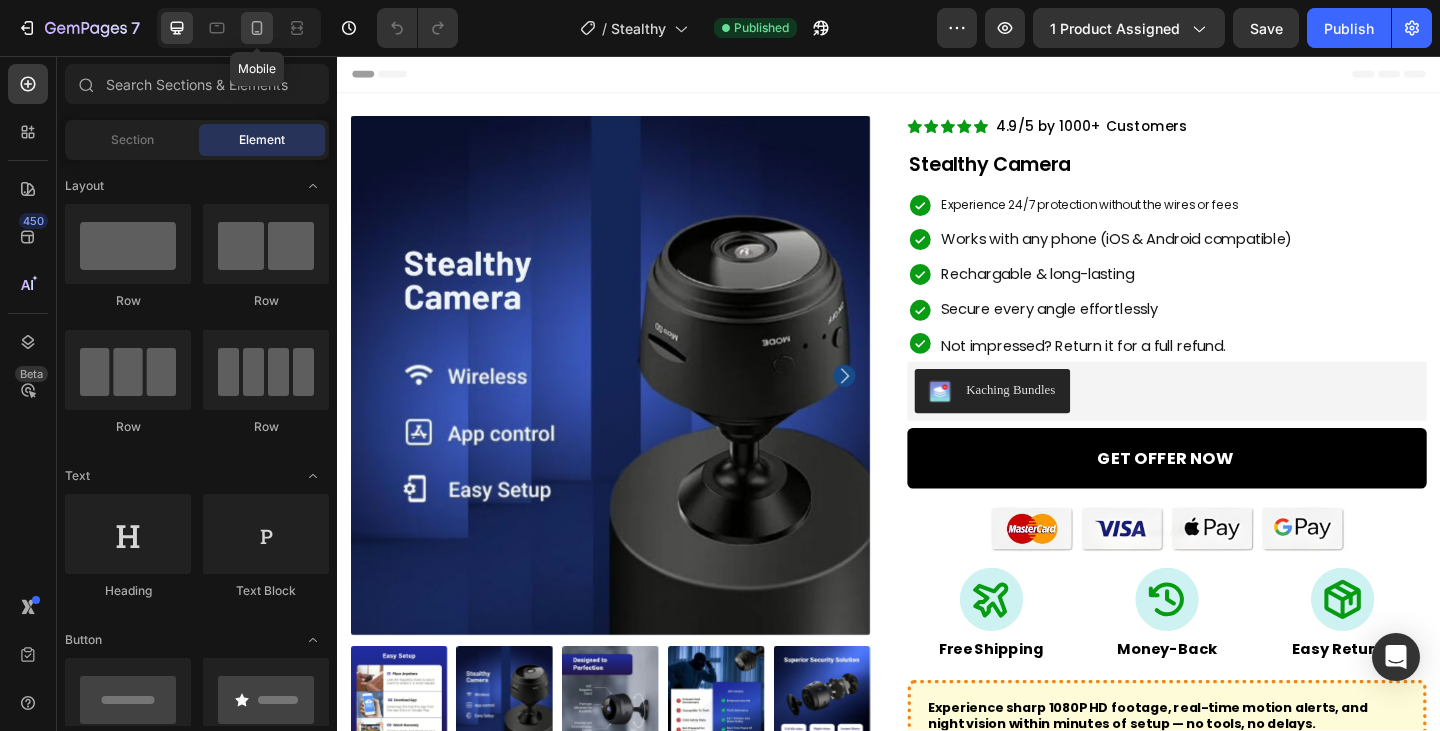 click 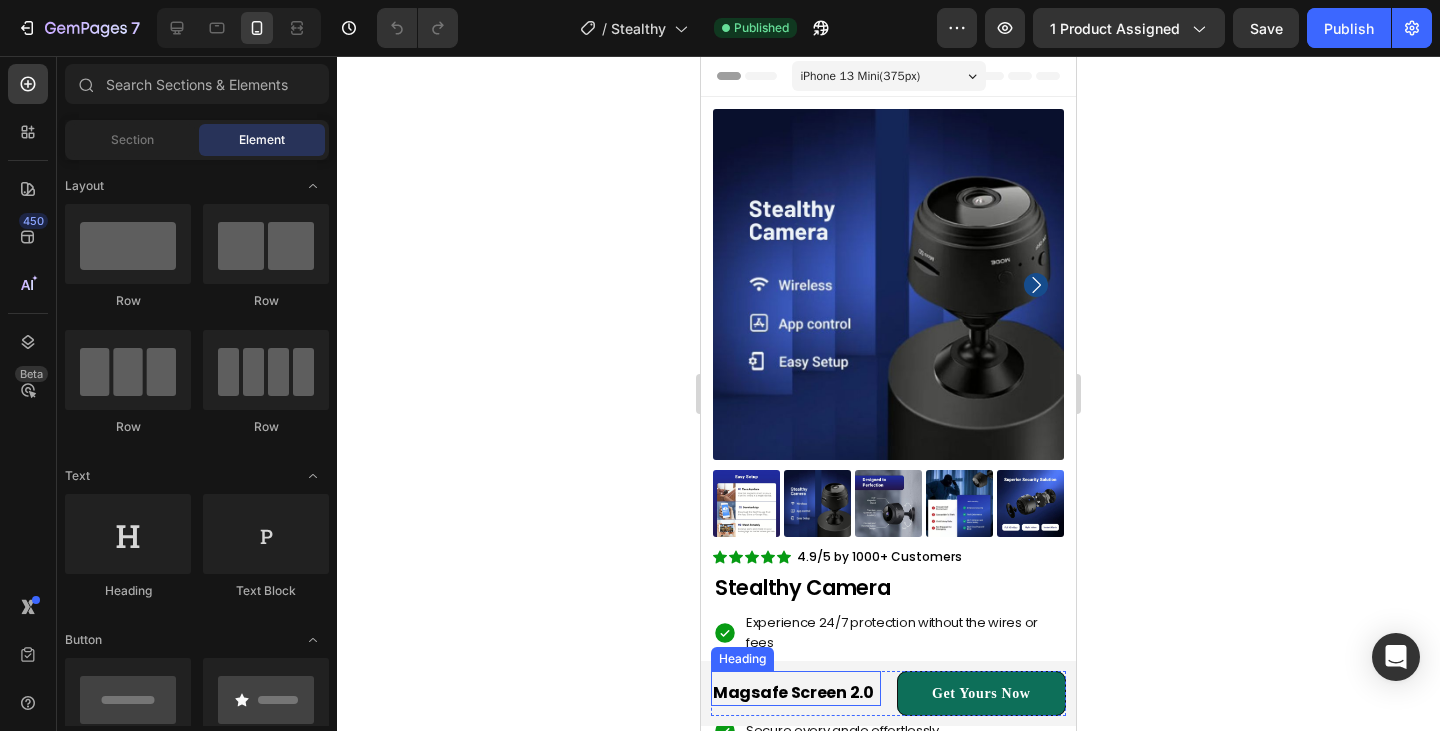 click on "Magsafe Screen 2.0" at bounding box center [796, 693] 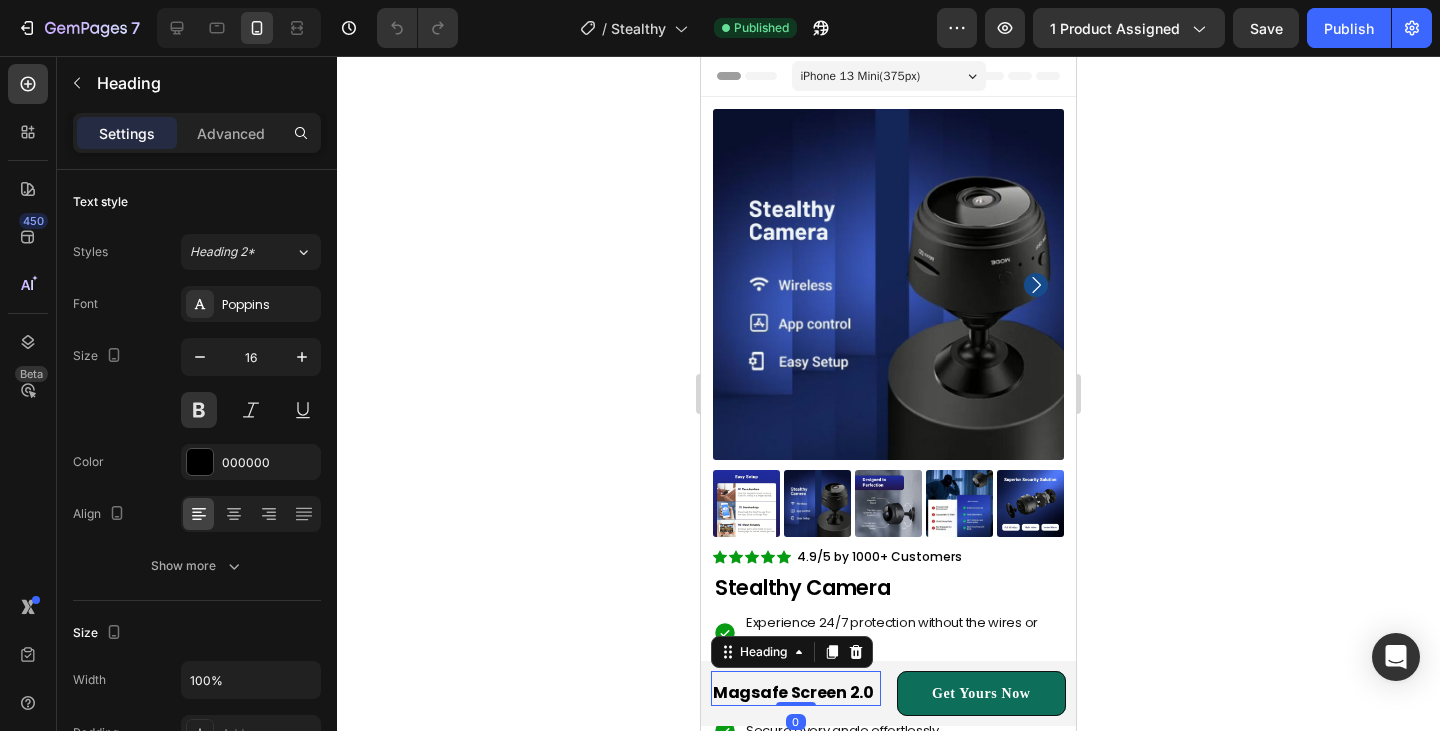 click on "Magsafe Screen 2.0" at bounding box center (796, 693) 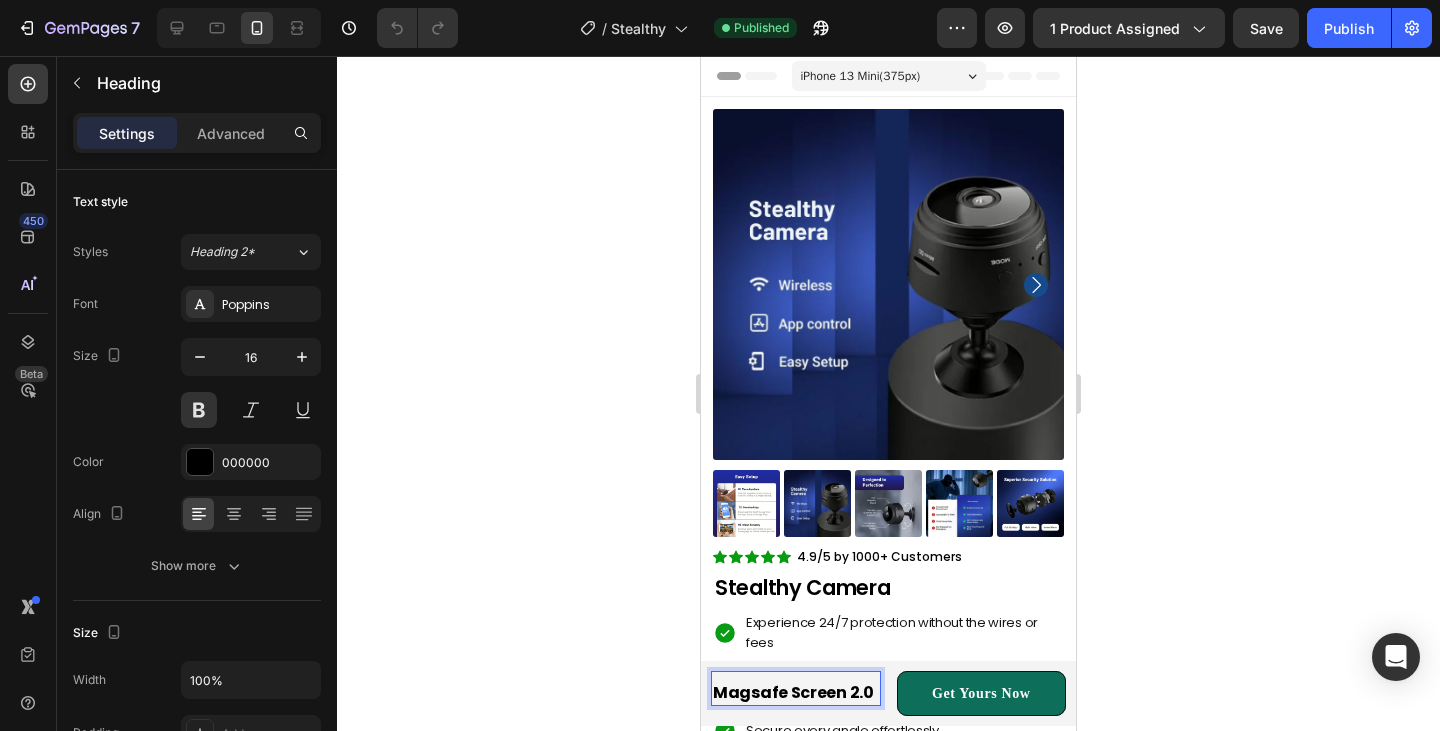 click on "Magsafe Screen 2.0" at bounding box center [796, 693] 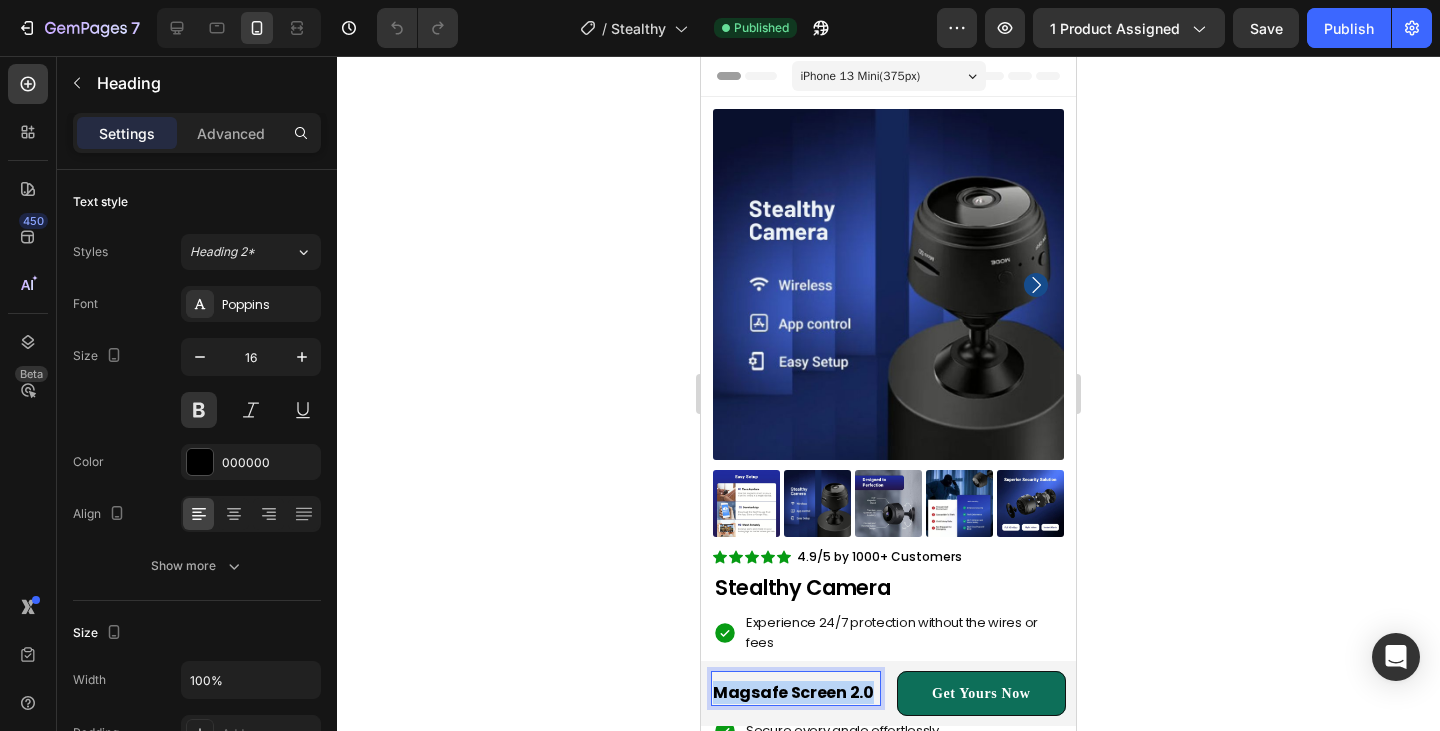 click on "Magsafe Screen 2.0" at bounding box center (796, 693) 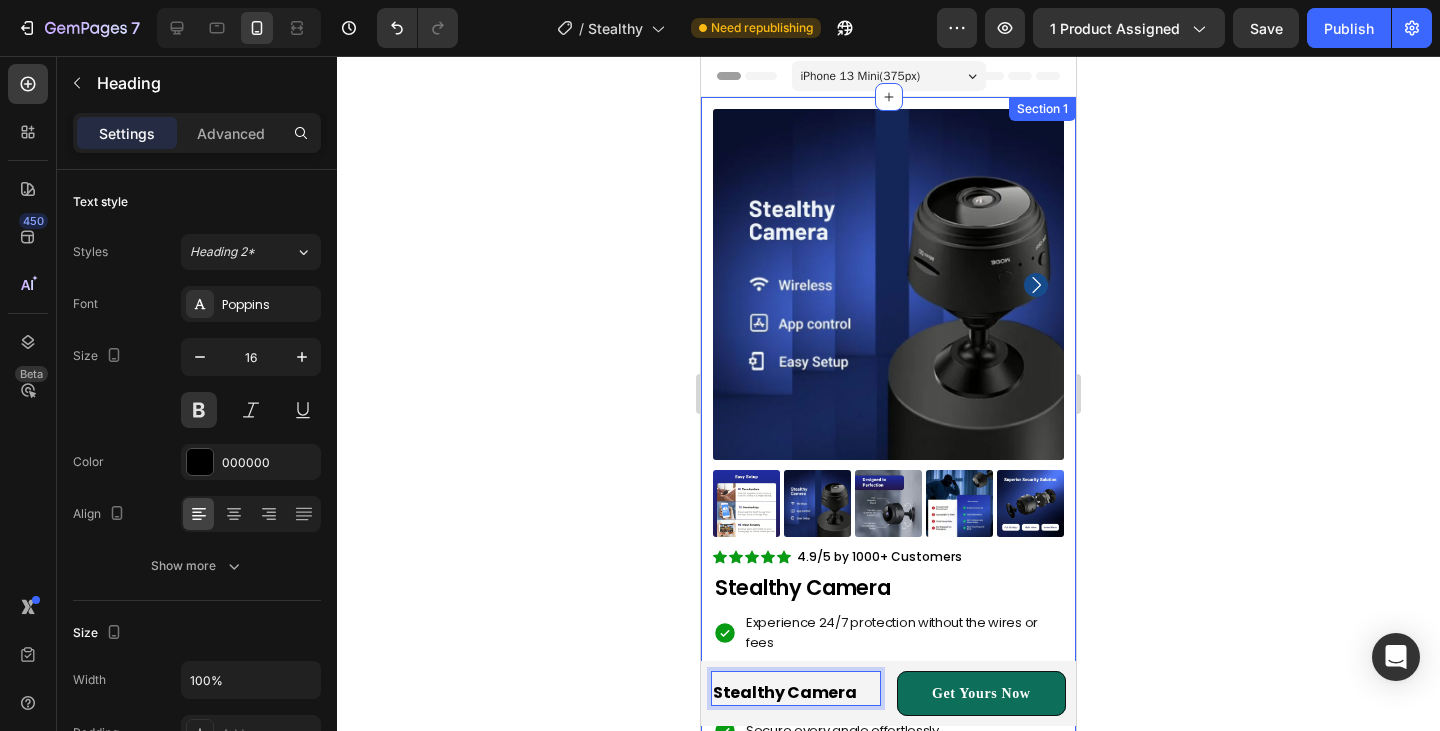 click 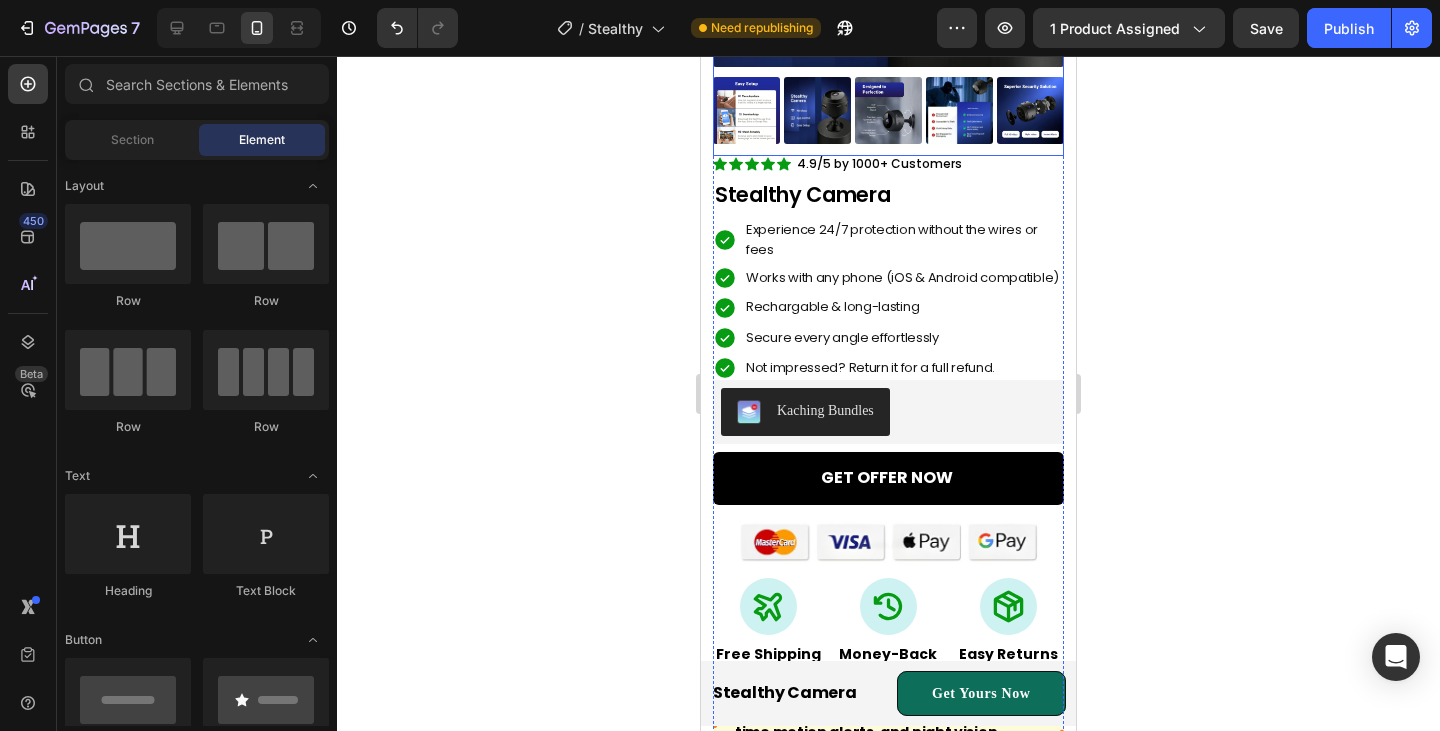 scroll, scrollTop: 404, scrollLeft: 0, axis: vertical 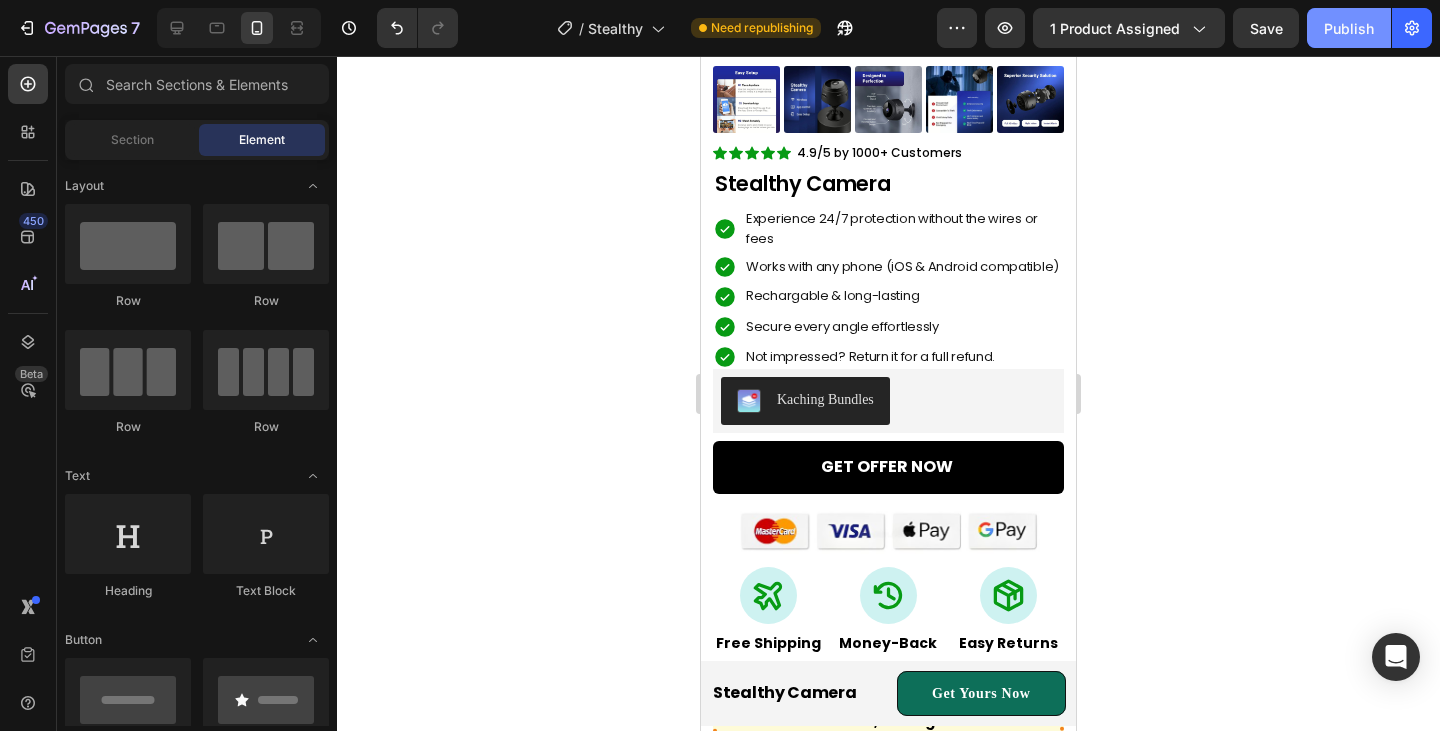 click on "Publish" at bounding box center [1349, 28] 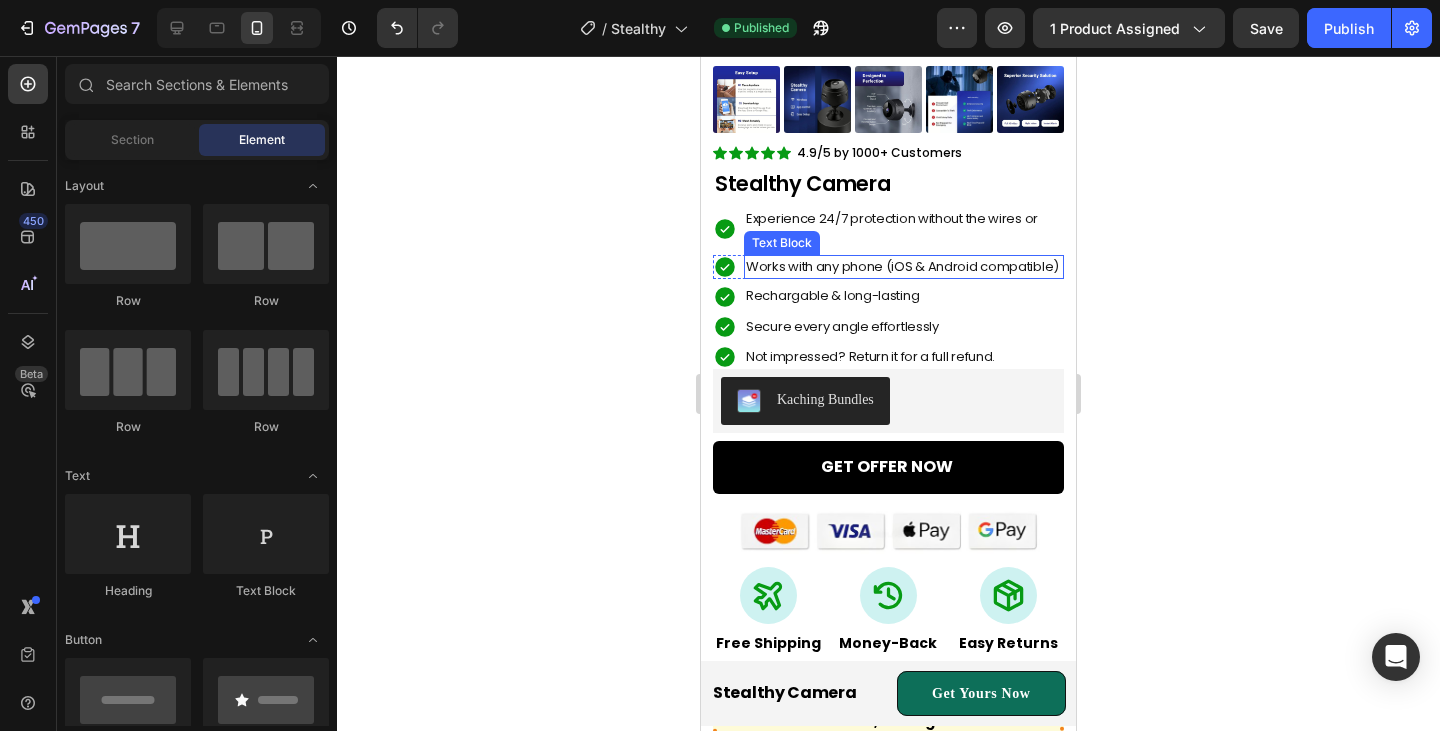 click 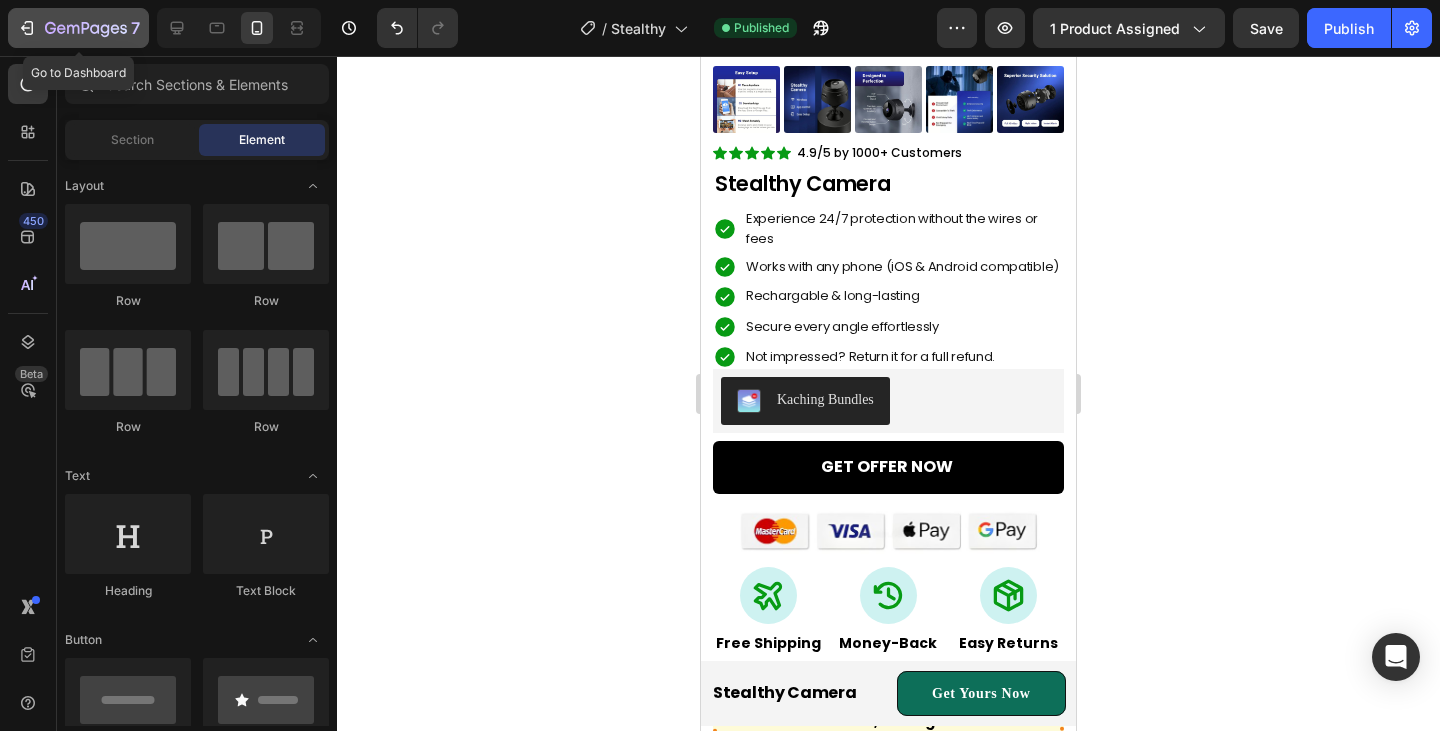 click 